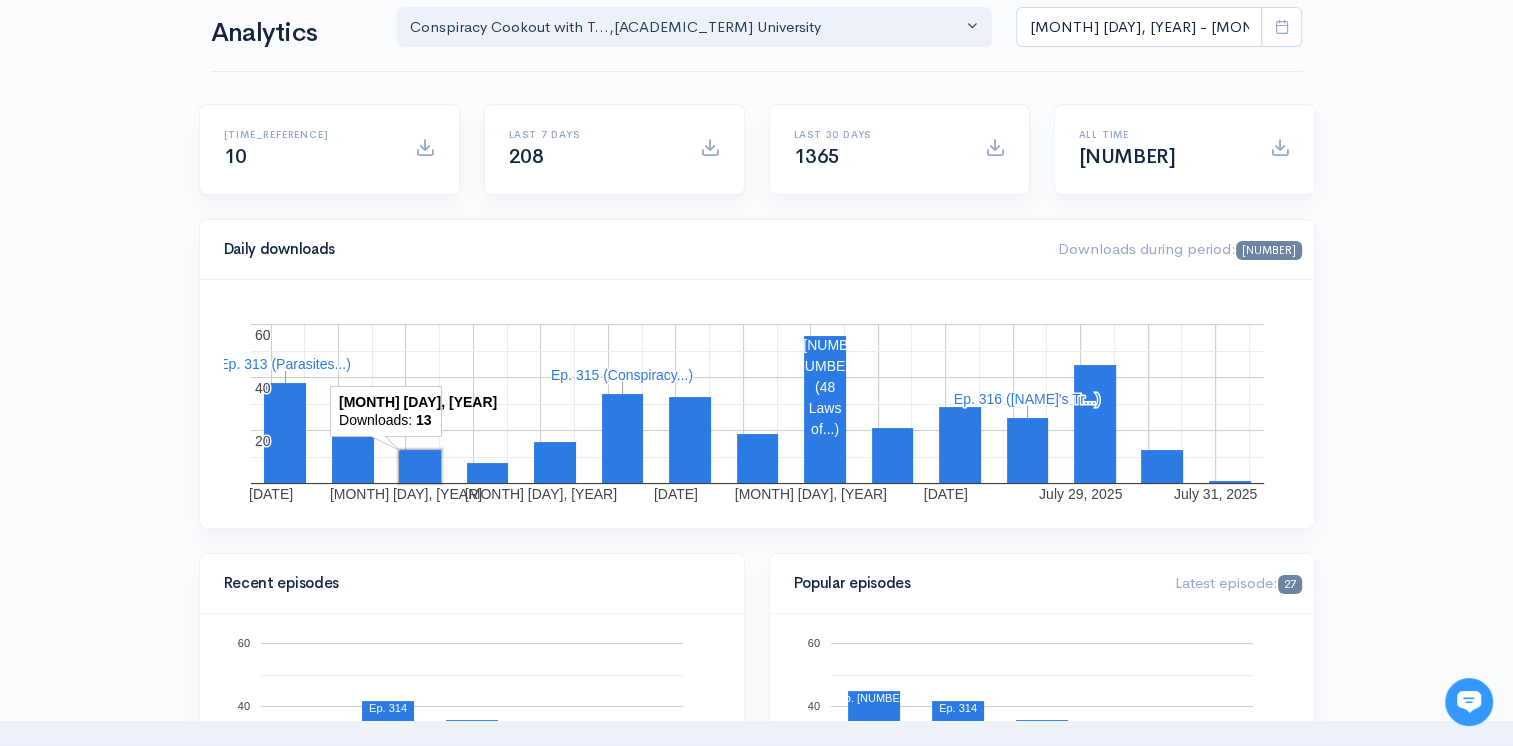scroll, scrollTop: 0, scrollLeft: 0, axis: both 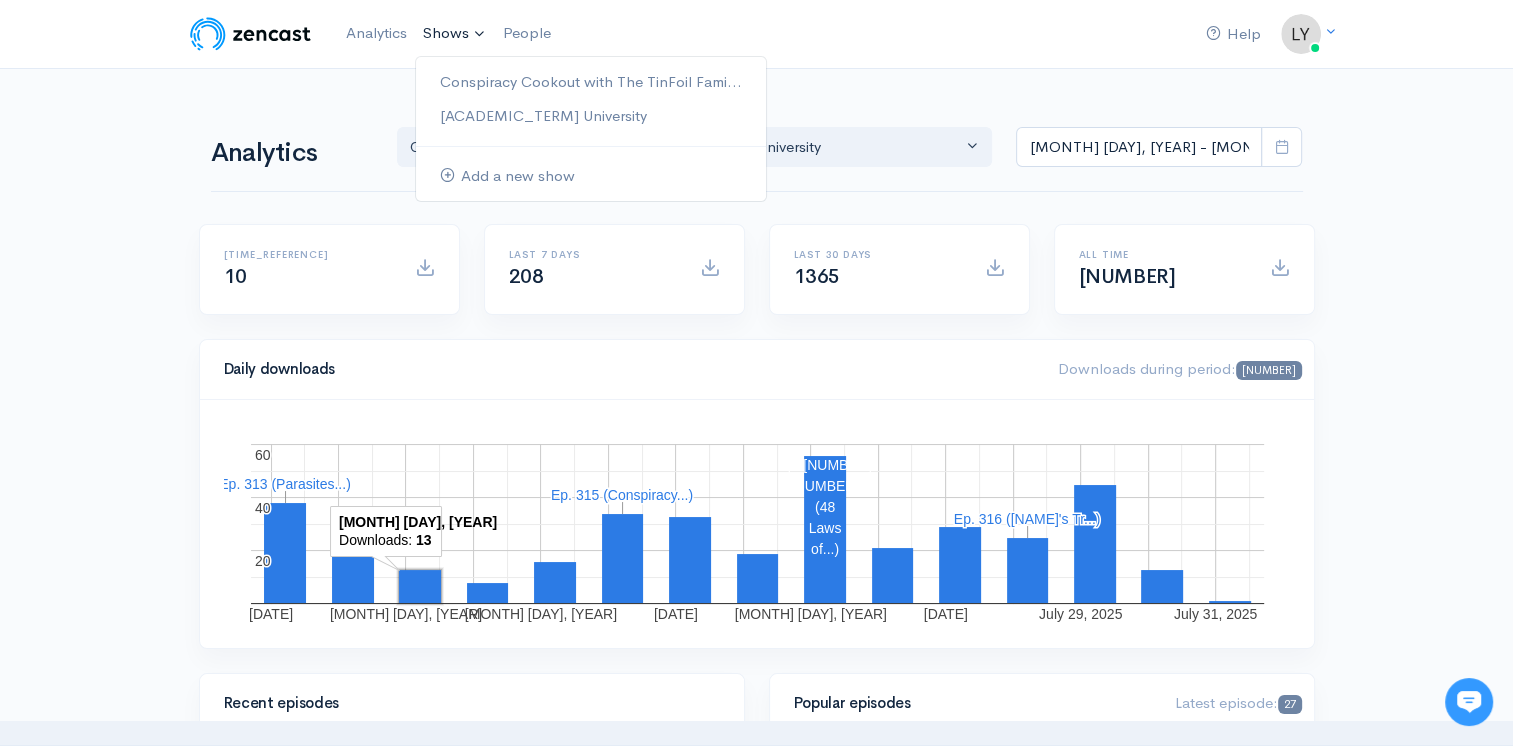 click on "Shows" at bounding box center (455, 34) 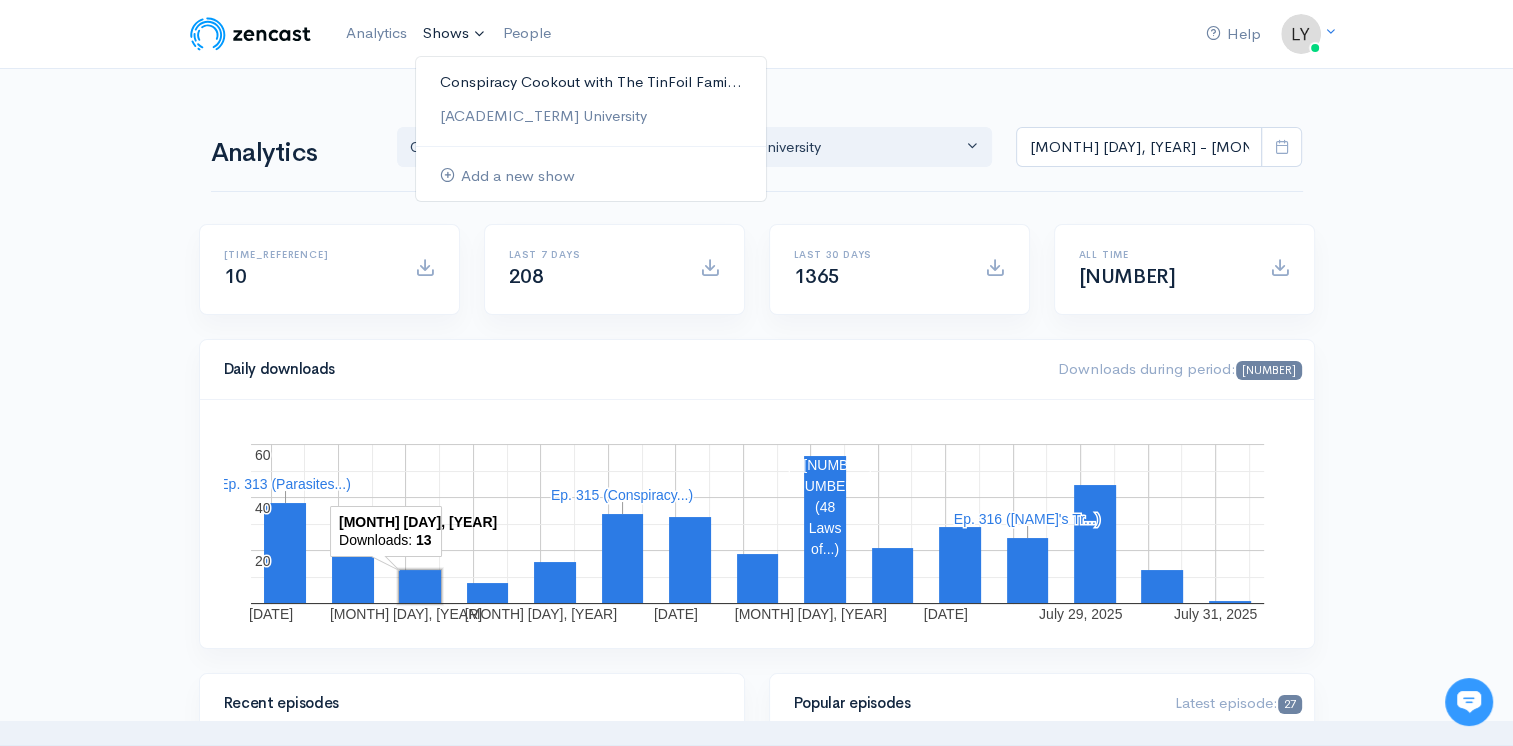 click on "Conspiracy Cookout with The TinFoil Fami..." at bounding box center (591, 82) 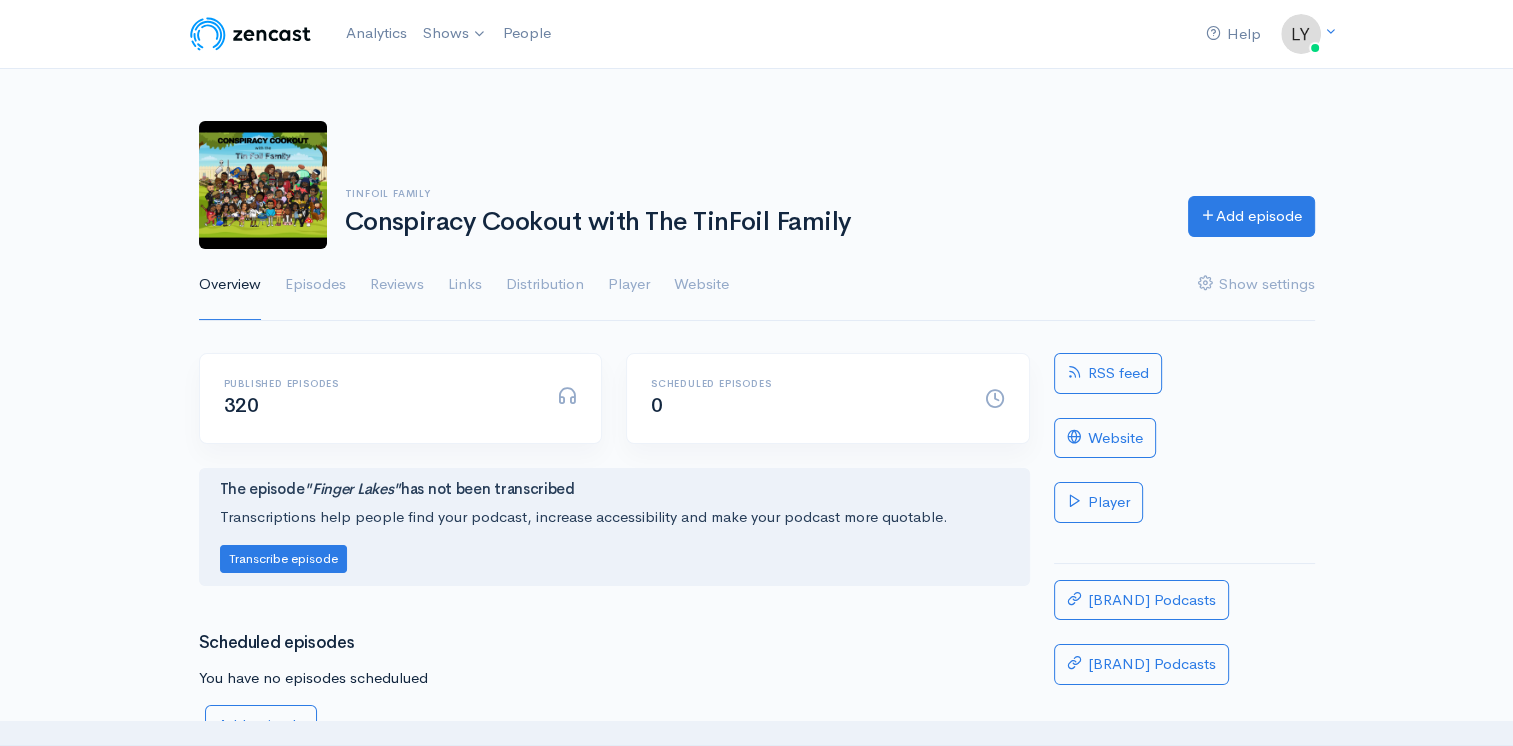 scroll, scrollTop: 0, scrollLeft: 0, axis: both 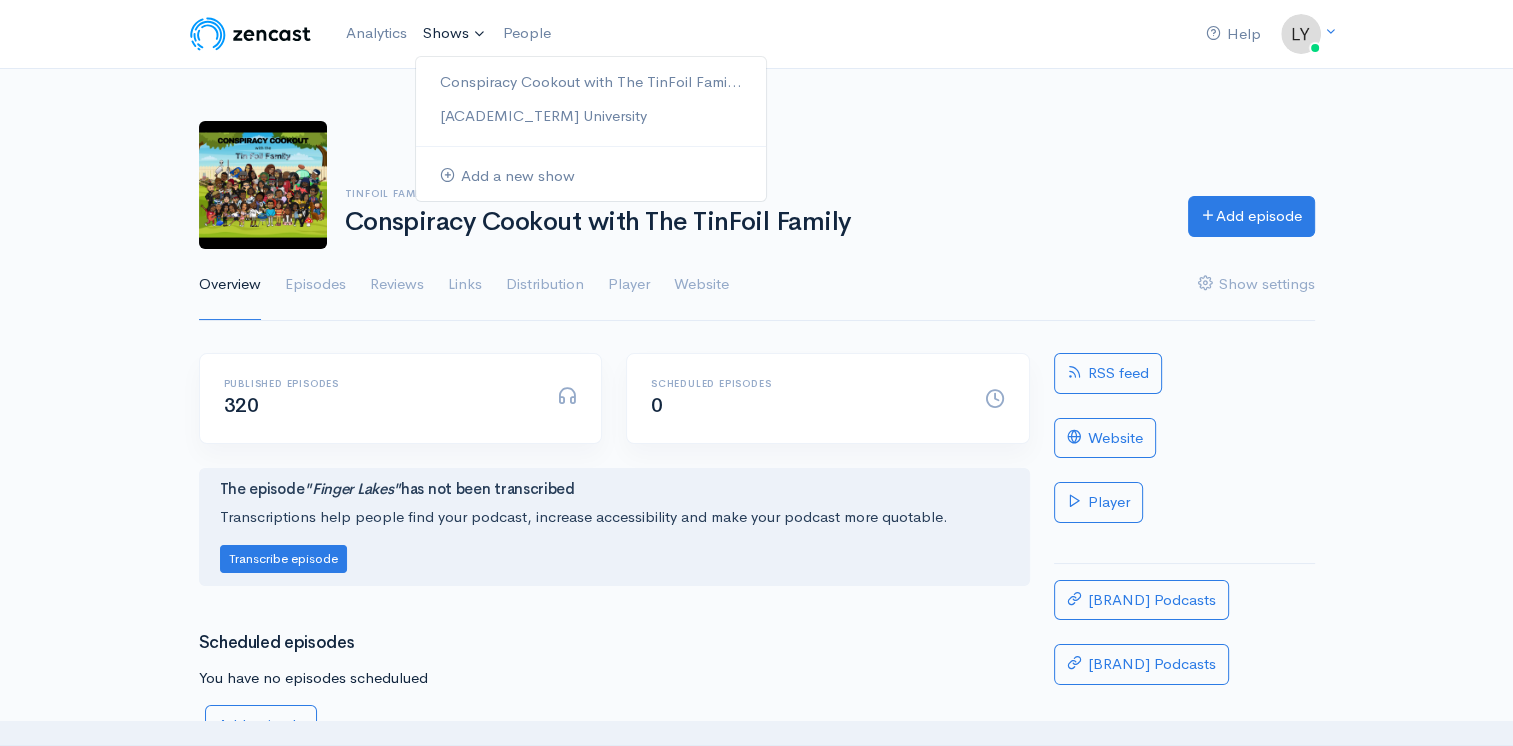 click on "Shows" at bounding box center [455, 34] 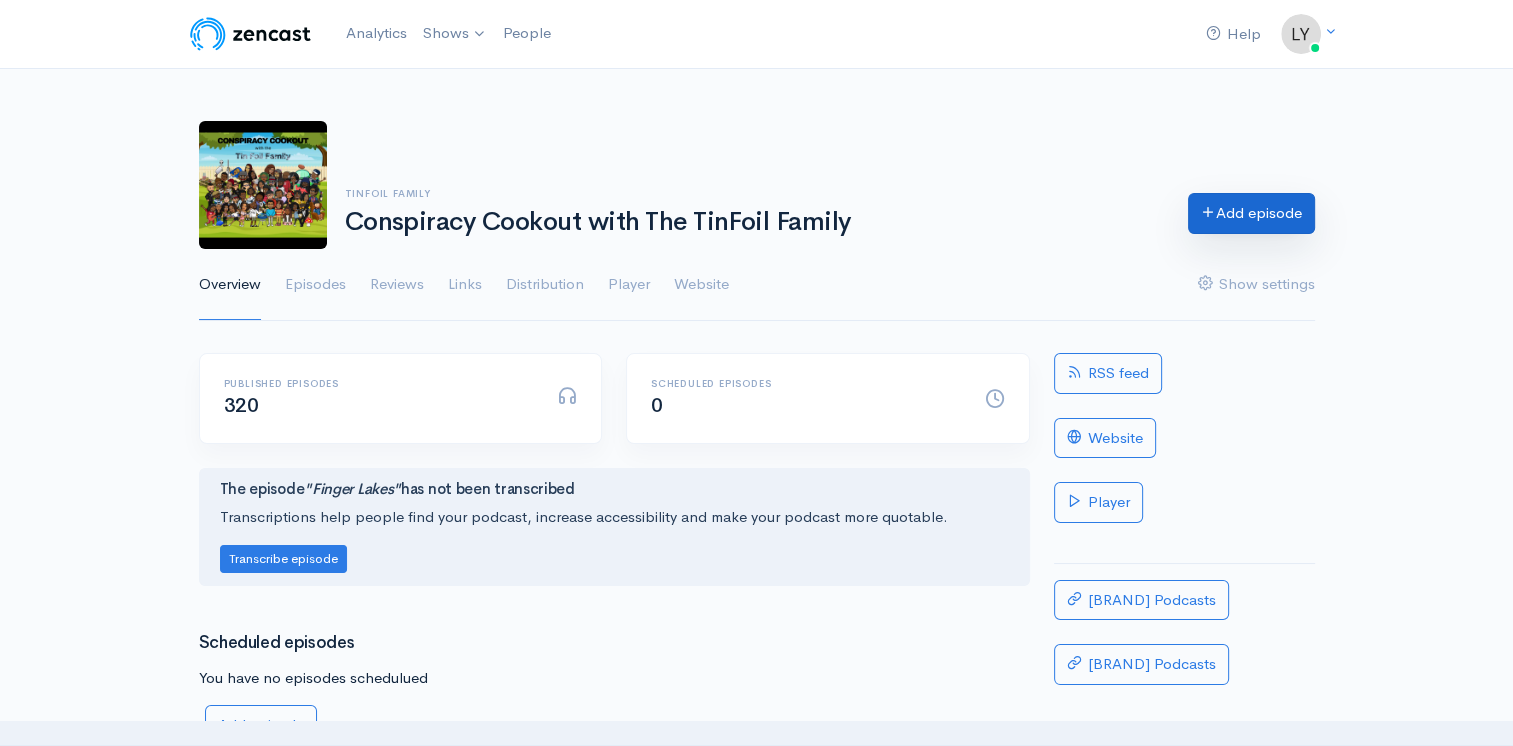 click on "Add episode" at bounding box center (1251, 213) 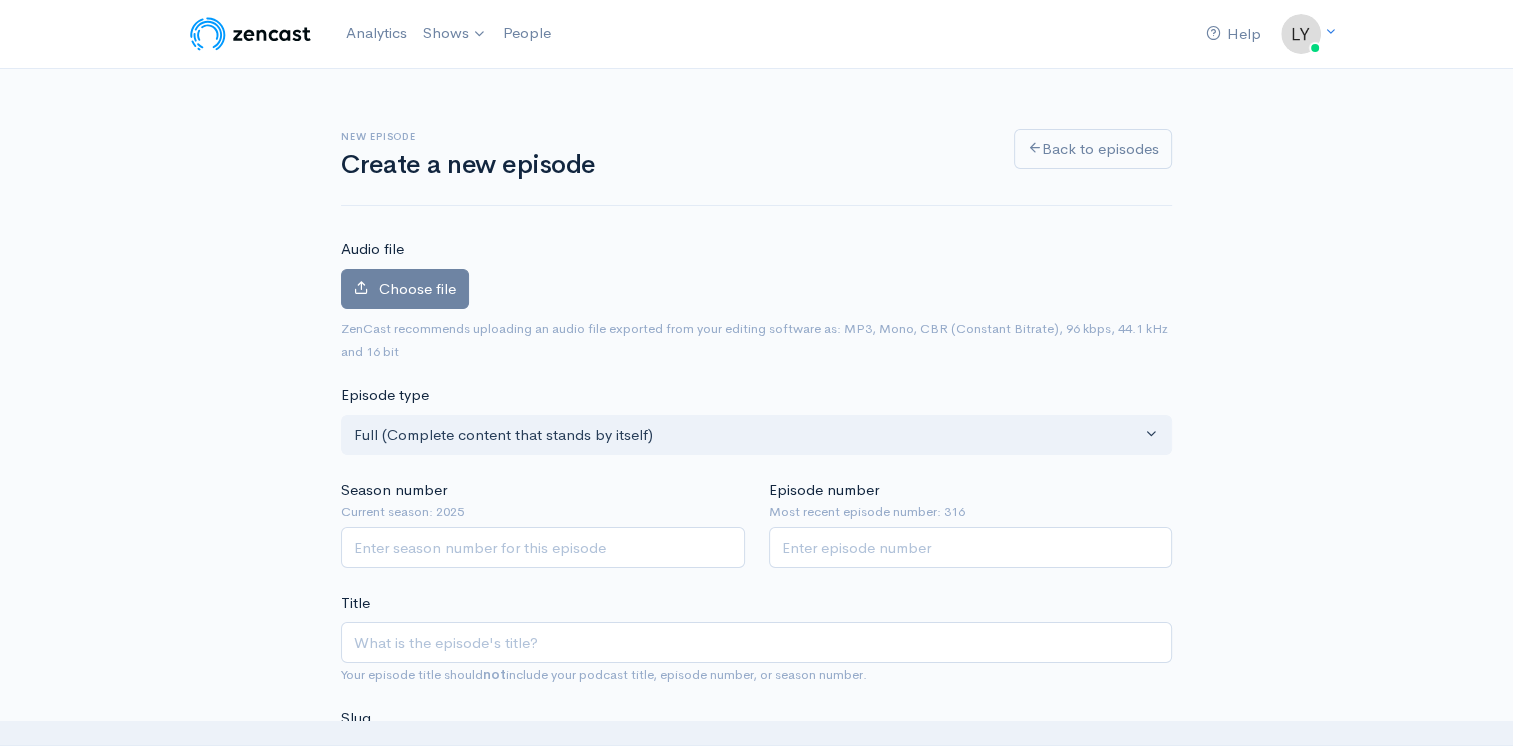 scroll, scrollTop: 0, scrollLeft: 0, axis: both 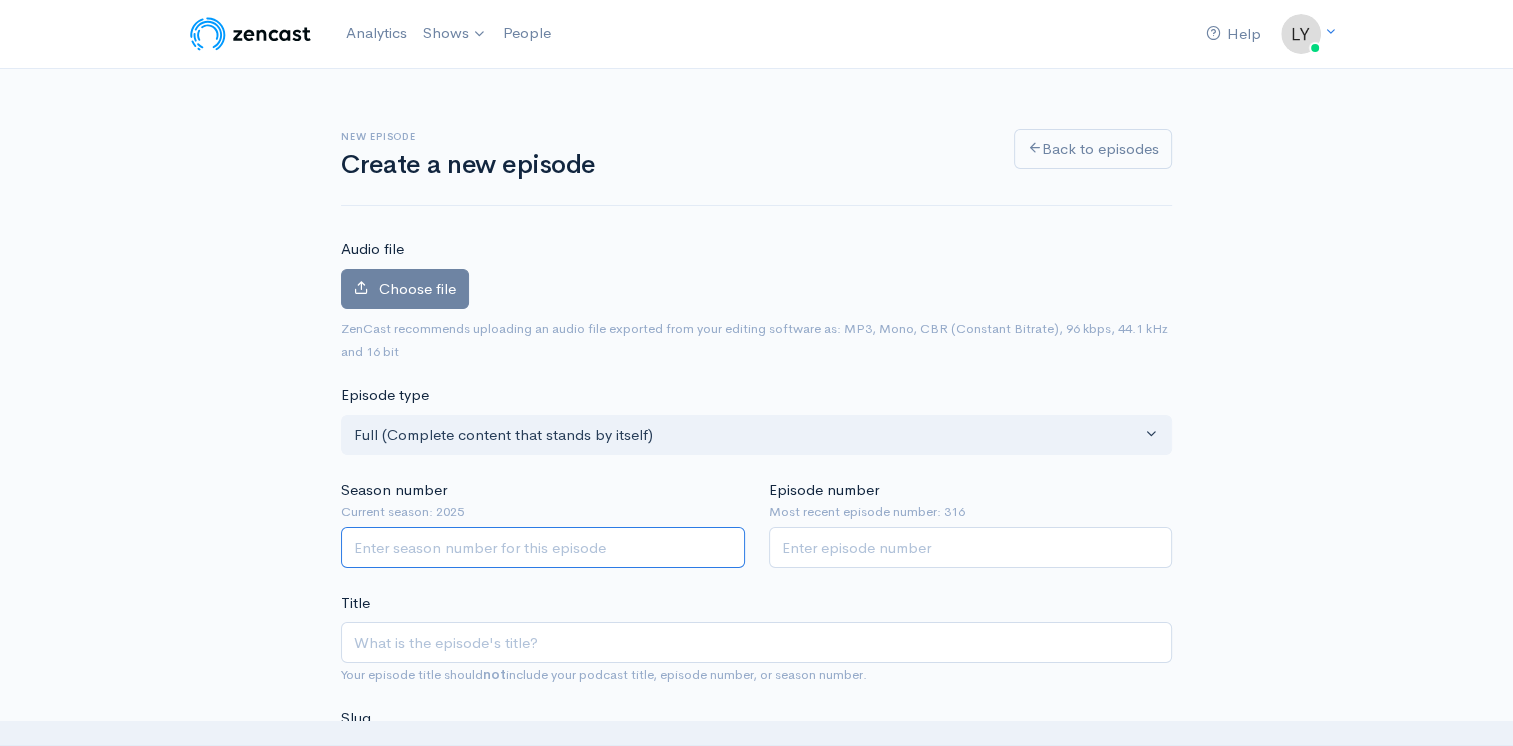 click on "Season number" at bounding box center [543, 547] 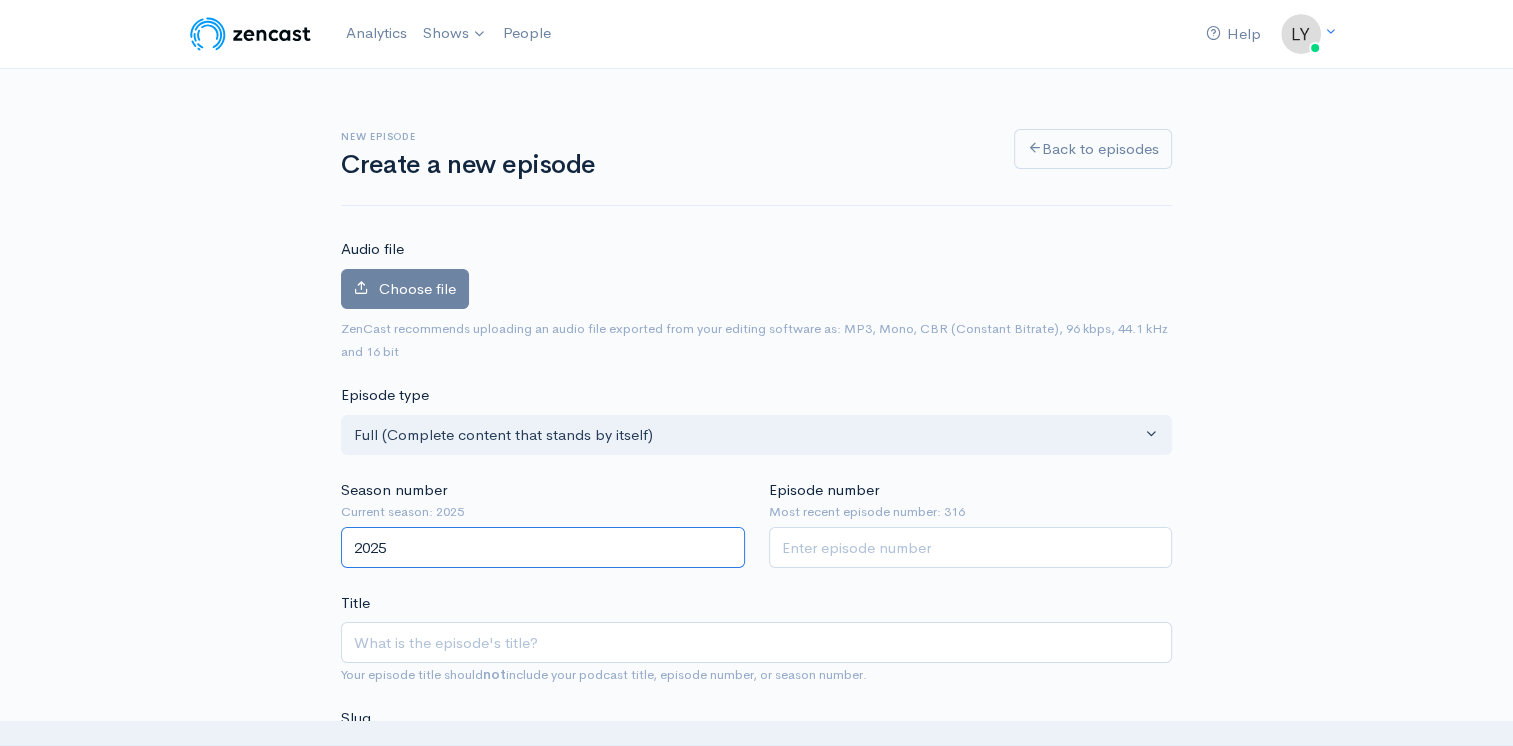 type on "2025" 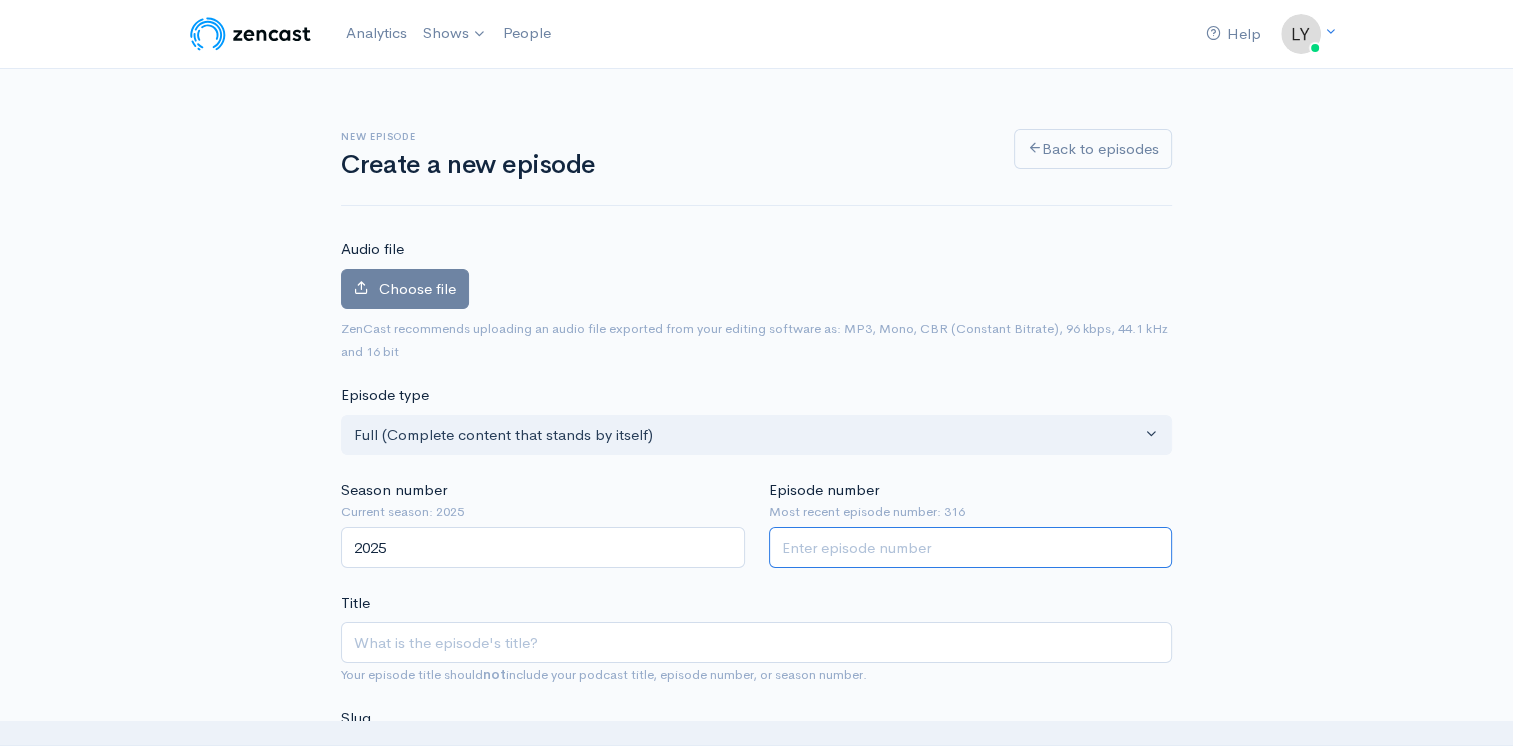 click on "Episode number" at bounding box center (971, 547) 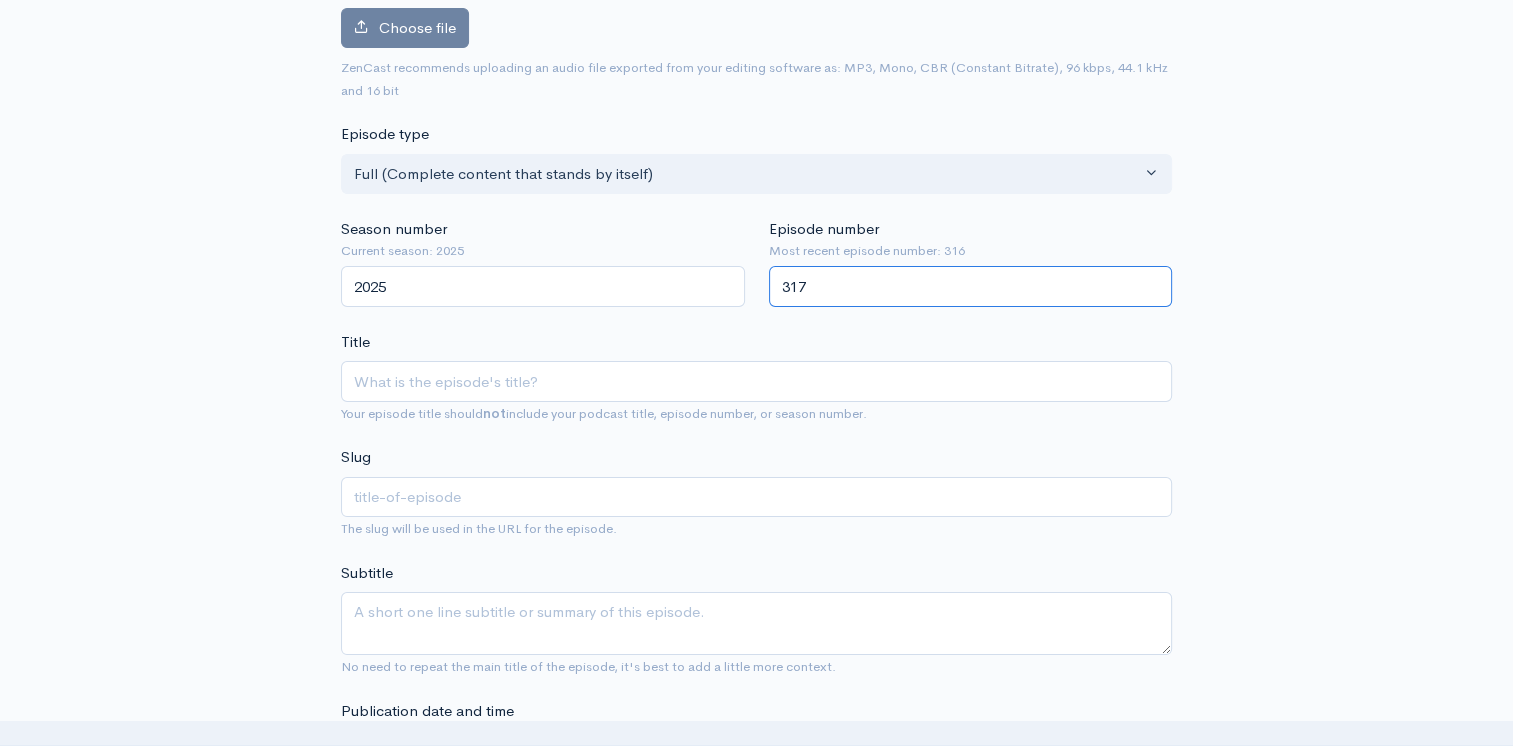 scroll, scrollTop: 300, scrollLeft: 0, axis: vertical 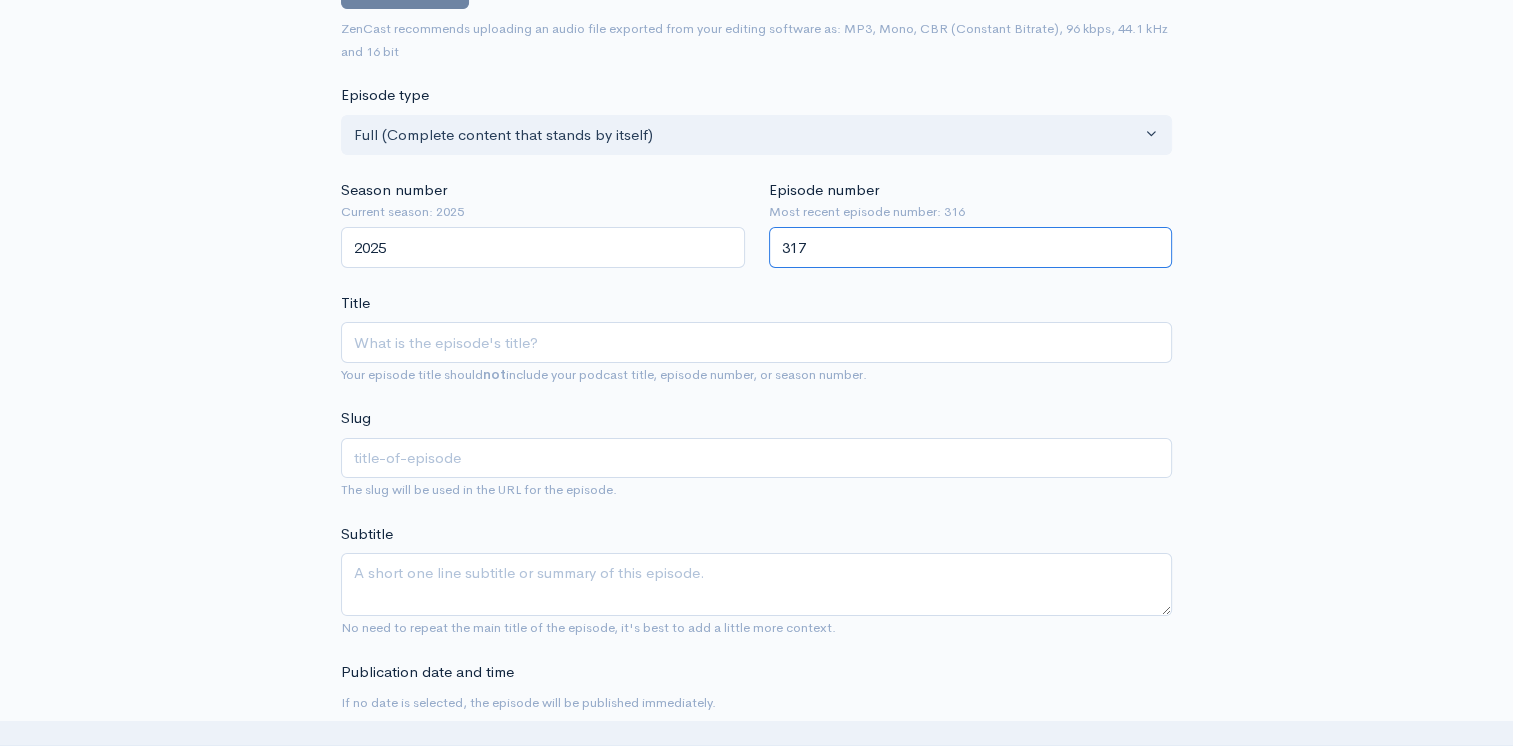 type on "317" 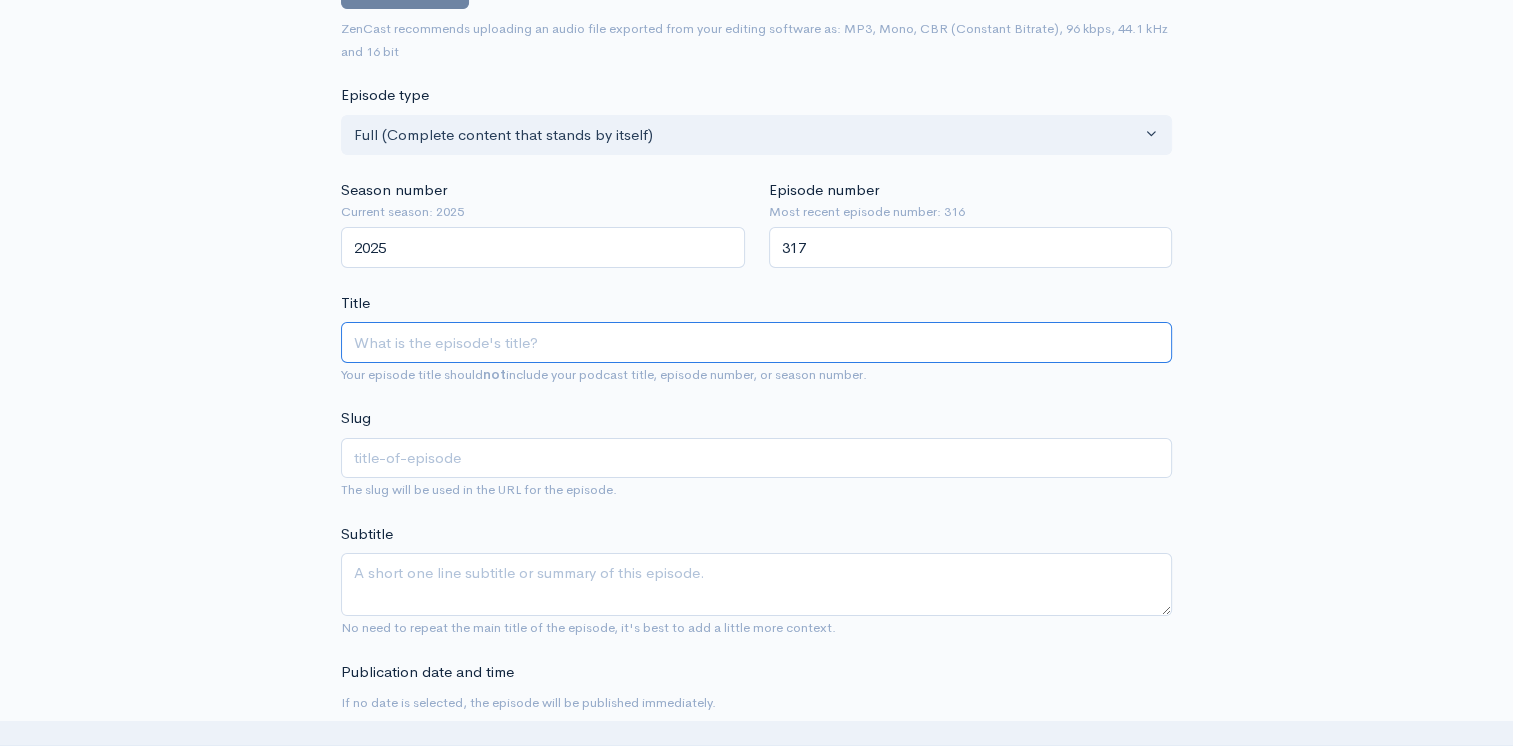 click on "Title" at bounding box center (756, 342) 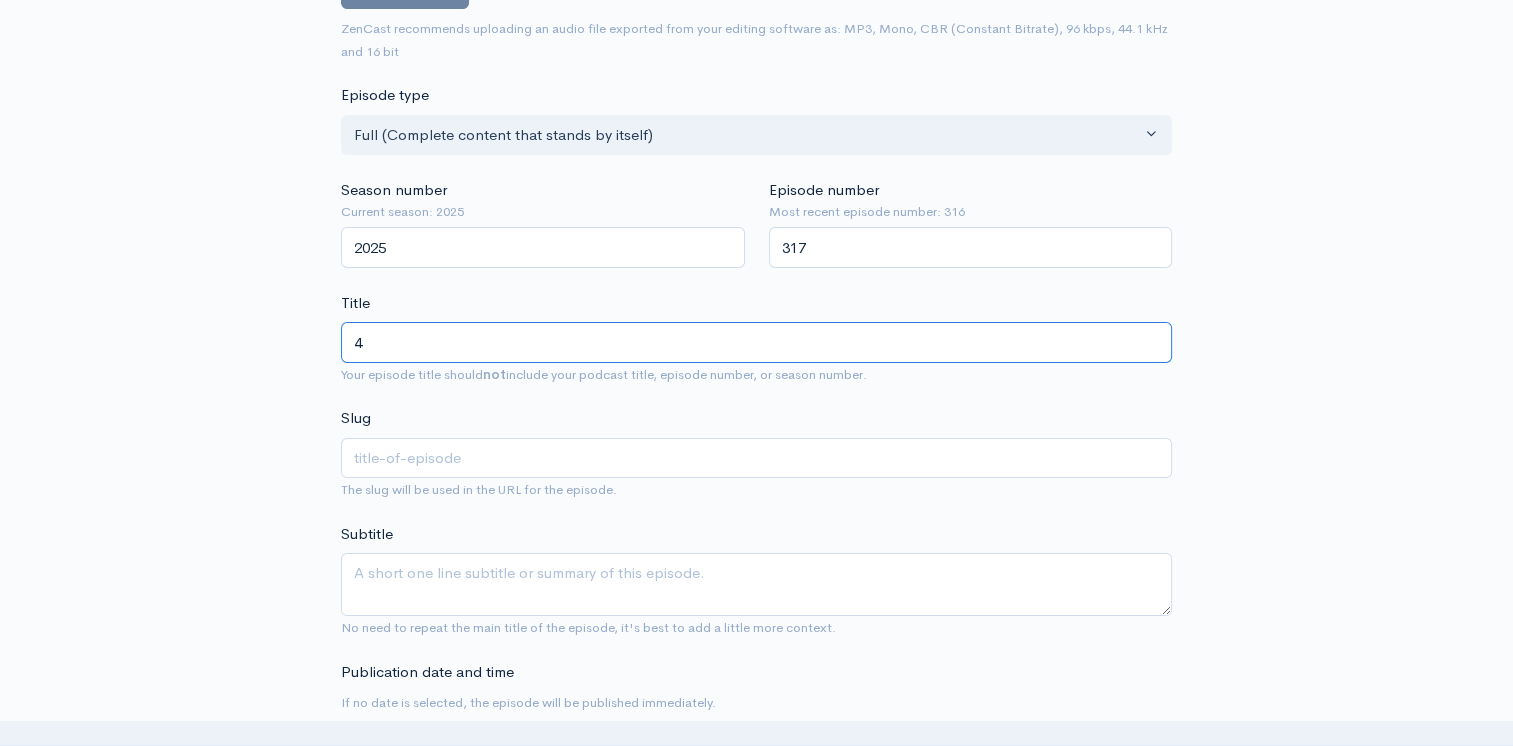 type on "4" 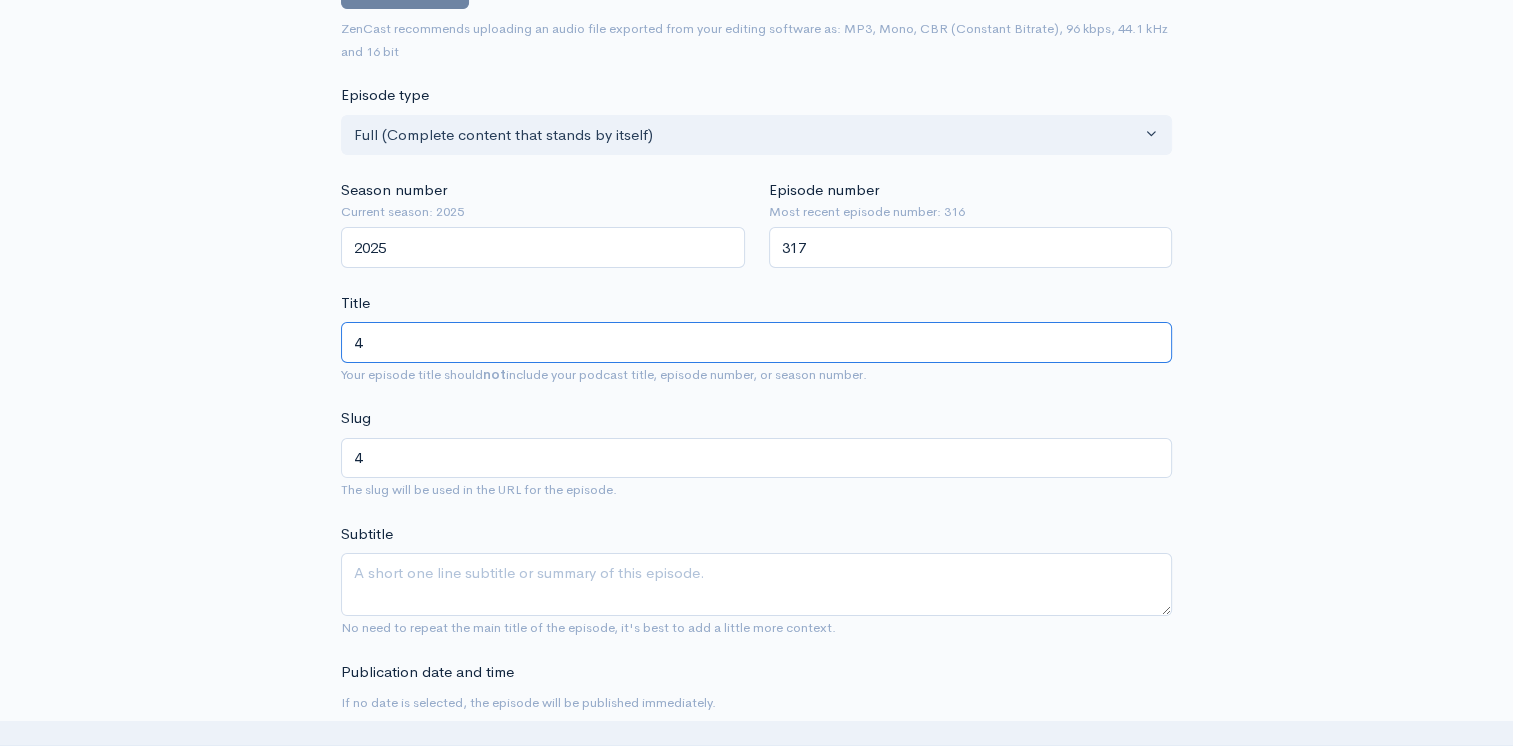 type on "4o" 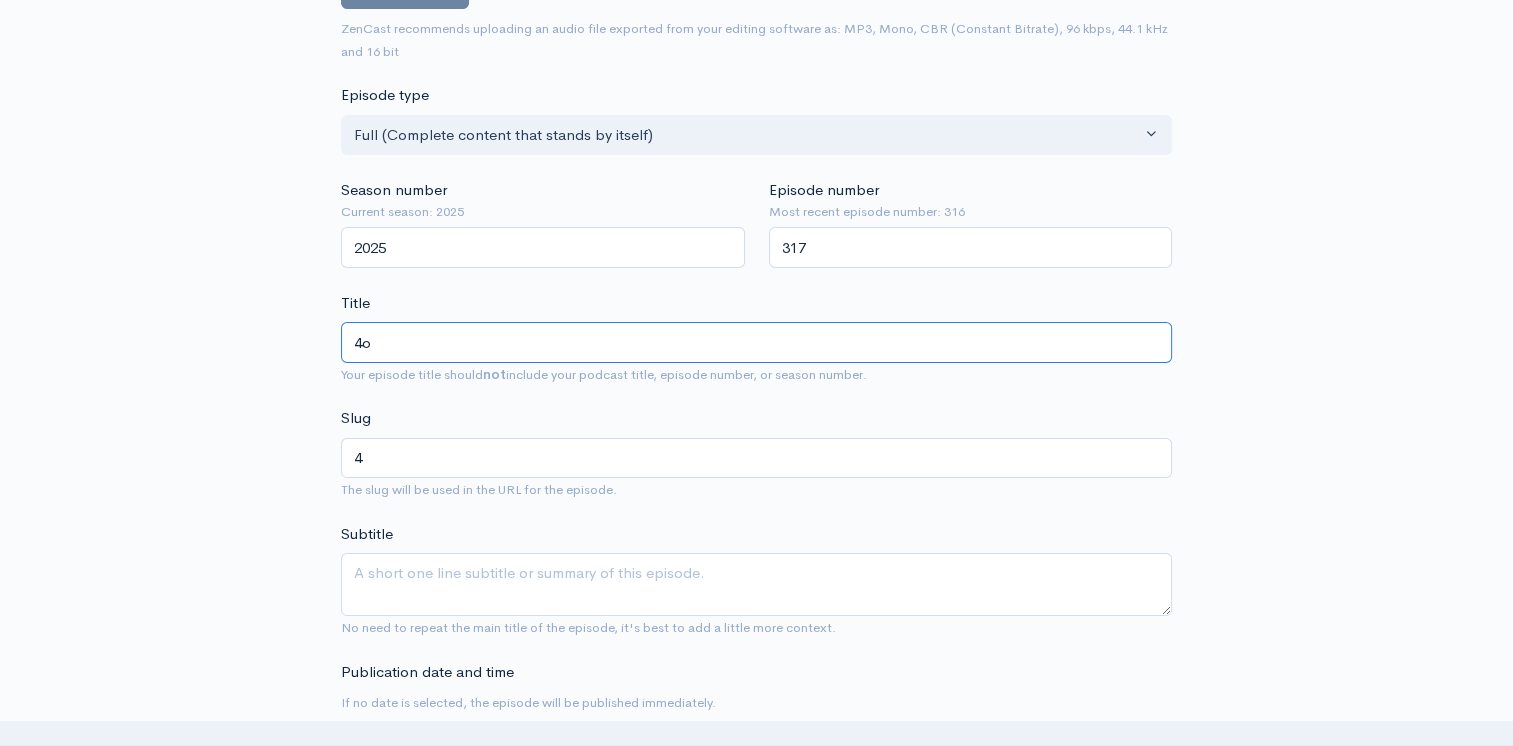 type on "4o" 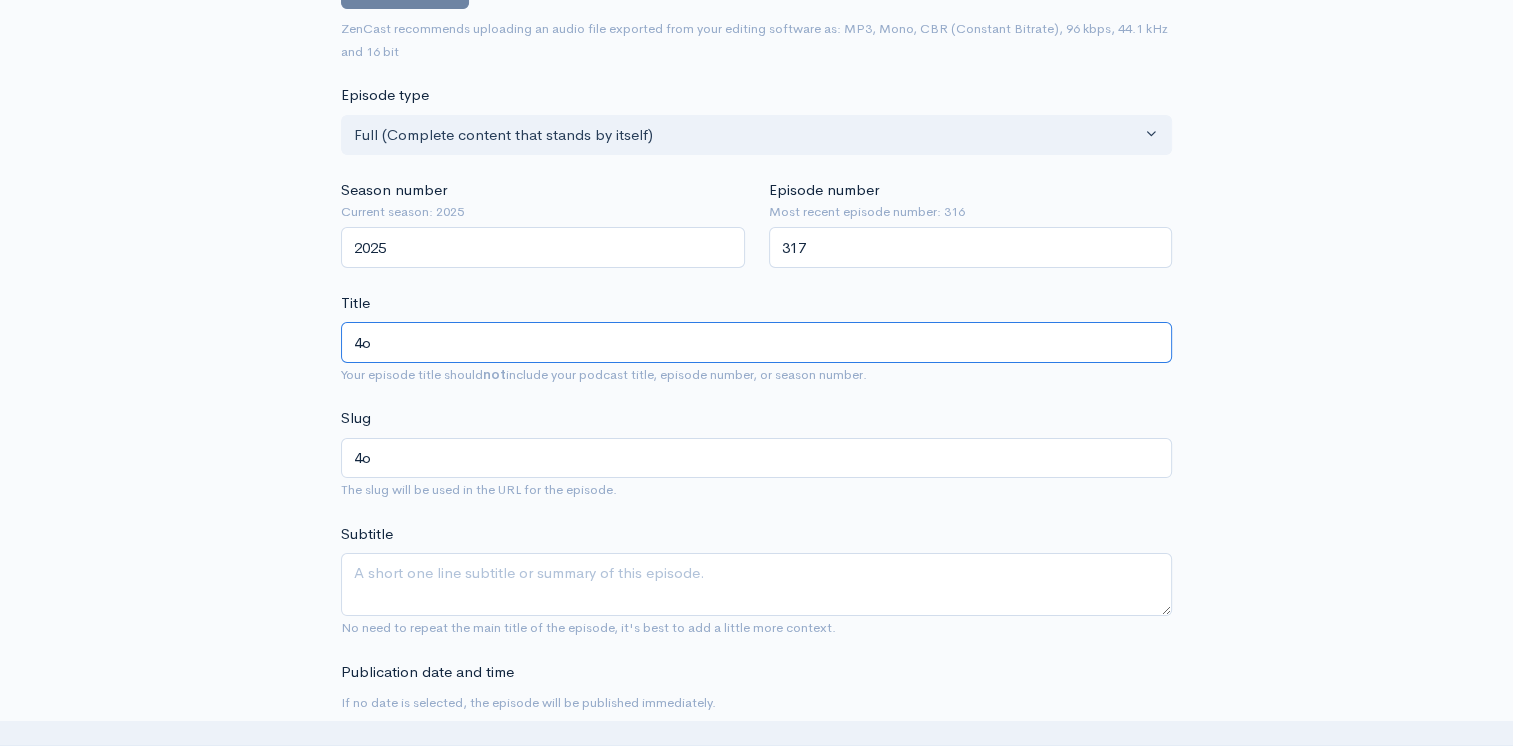 type on "4" 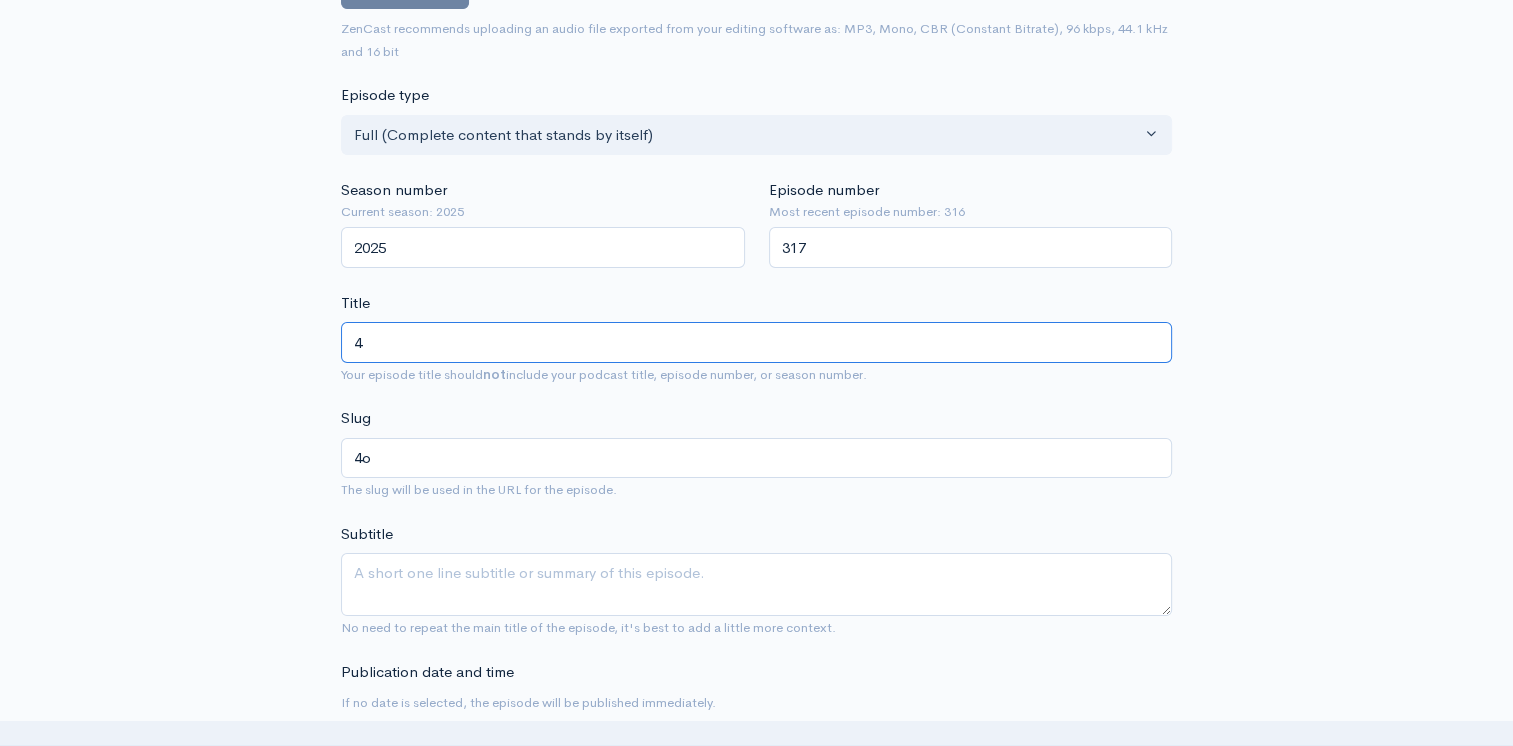 type on "4" 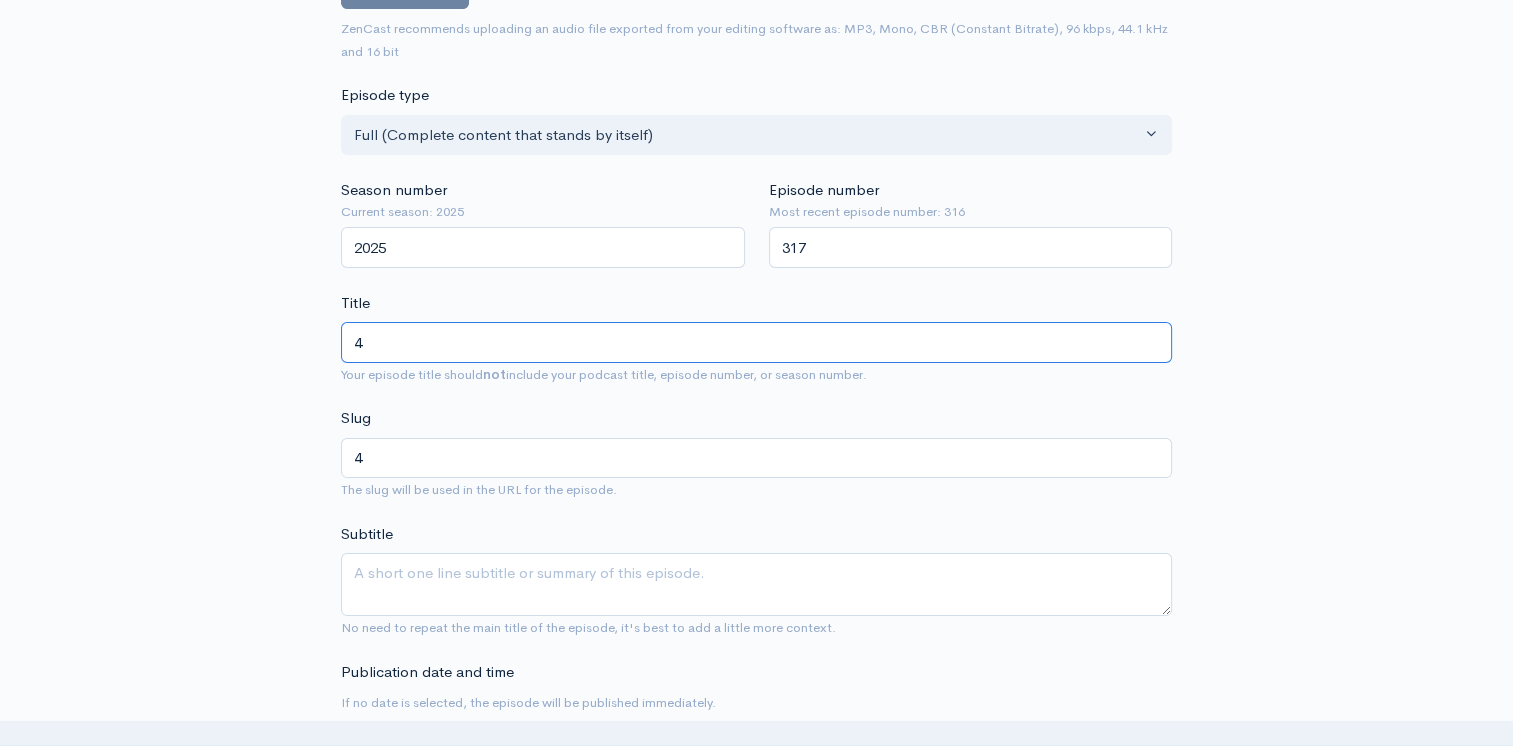 type on "48" 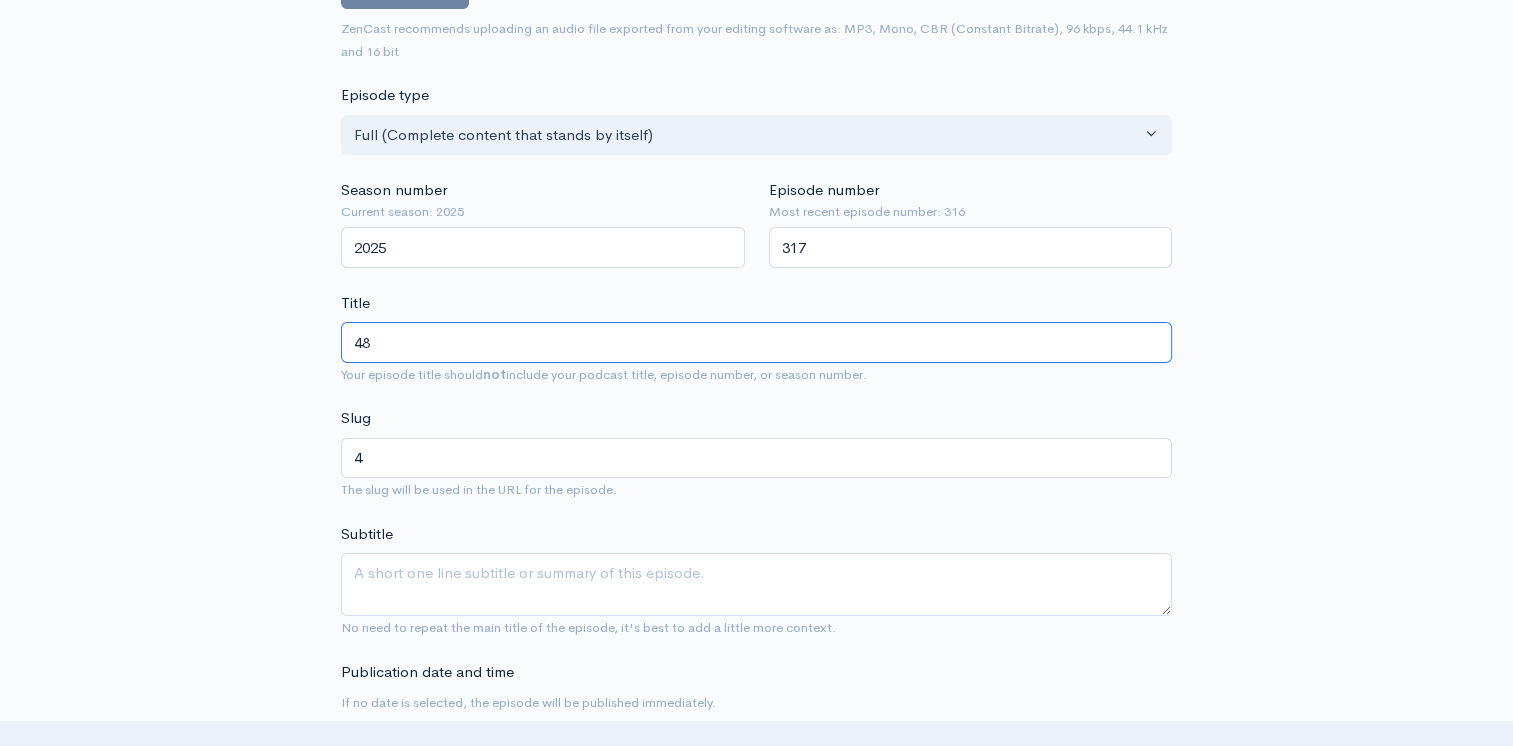 type on "48" 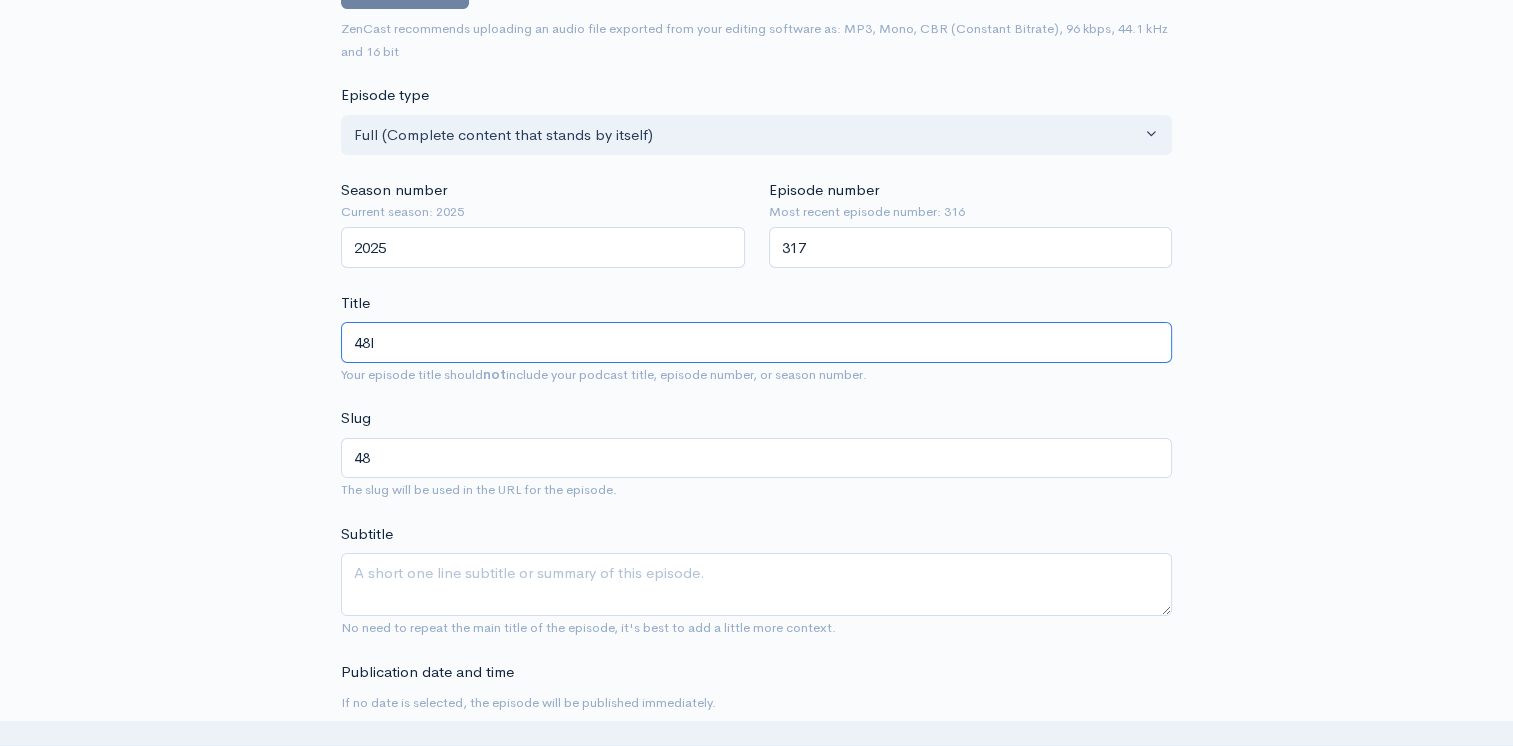 type on "48la" 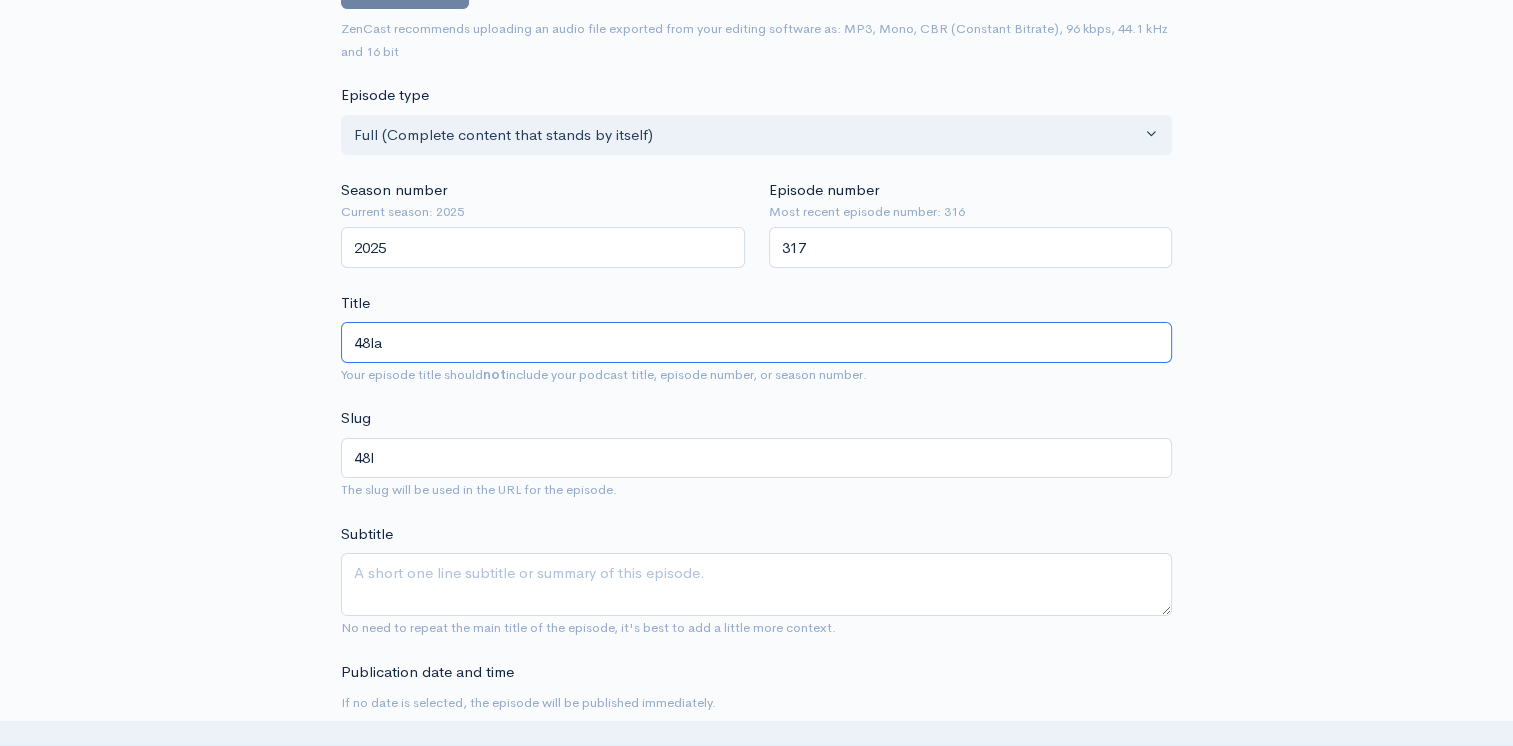 type on "48la" 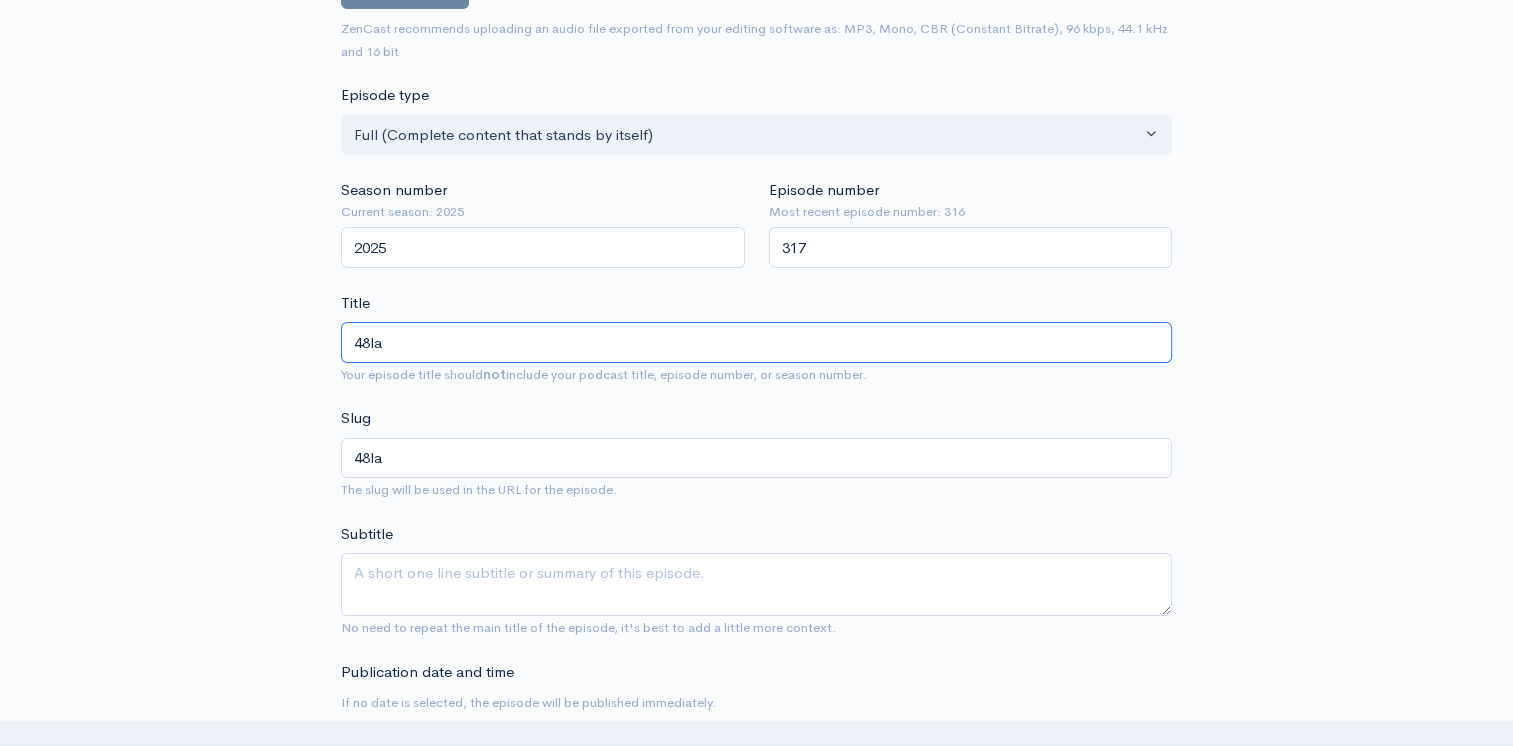 type on "48l" 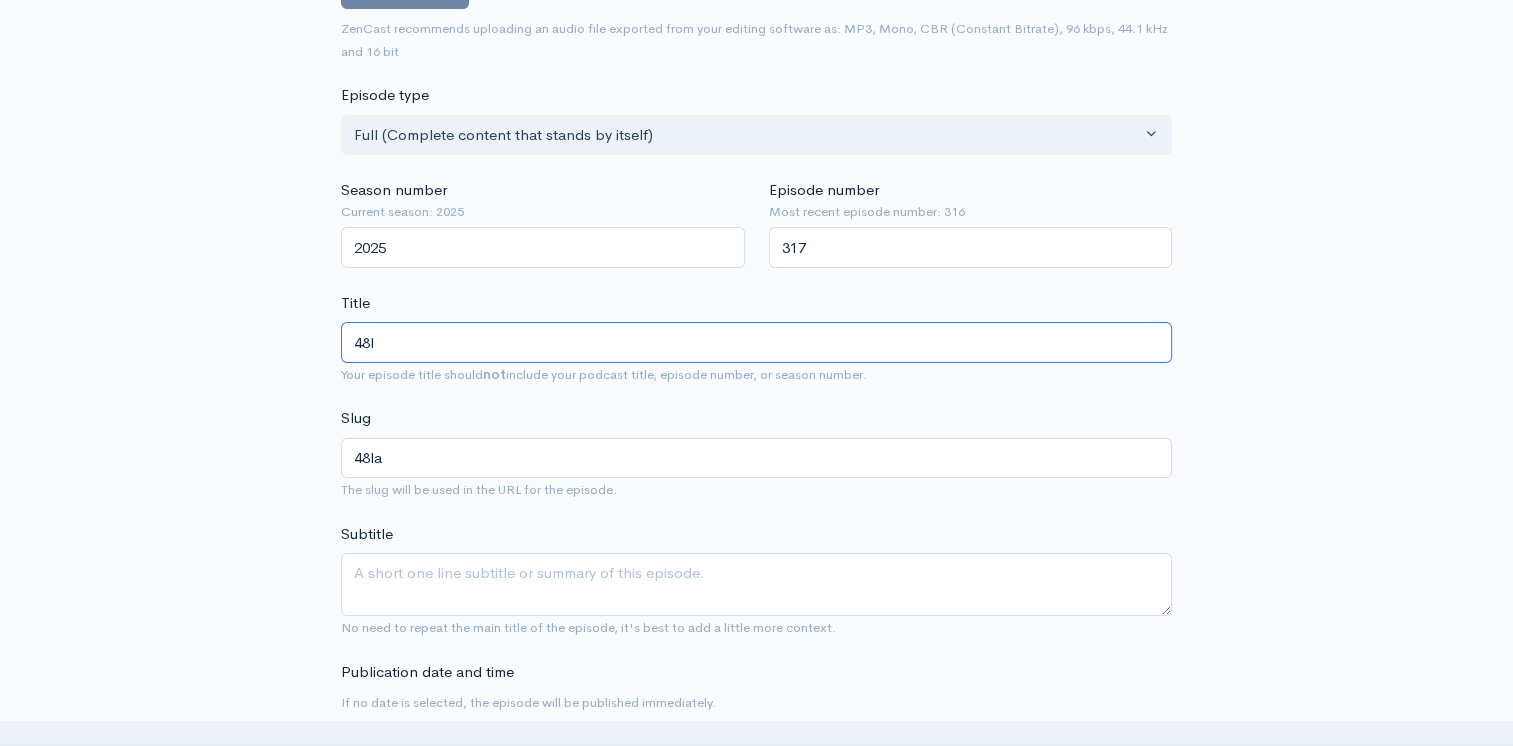 type on "48l" 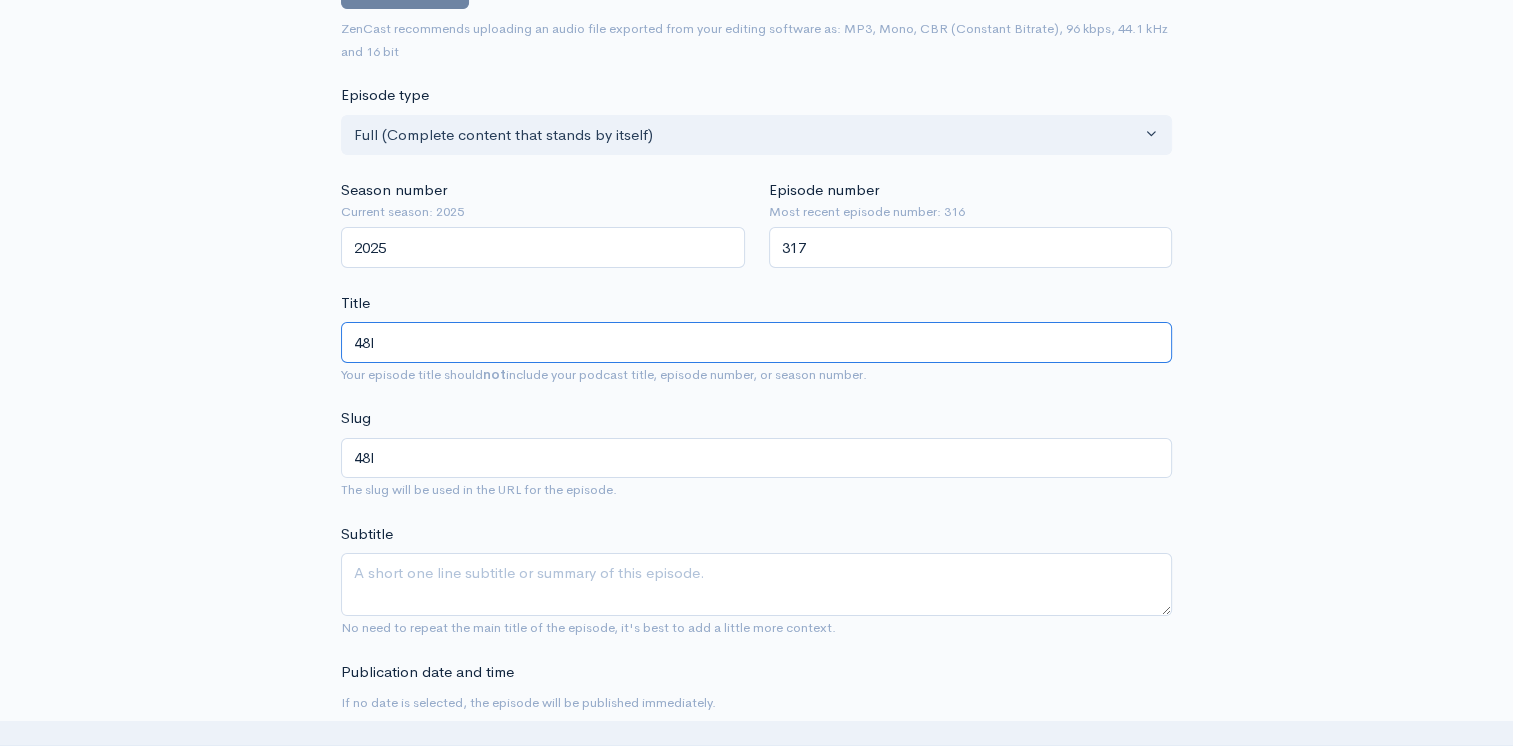 type on "48" 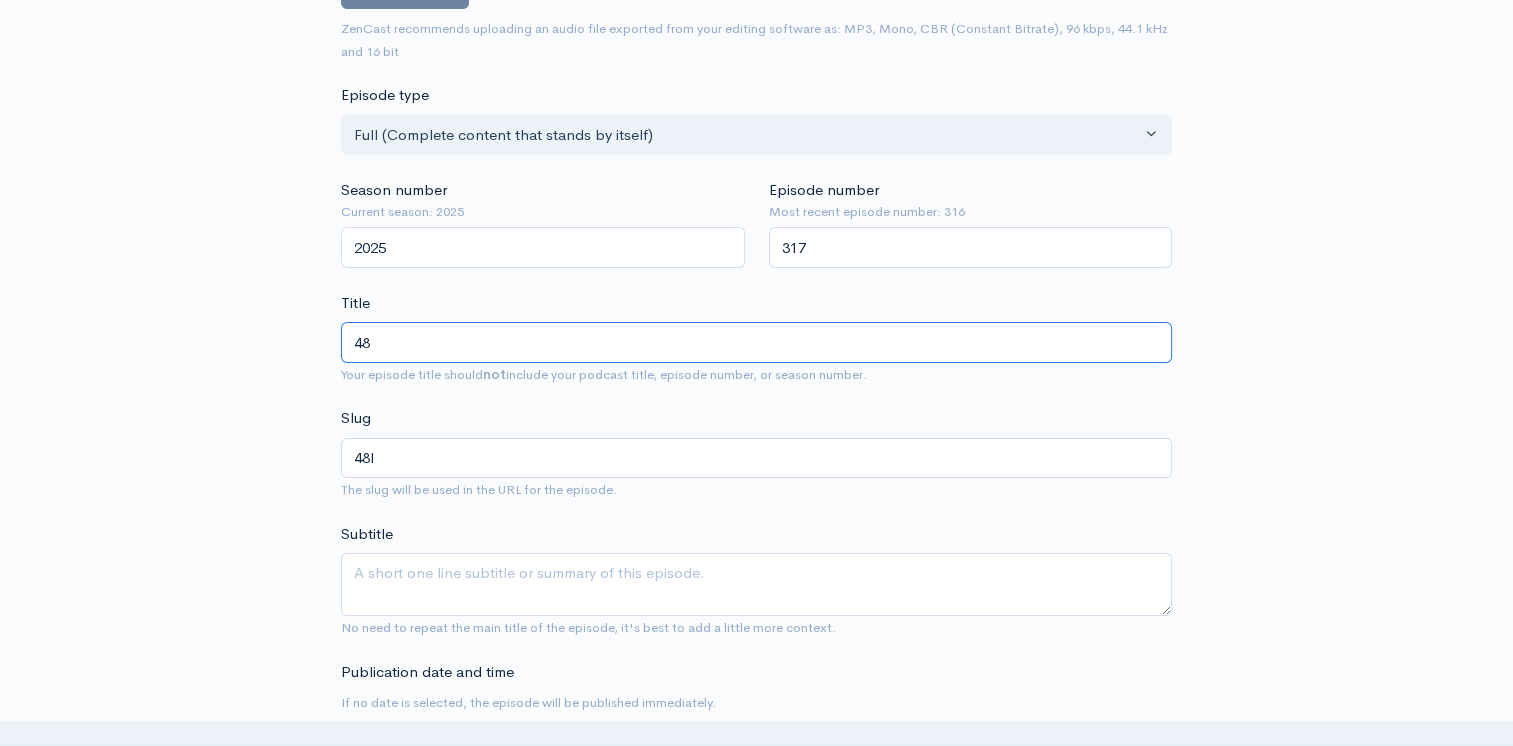 type on "48" 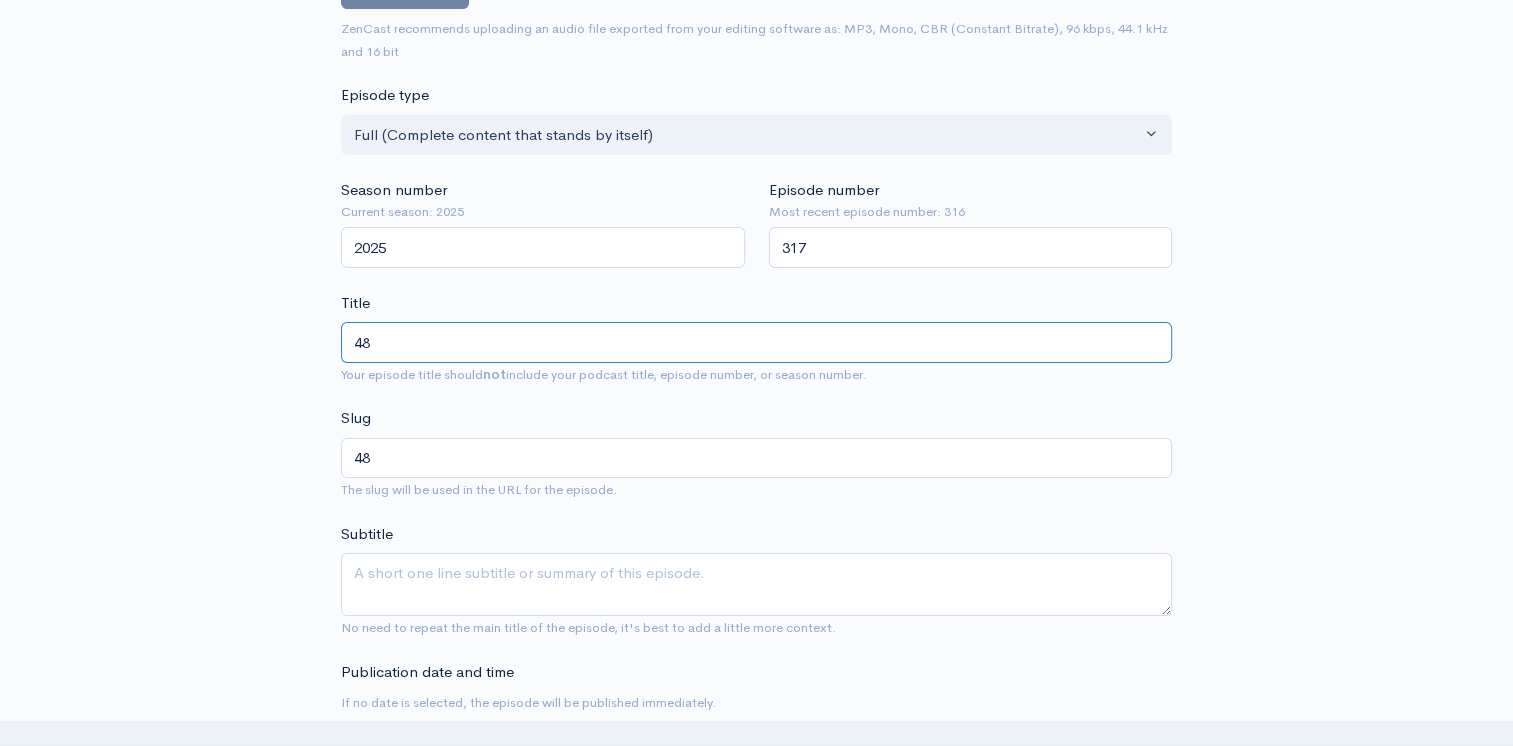 type on "48 L" 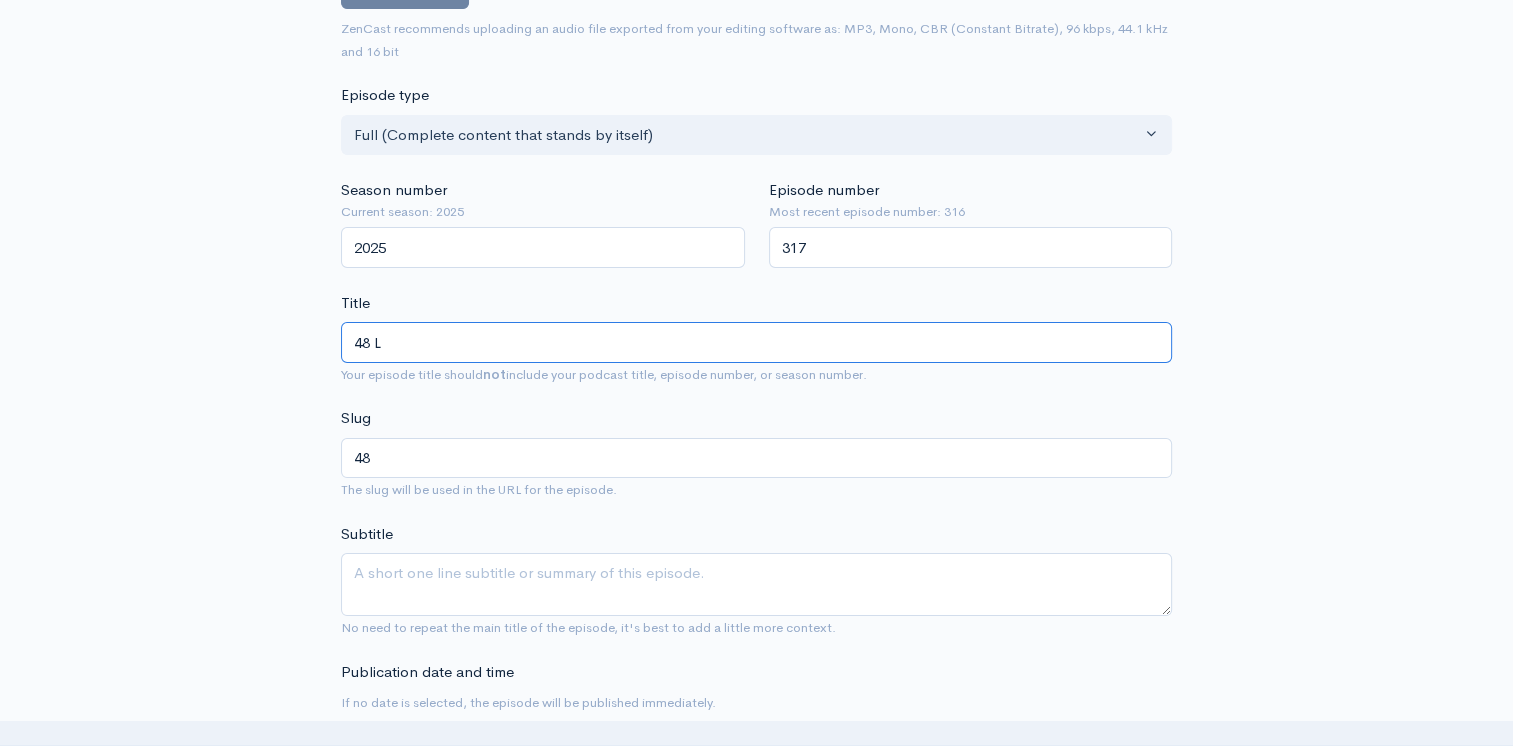 type on "48-l" 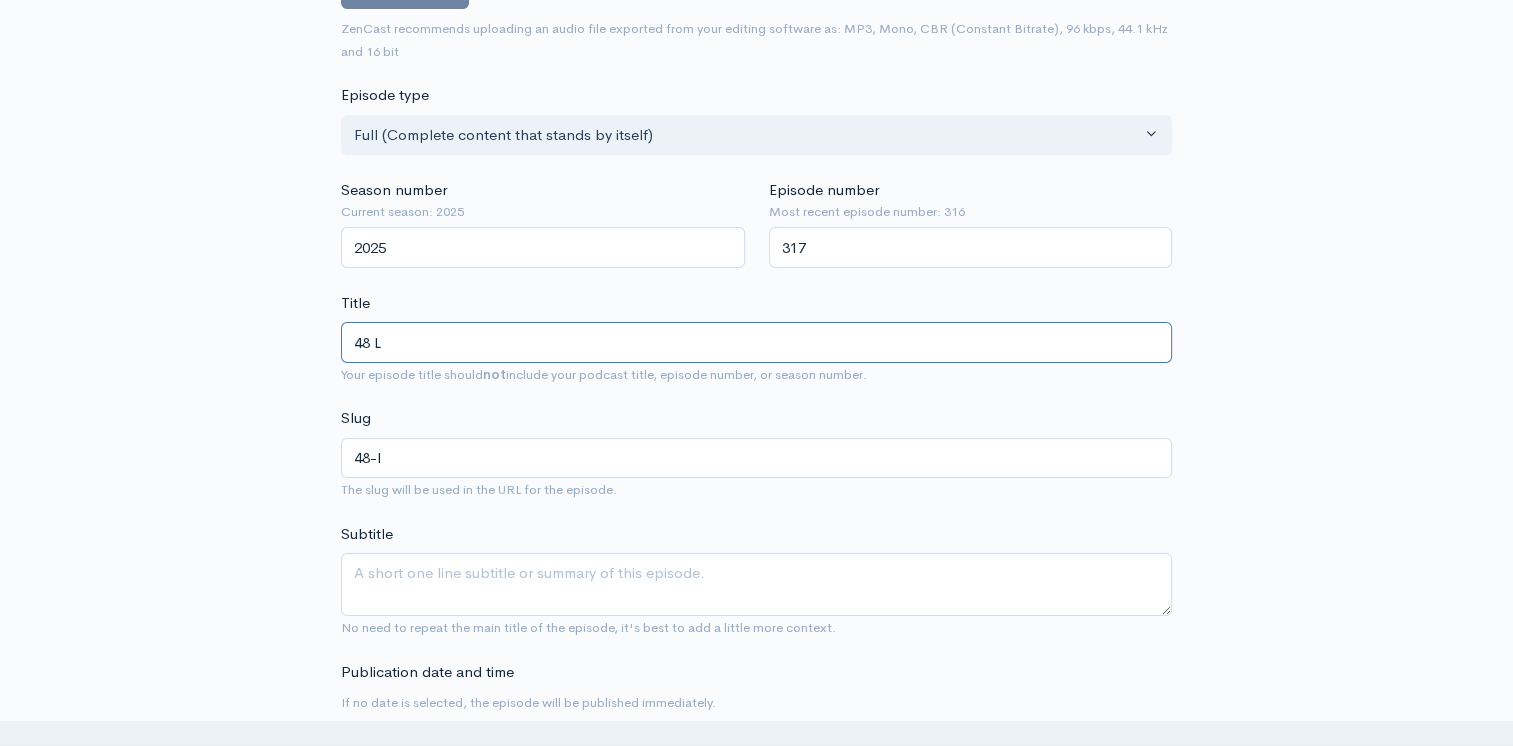 type on "48 La" 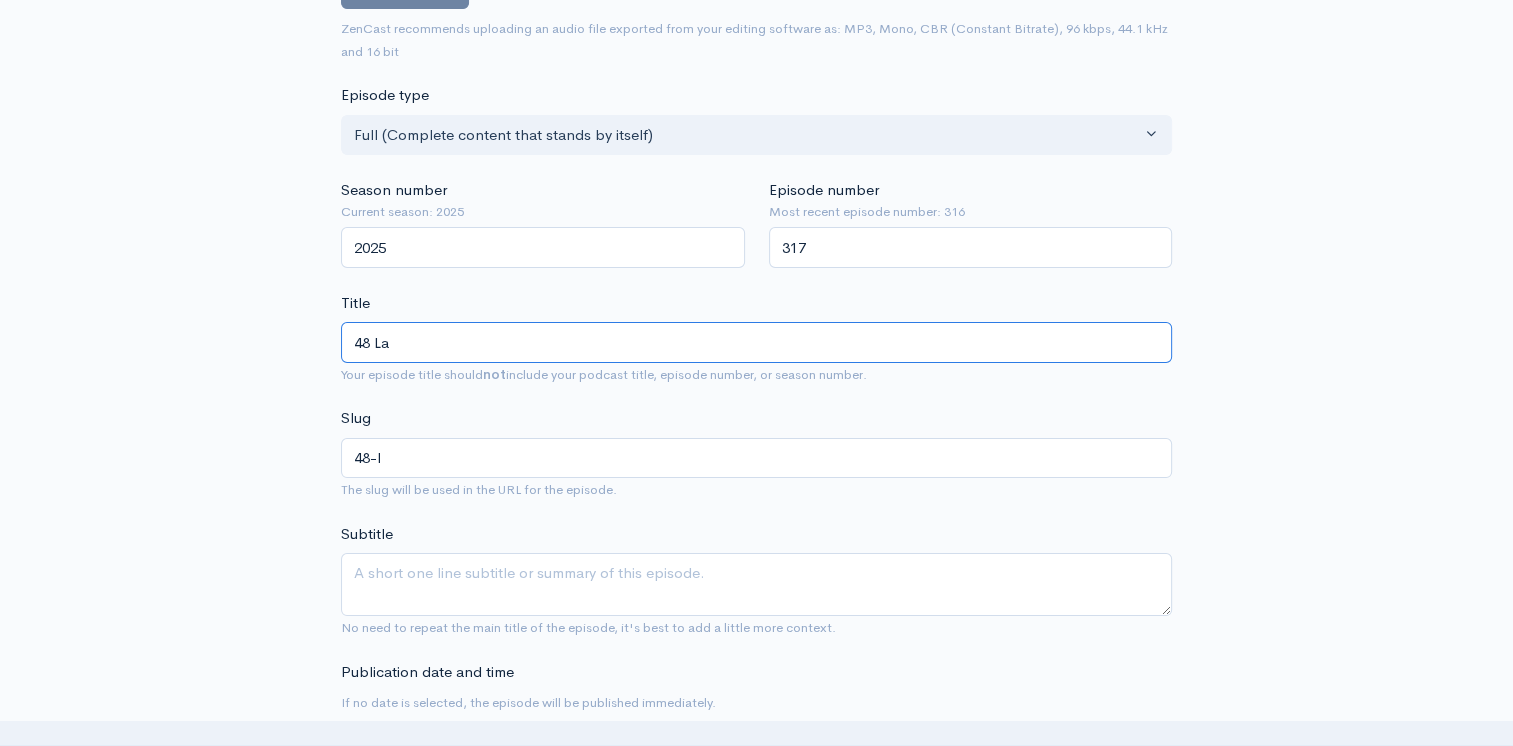 type on "48-la" 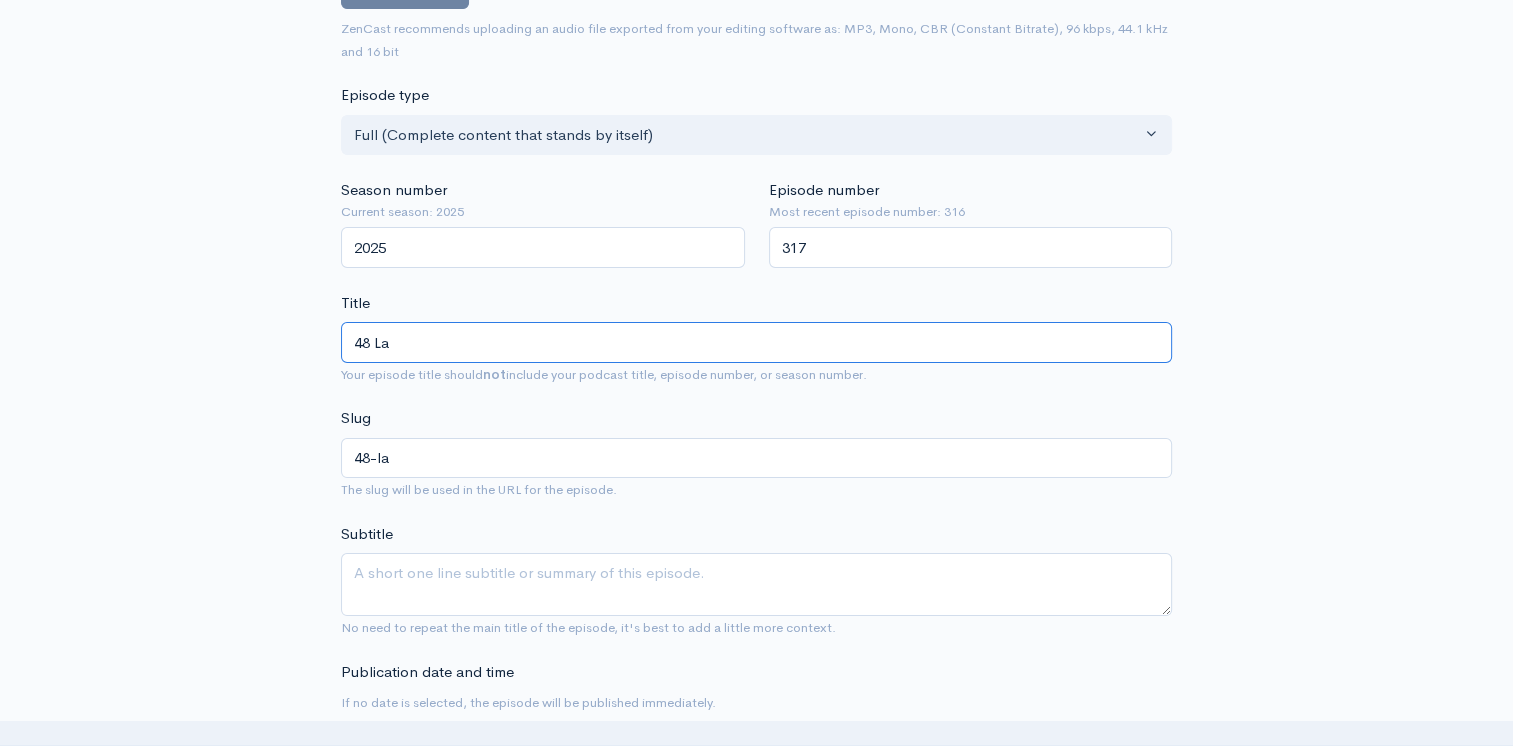 type on "48 Law" 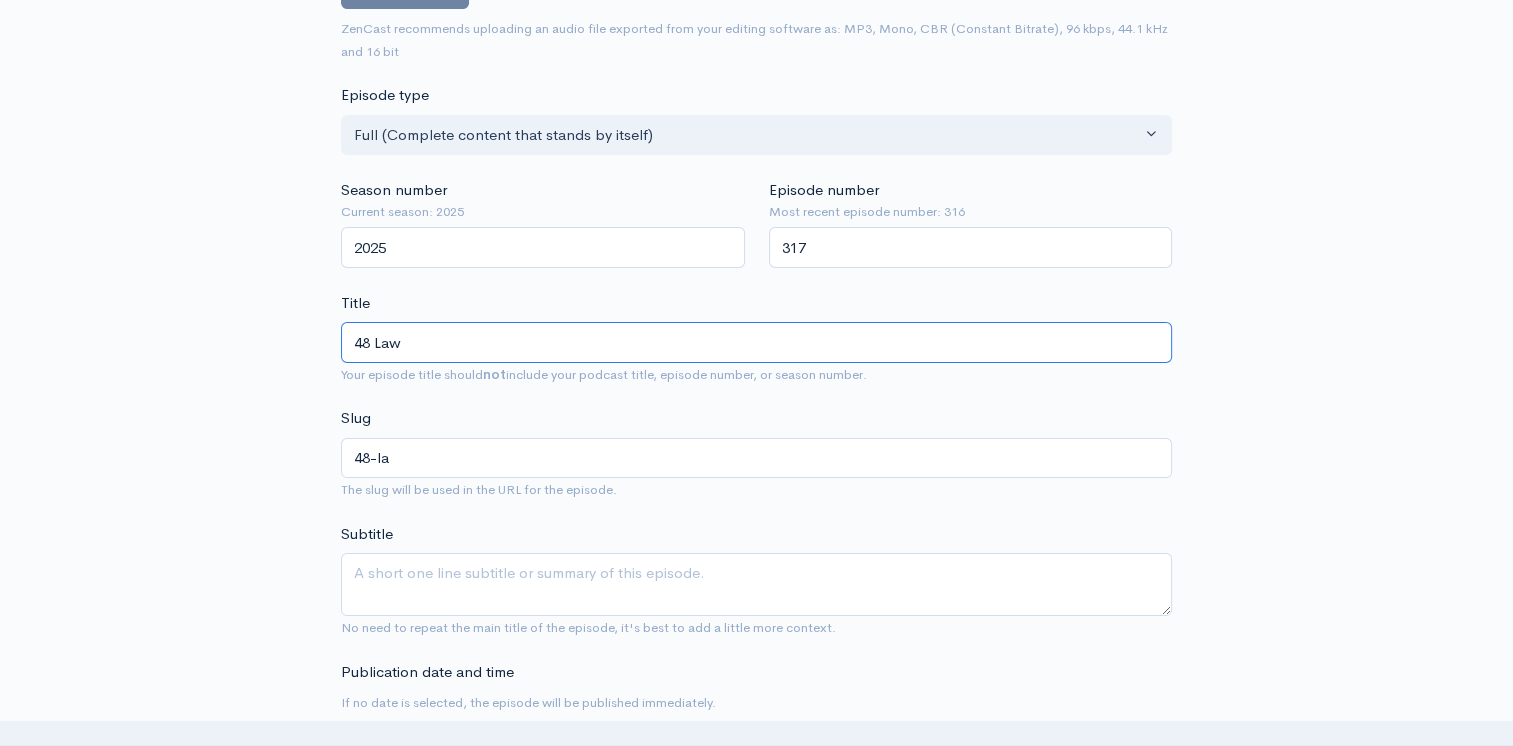 type on "48-law" 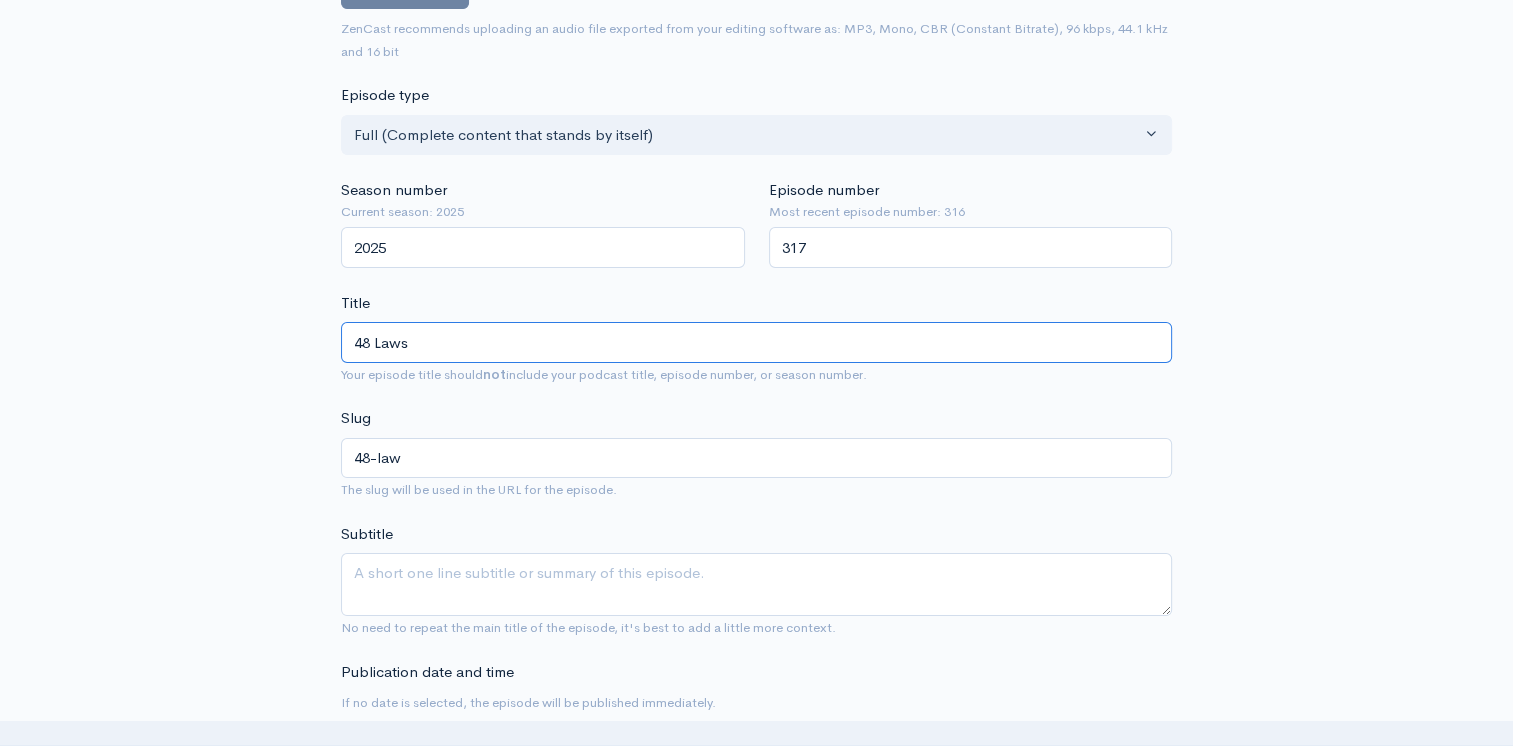 type on "48 Laws" 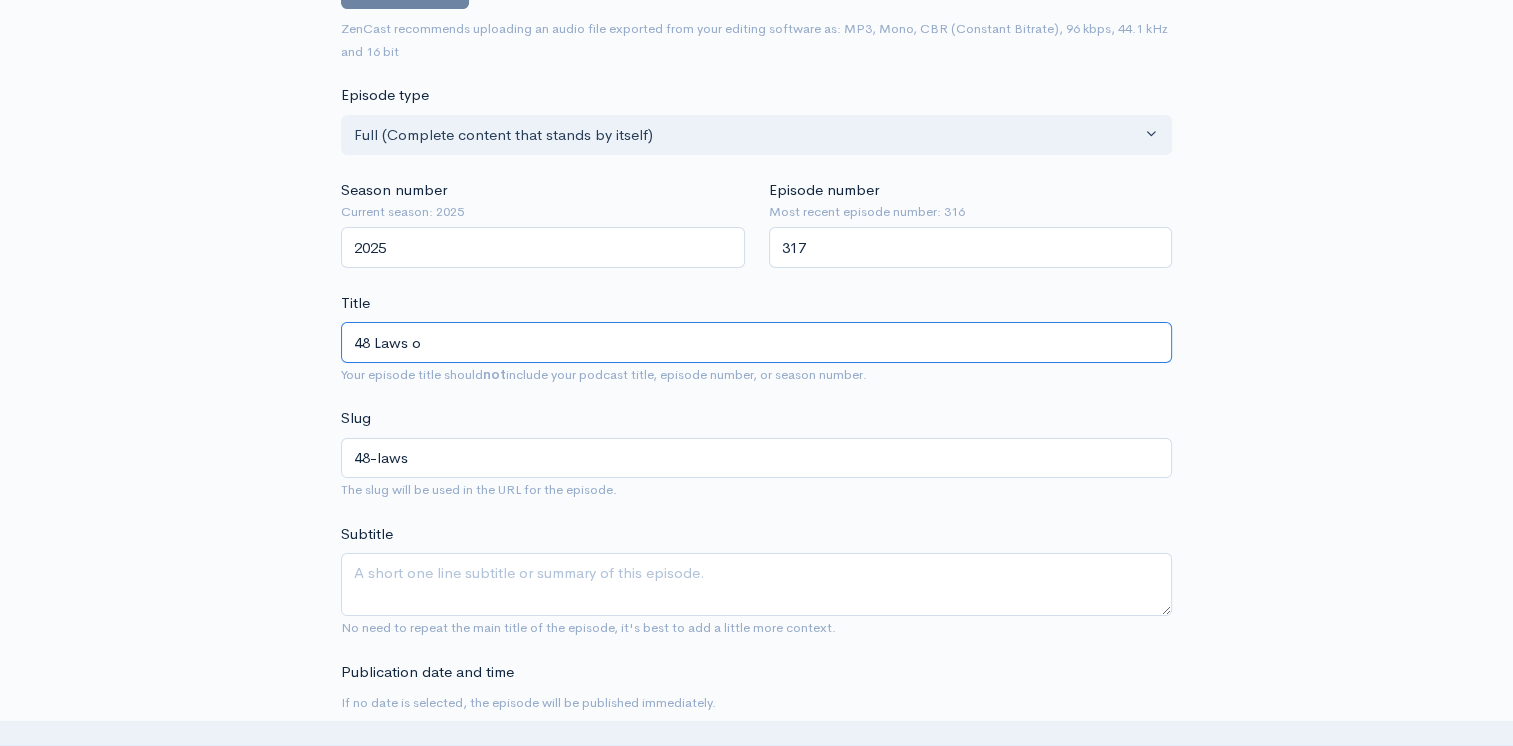 type on "48 Laws of" 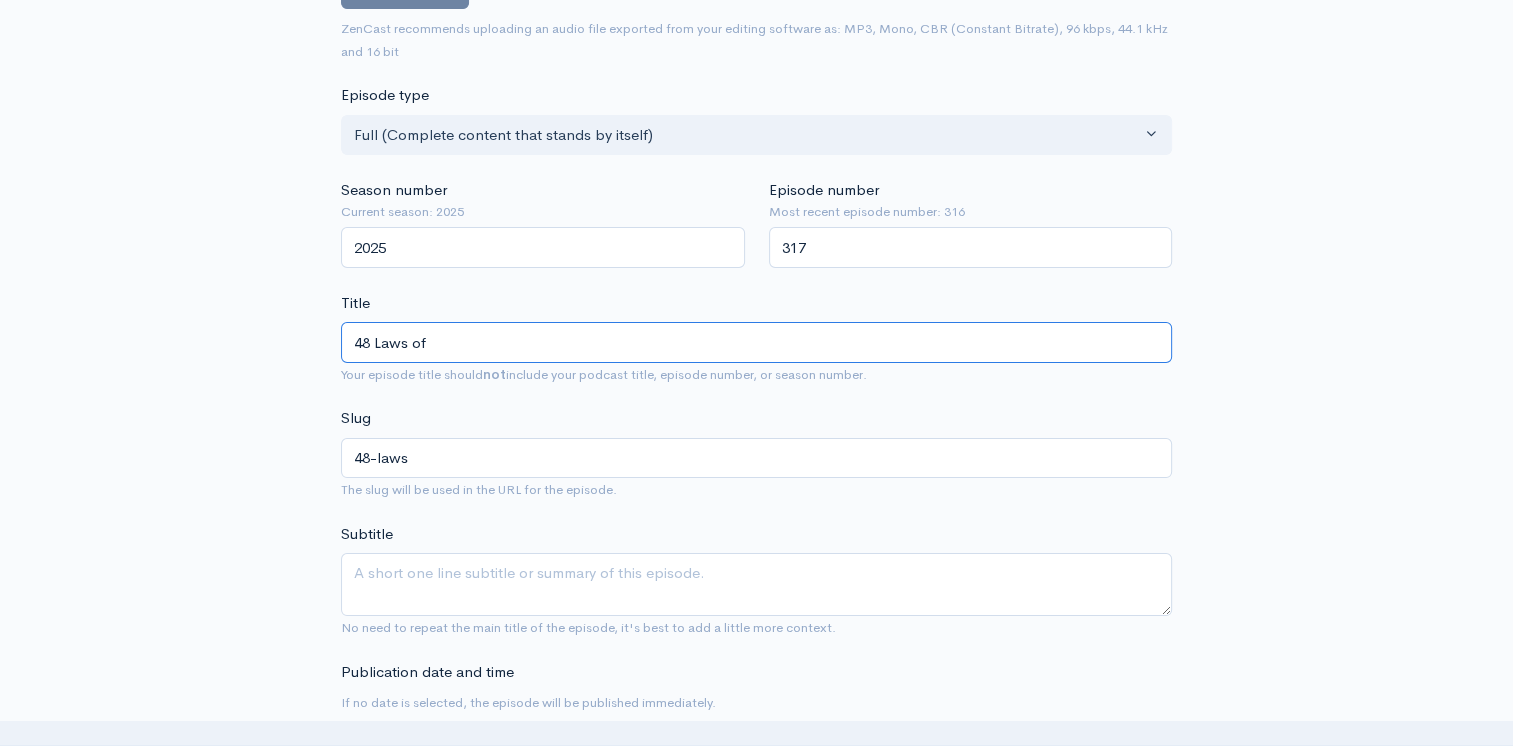type on "48-laws-of" 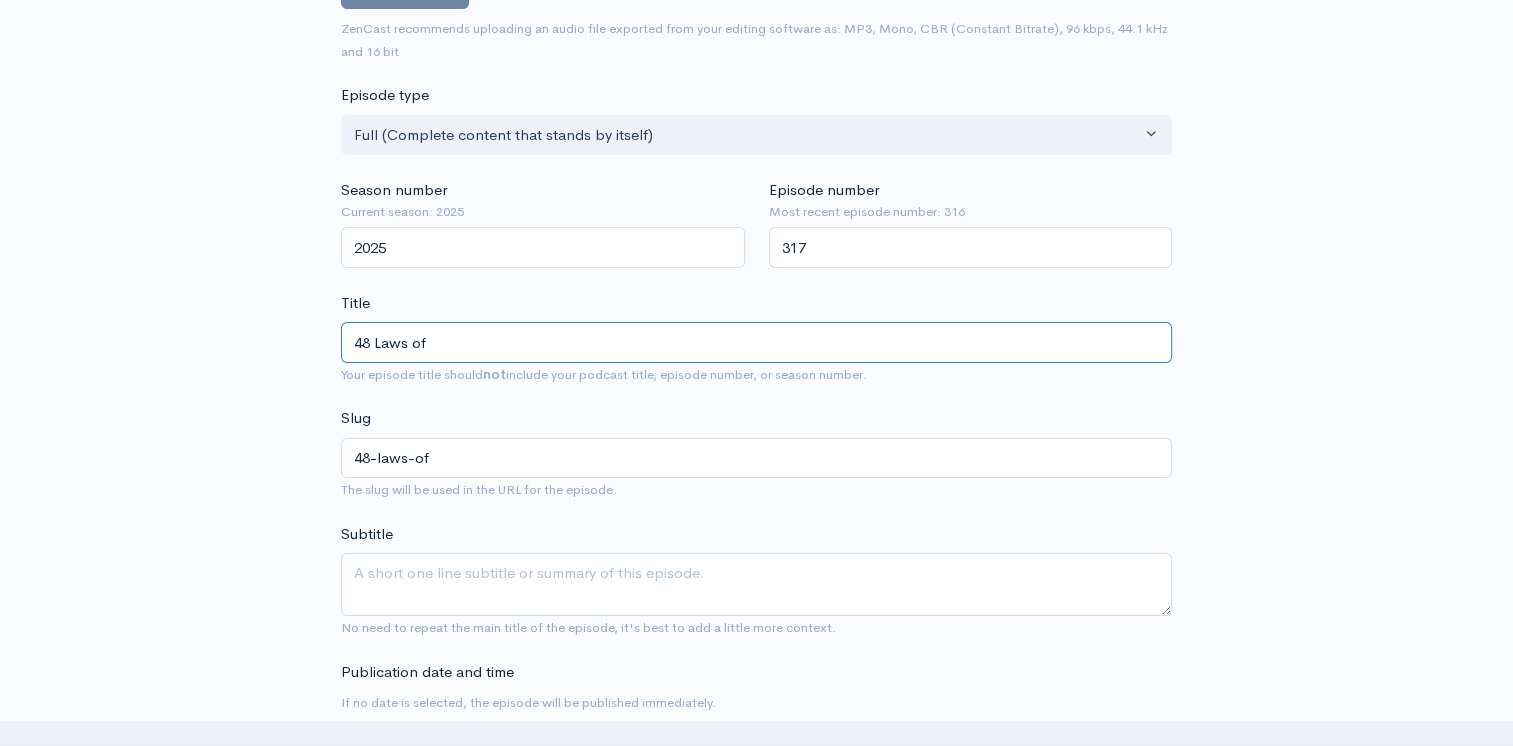 type on "48 Laws of P" 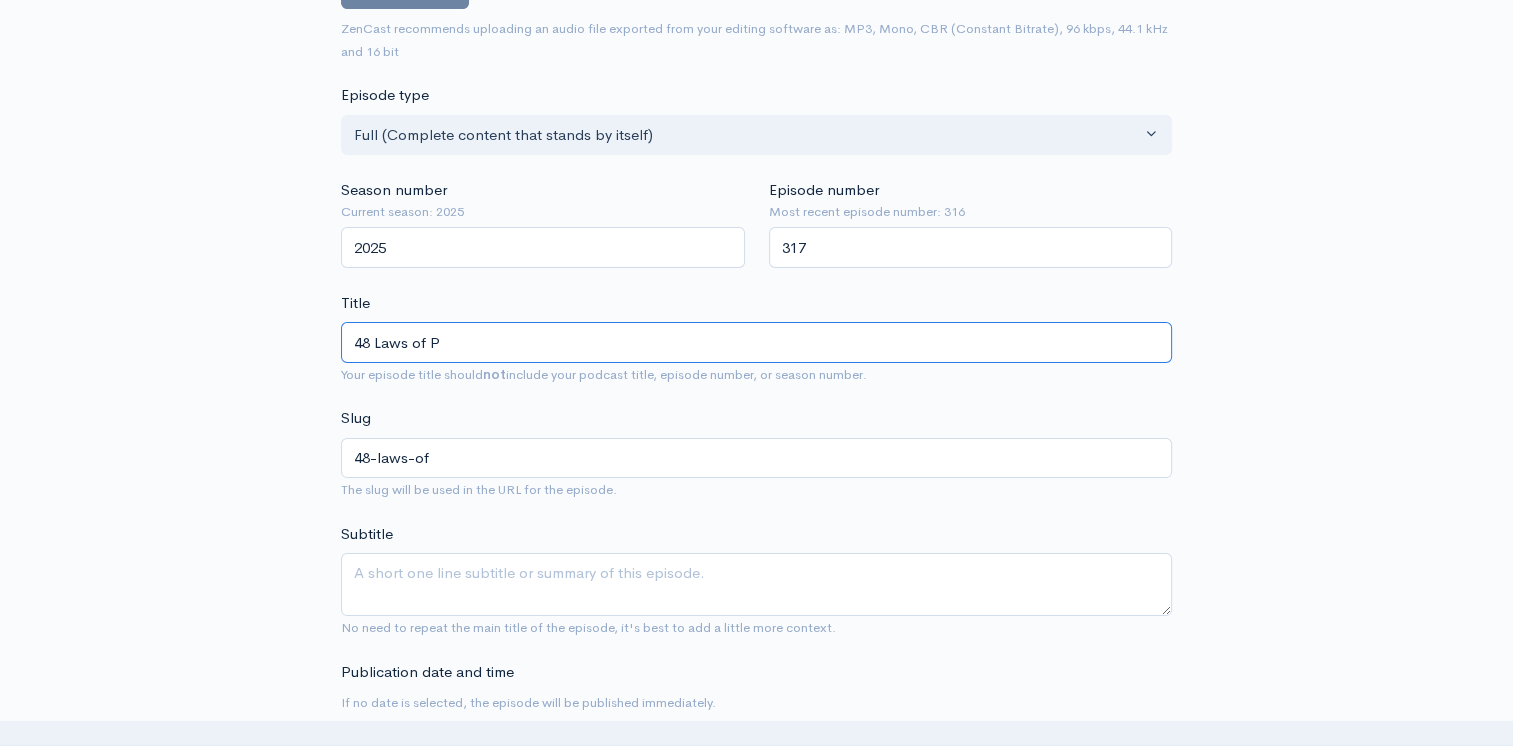 type on "48-laws-of-p" 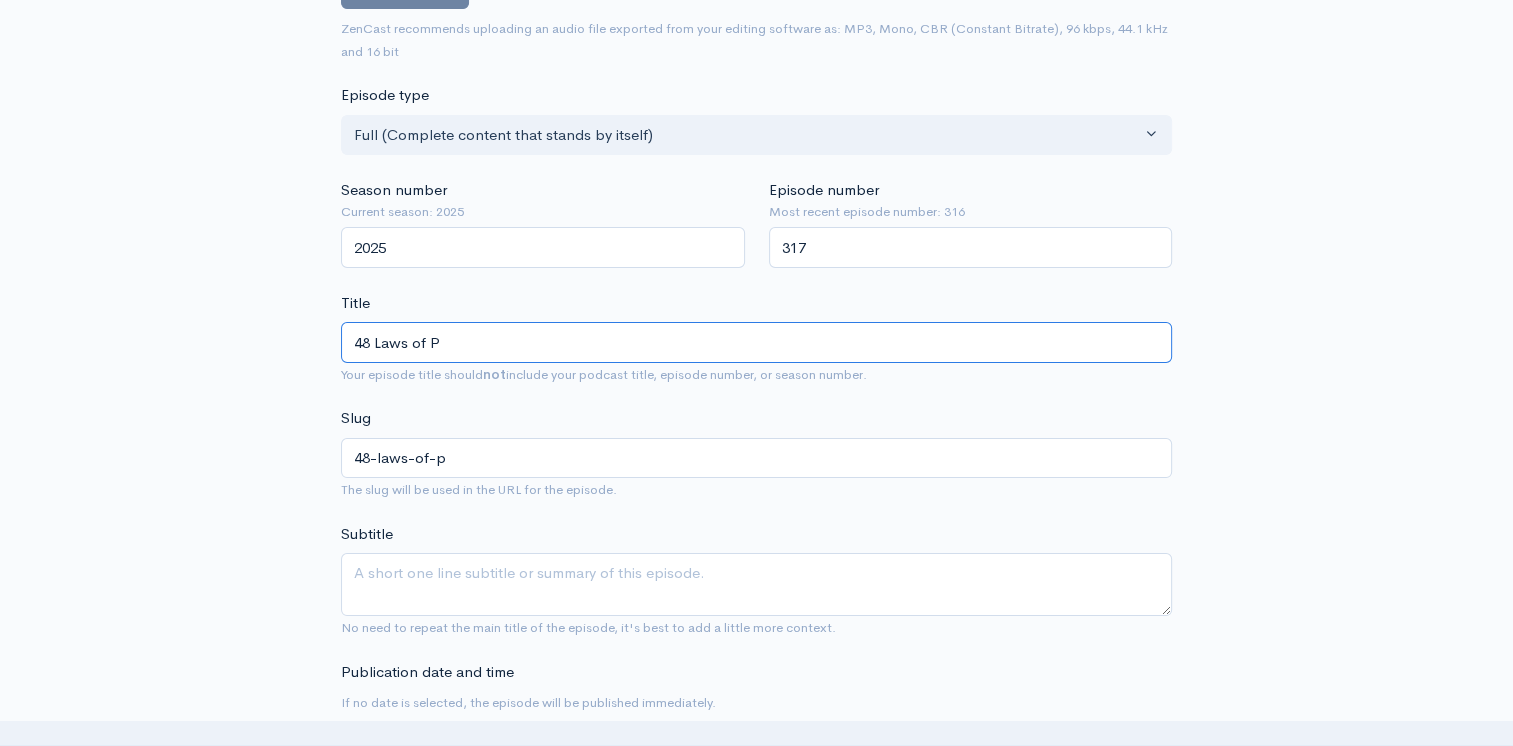 type on "48 Laws of Po" 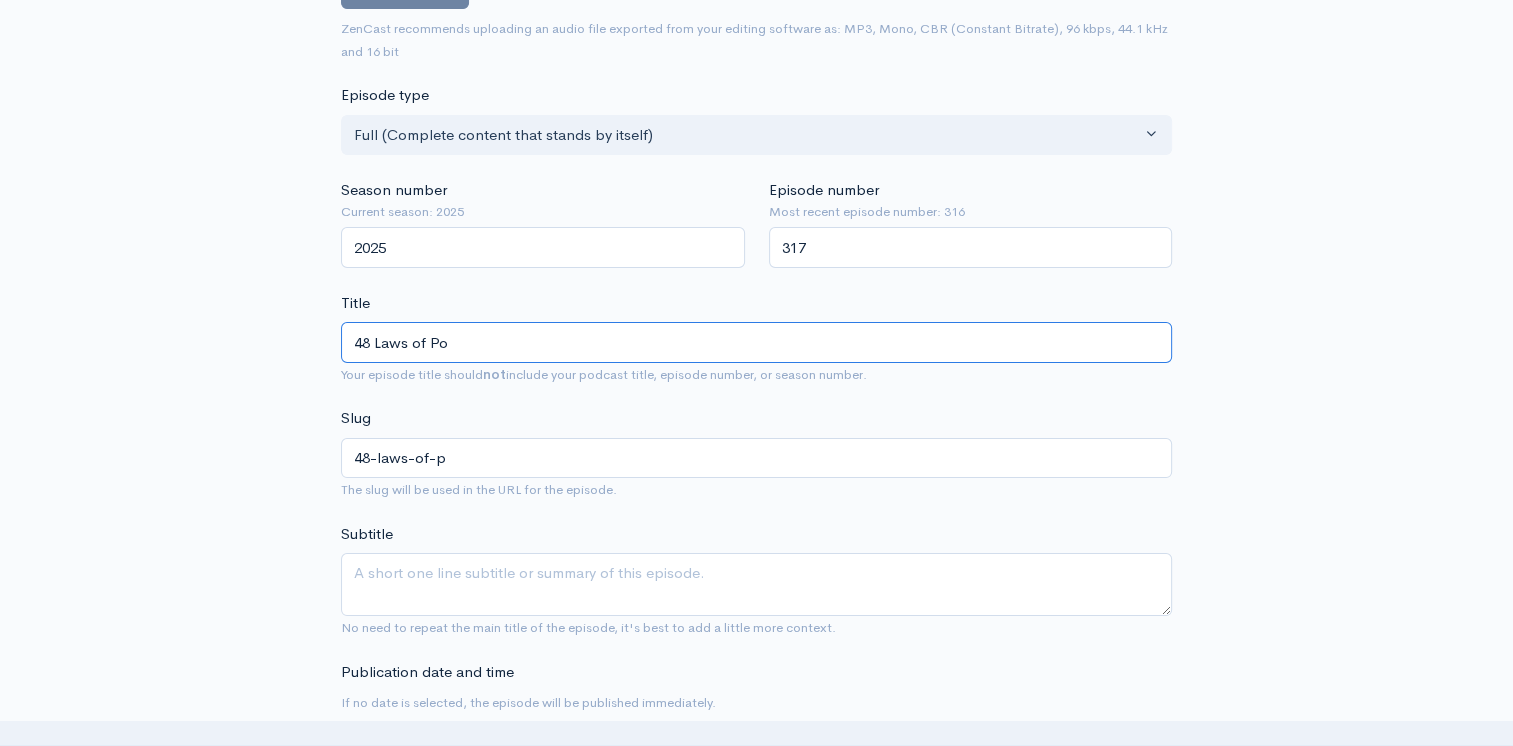 type on "48-laws-of-po" 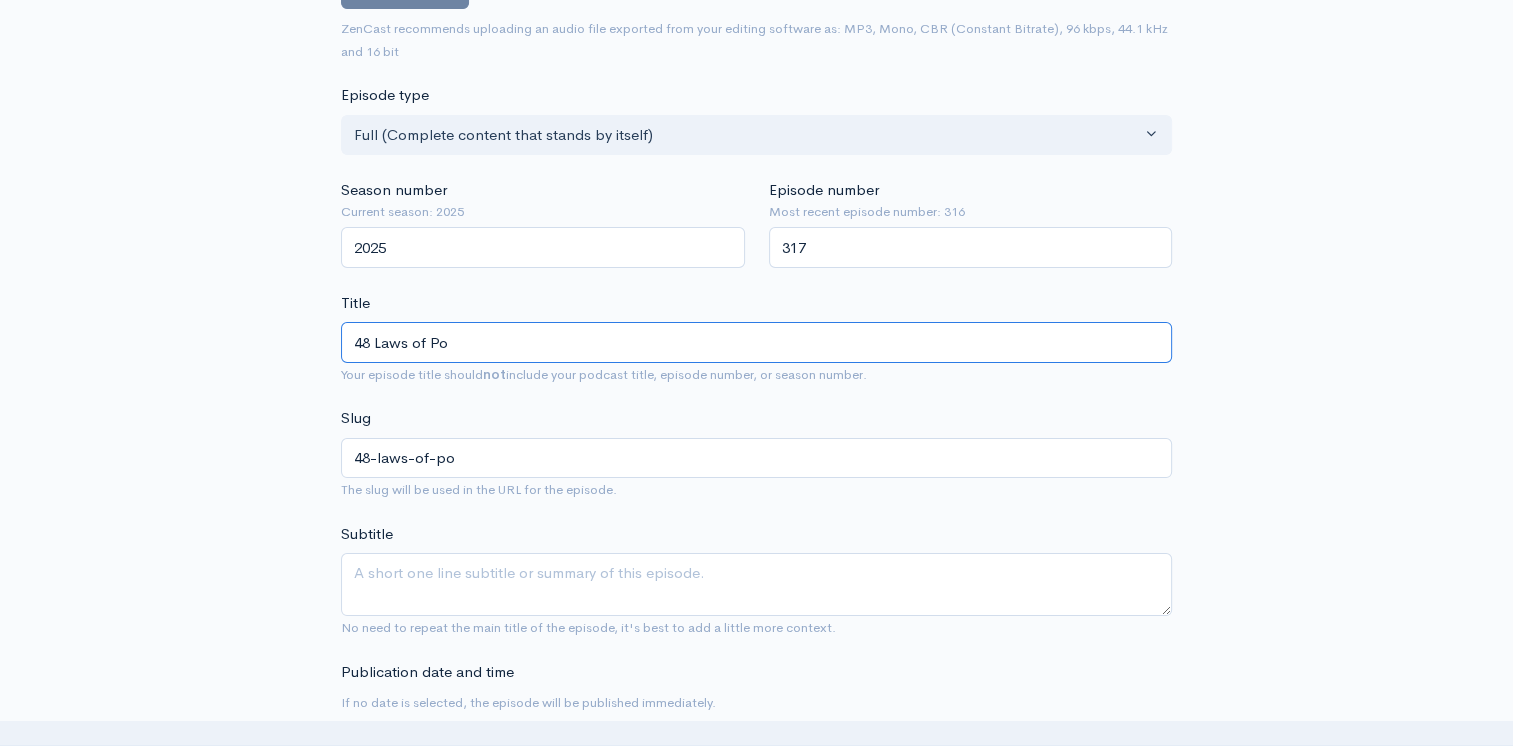type on "48 Laws of Poe" 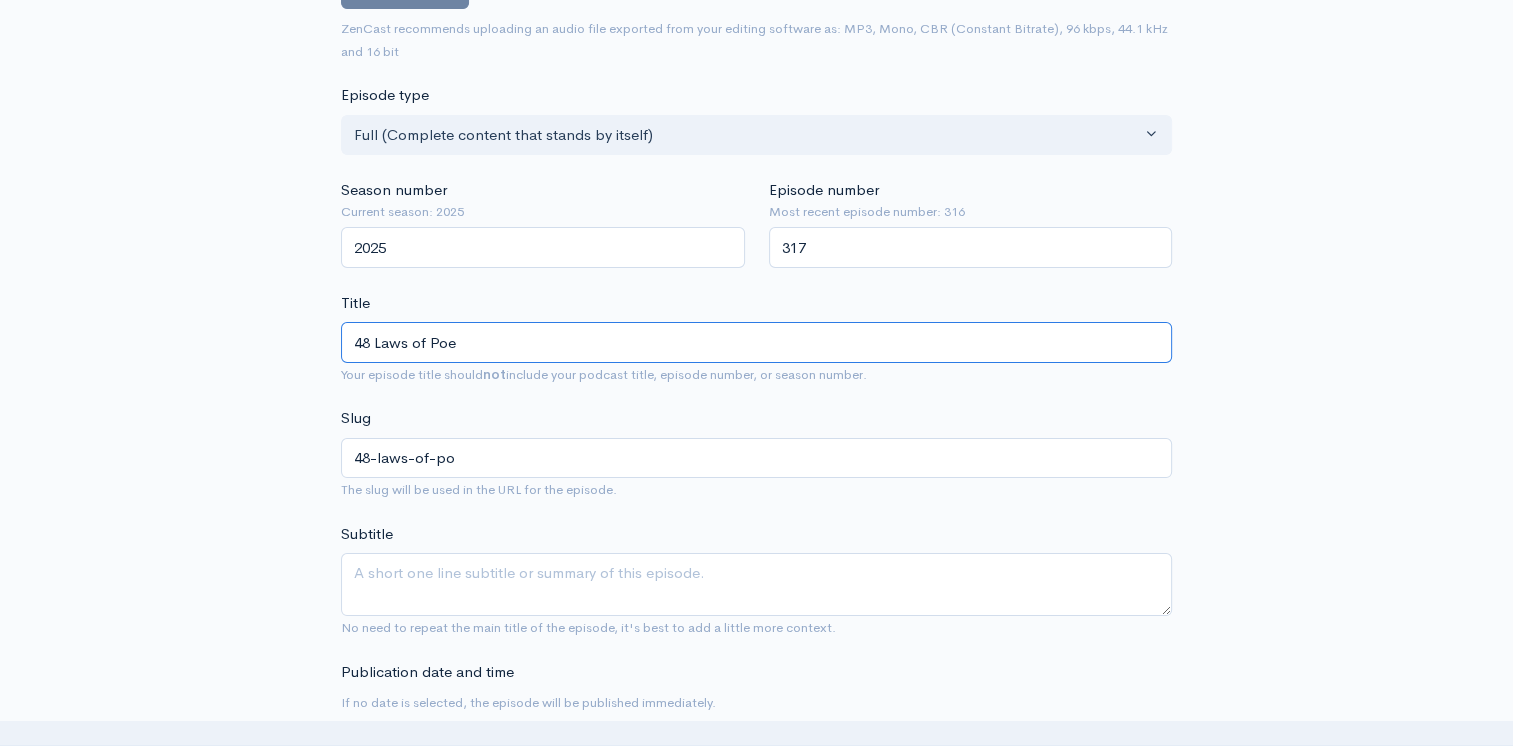 type on "48-laws-of-poe" 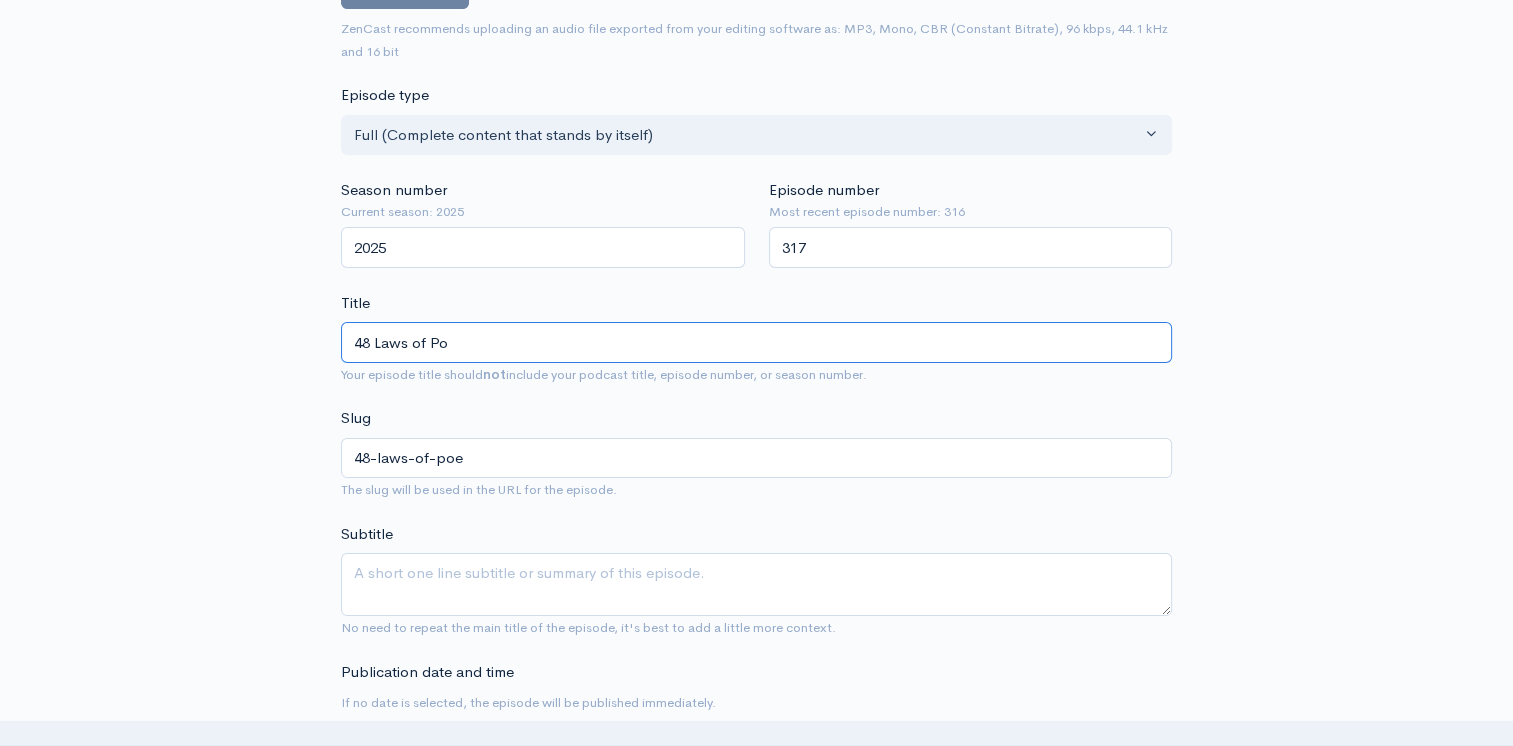type on "48 Laws of Pow" 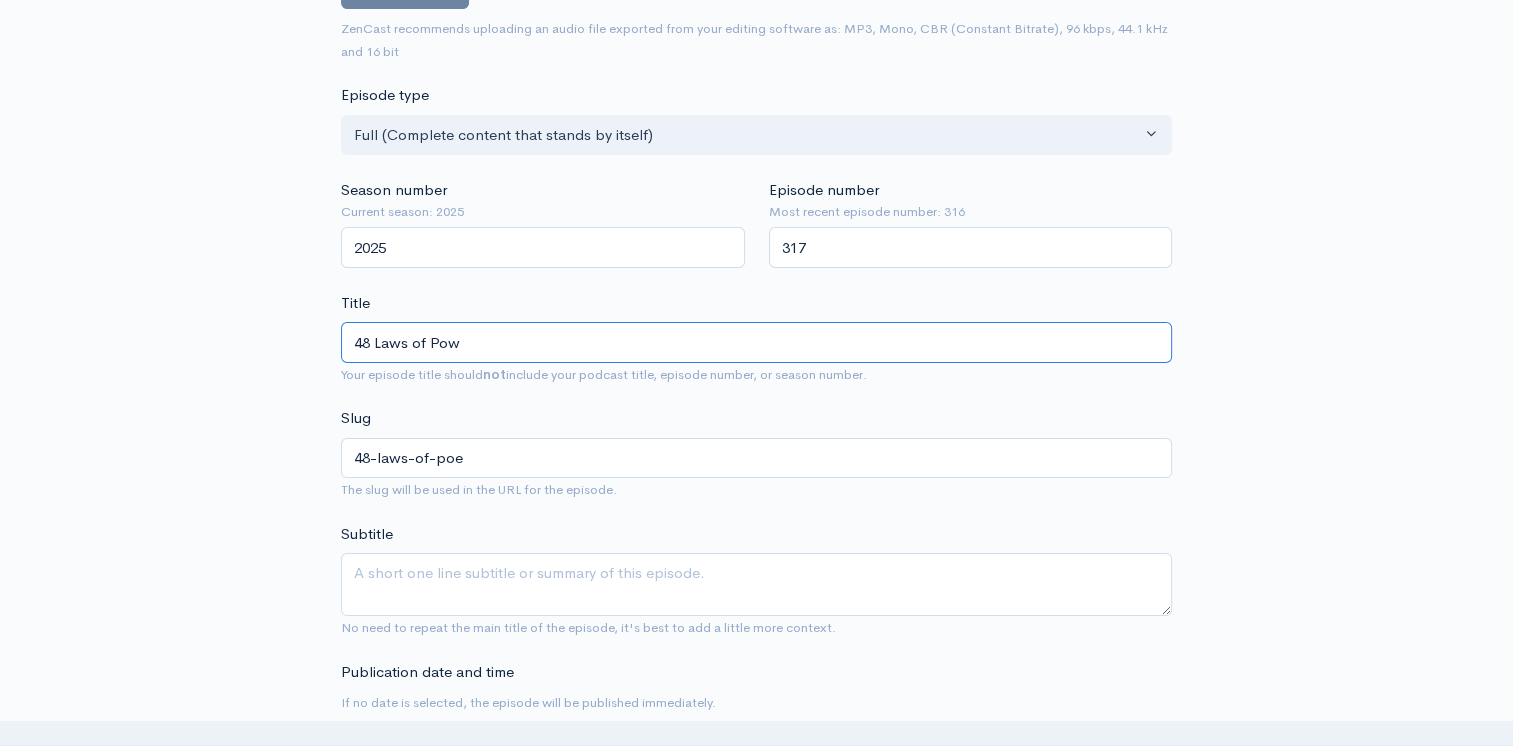 type on "48-laws-of-po" 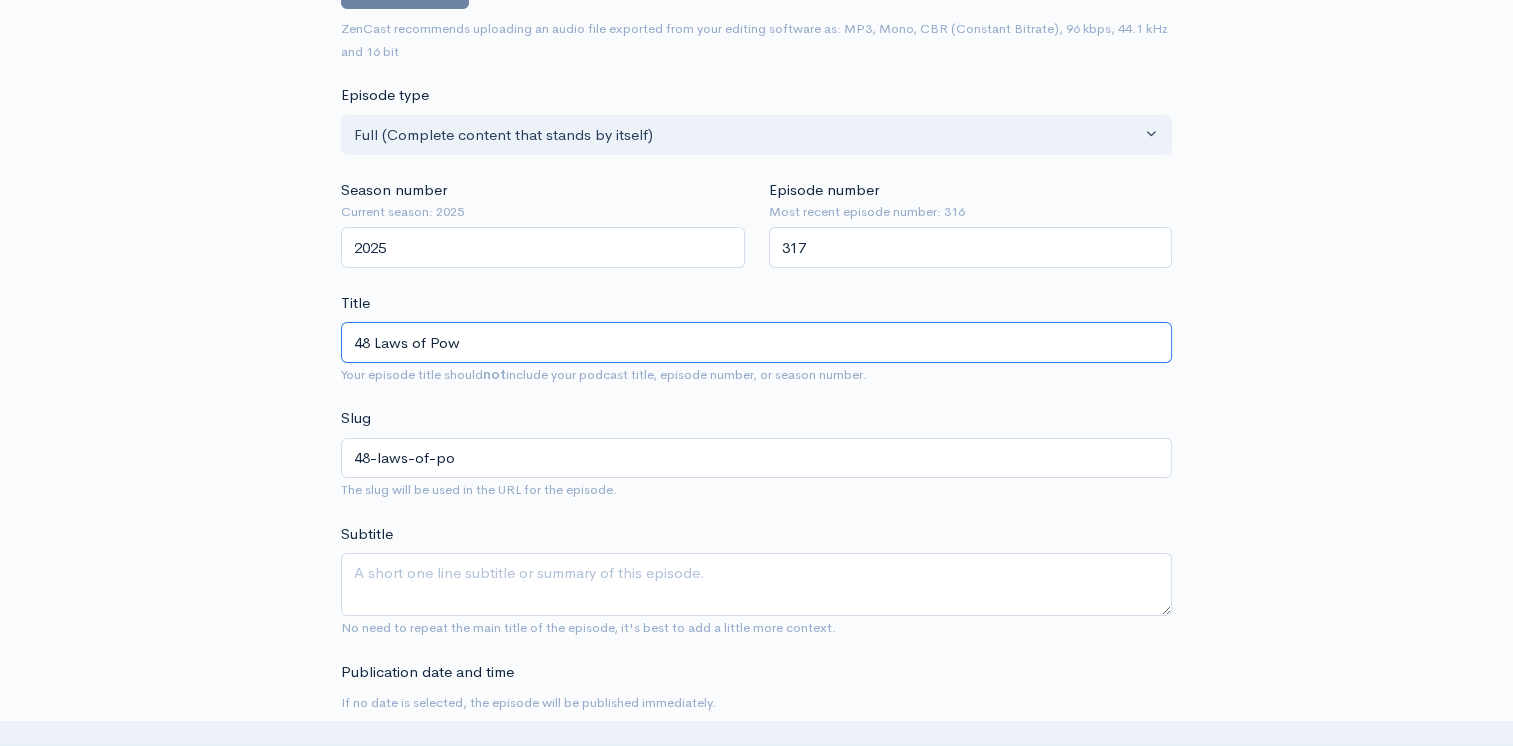 type on "48 Laws of Powe" 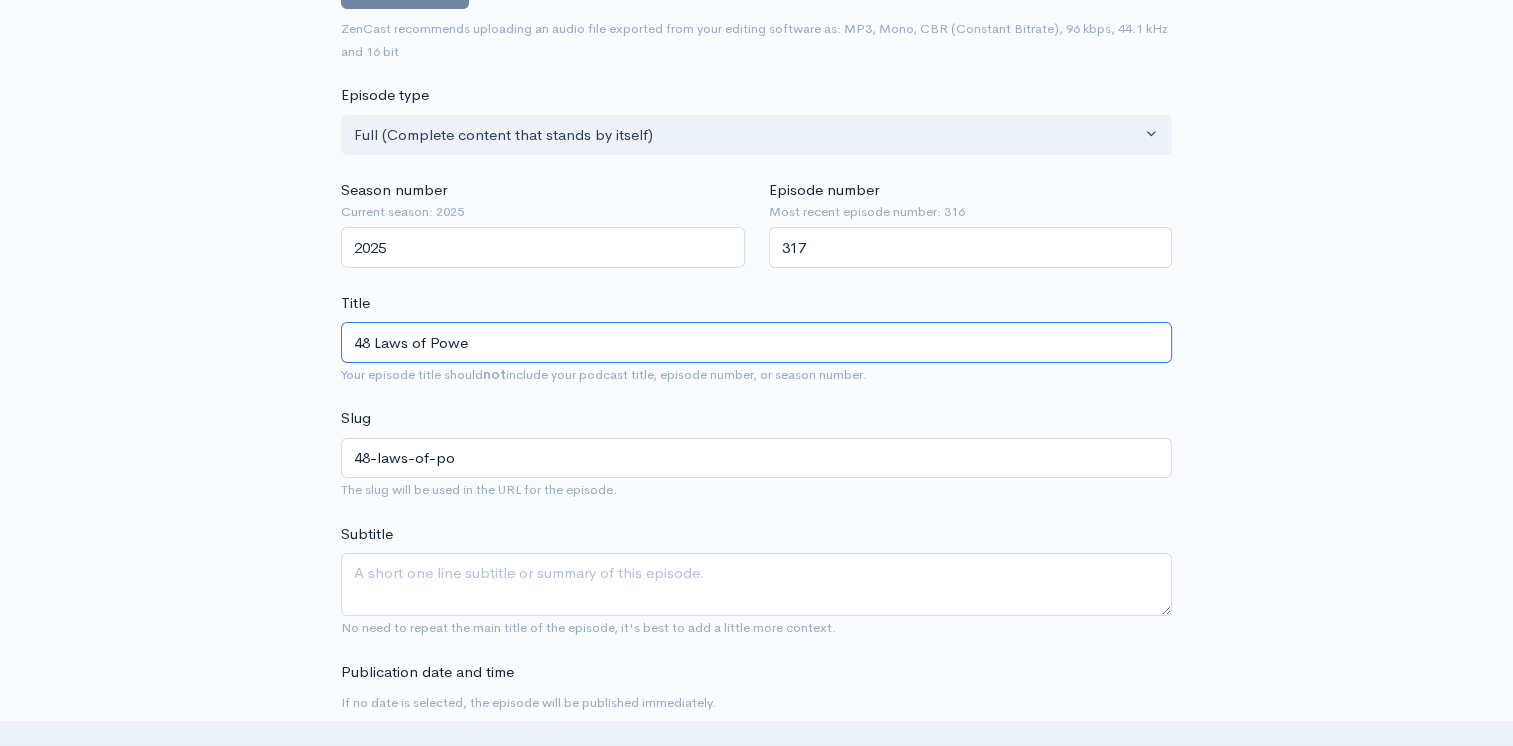 type on "48-laws-of-powe" 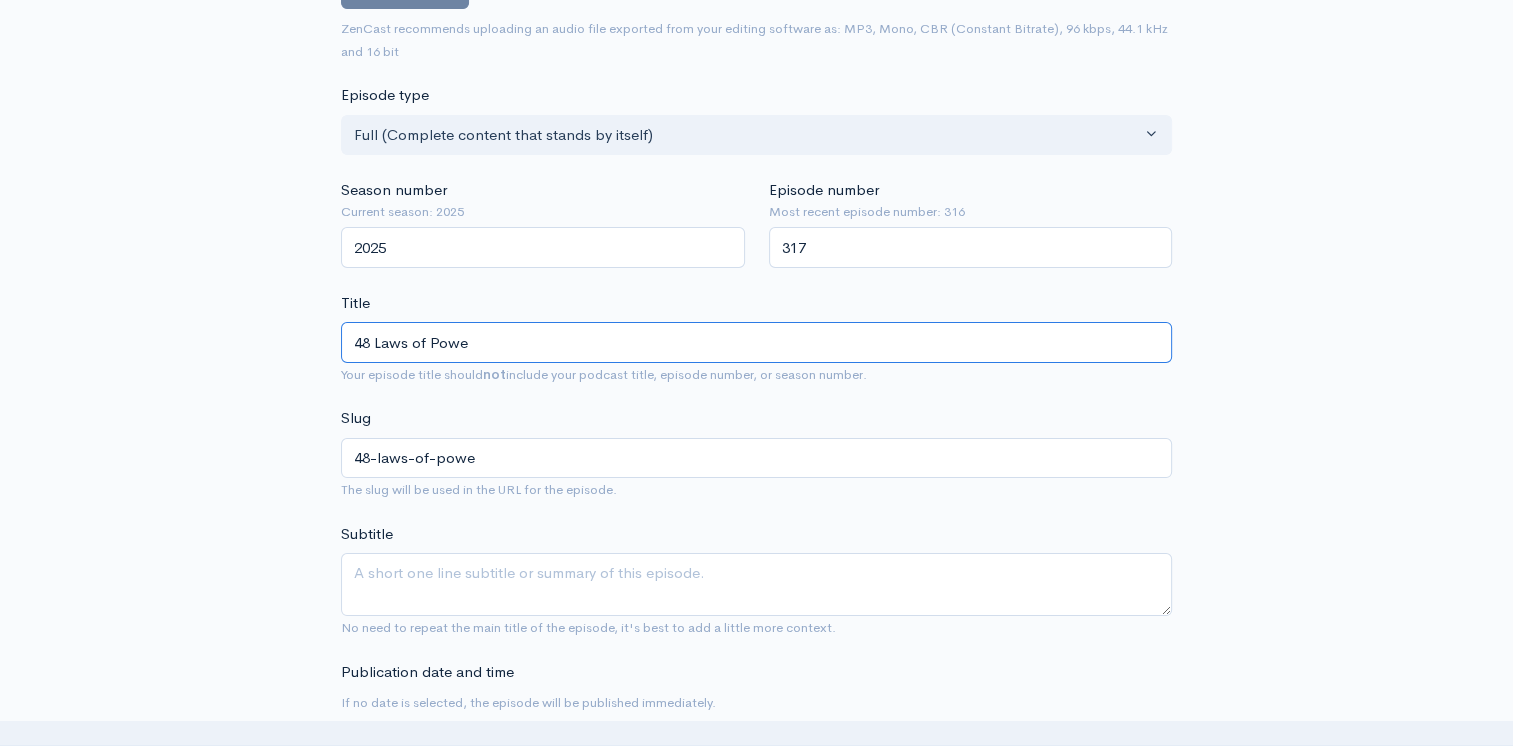 type on "48 Laws of Power" 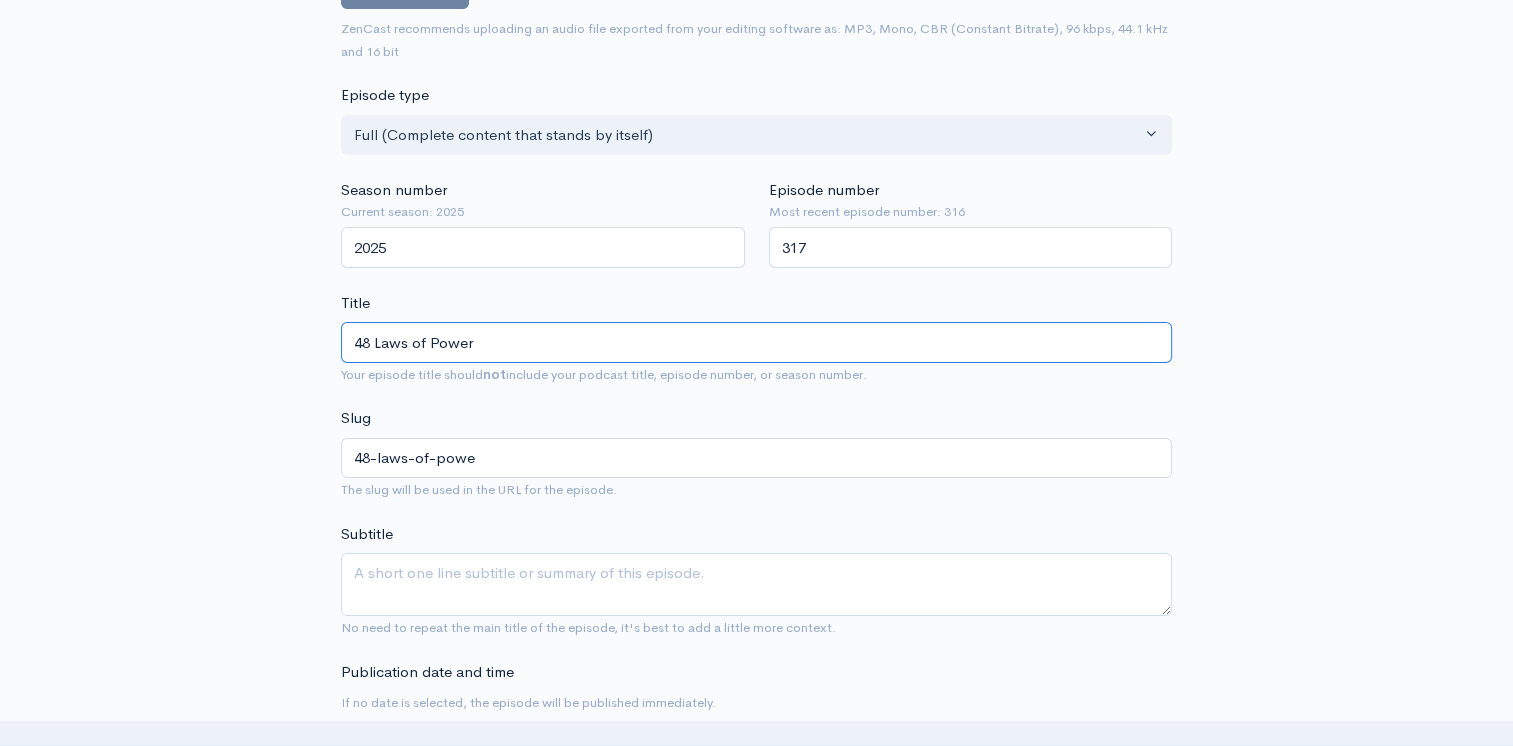 type on "48-laws-of-power" 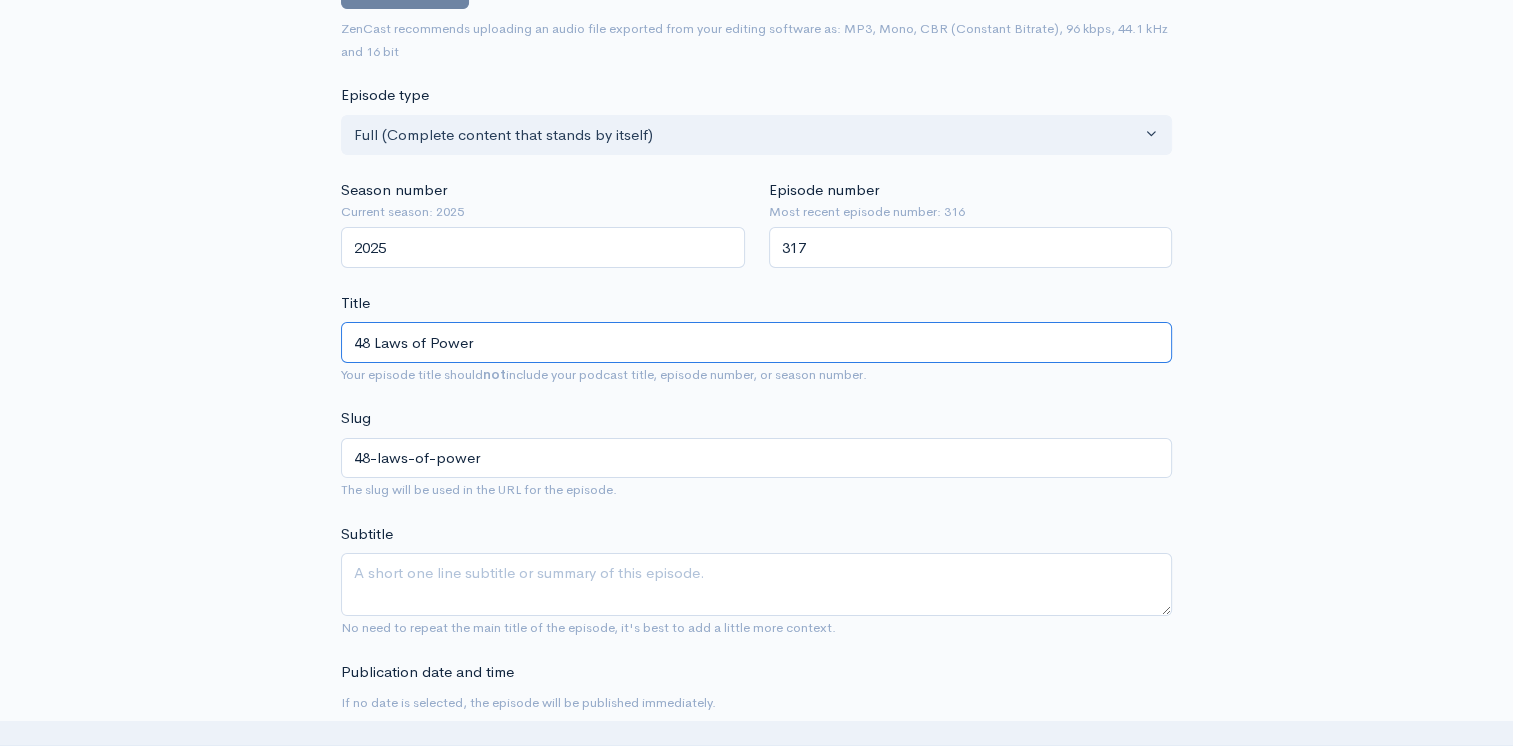 type on "48 Laws of Power B" 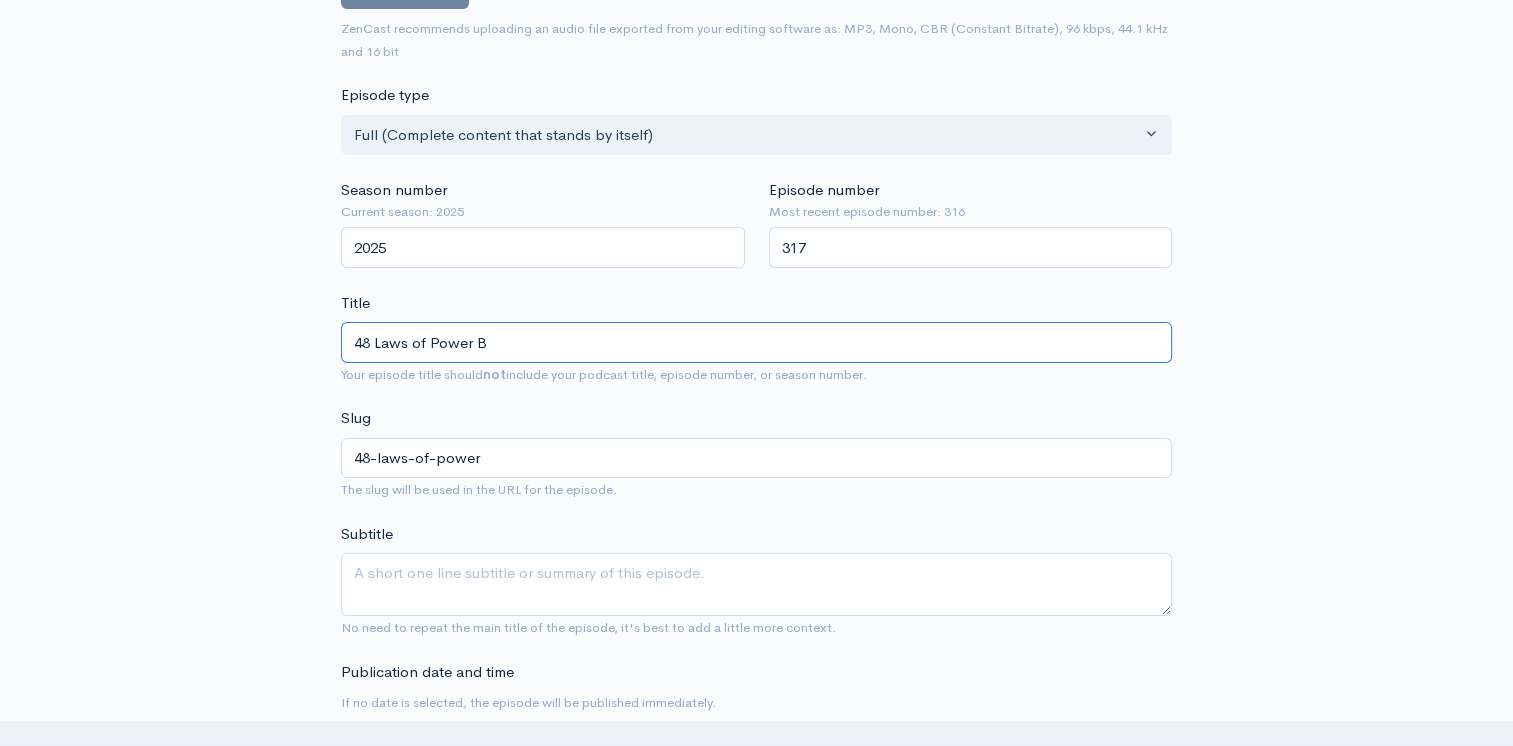 type on "48-laws-of-power-b" 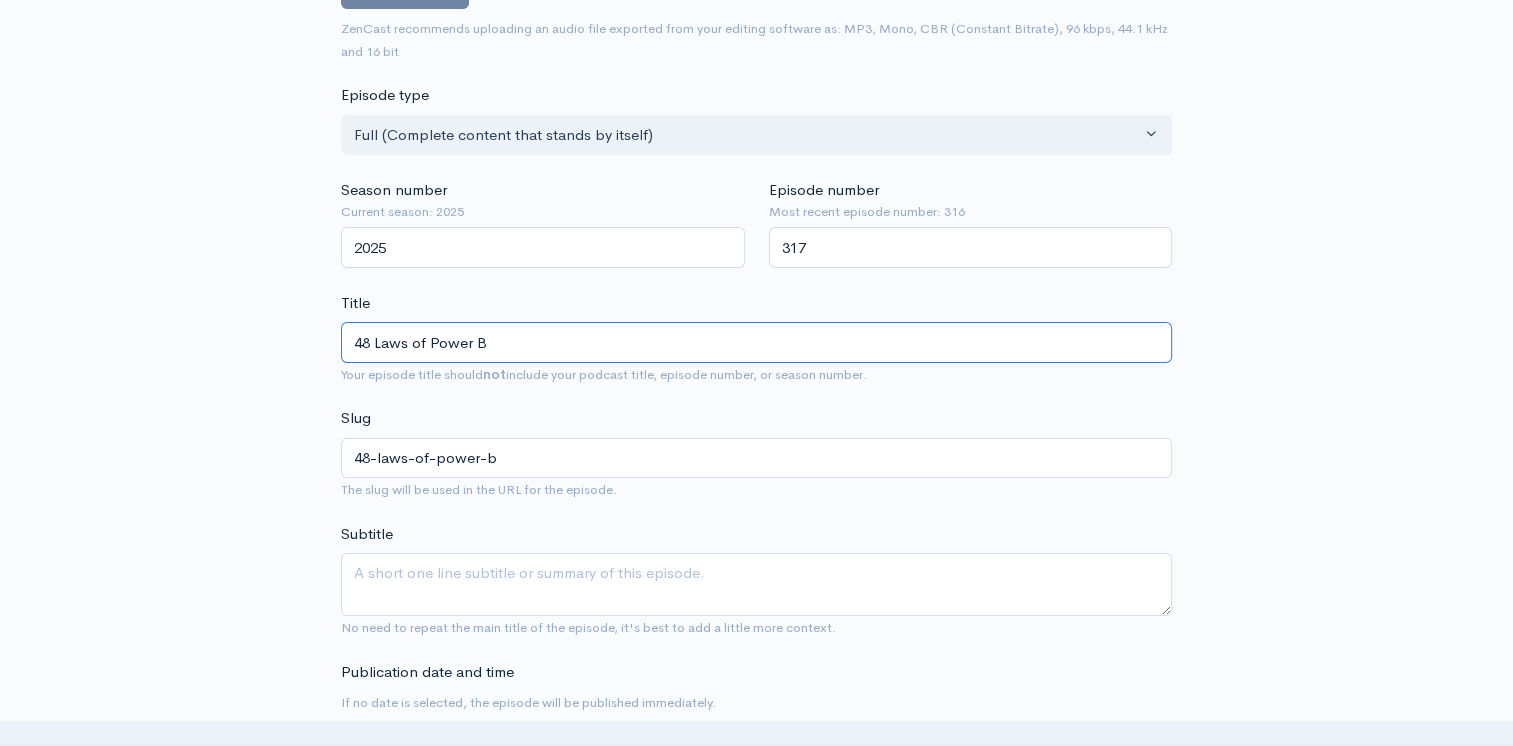 type on "48 Laws of Power Bo" 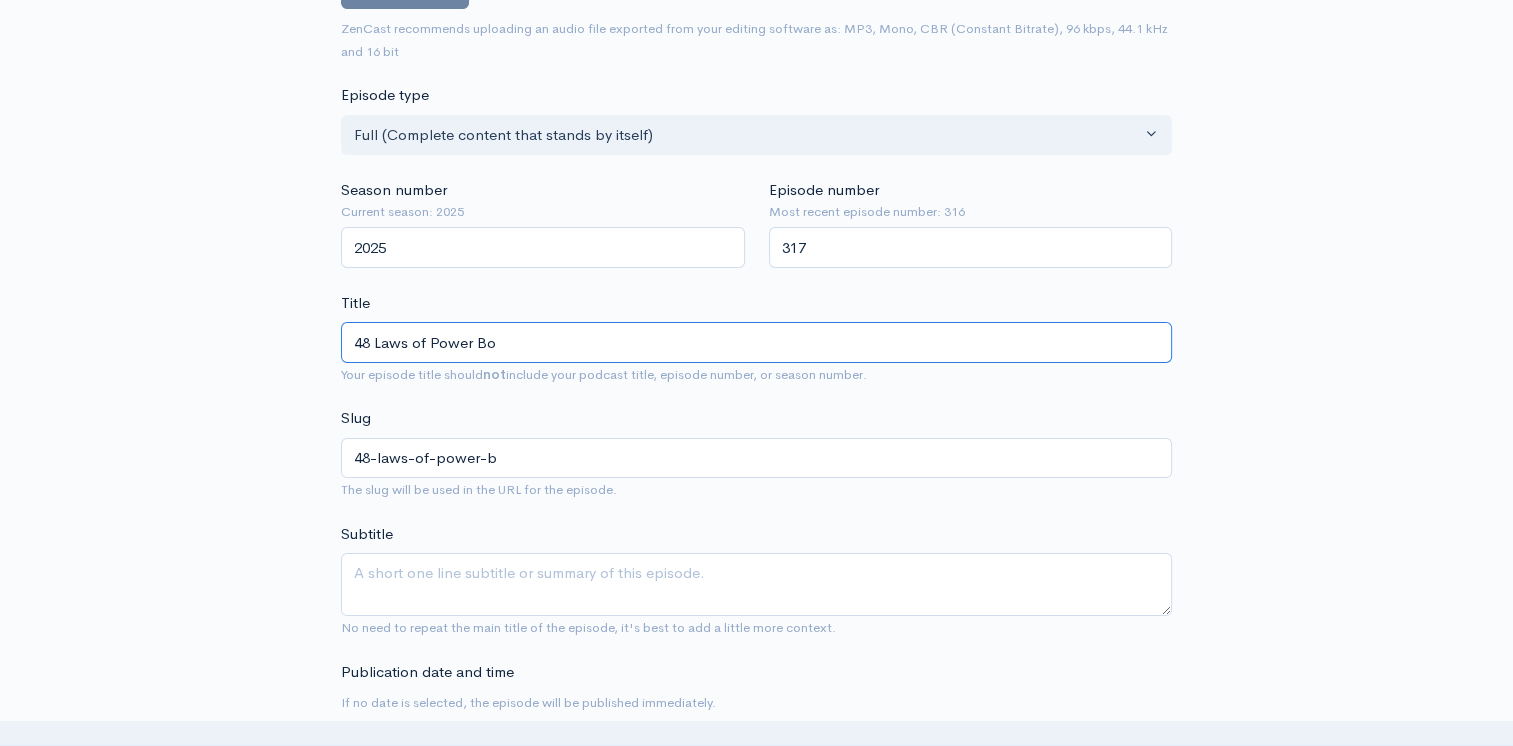 type on "48-laws-of-power-bo" 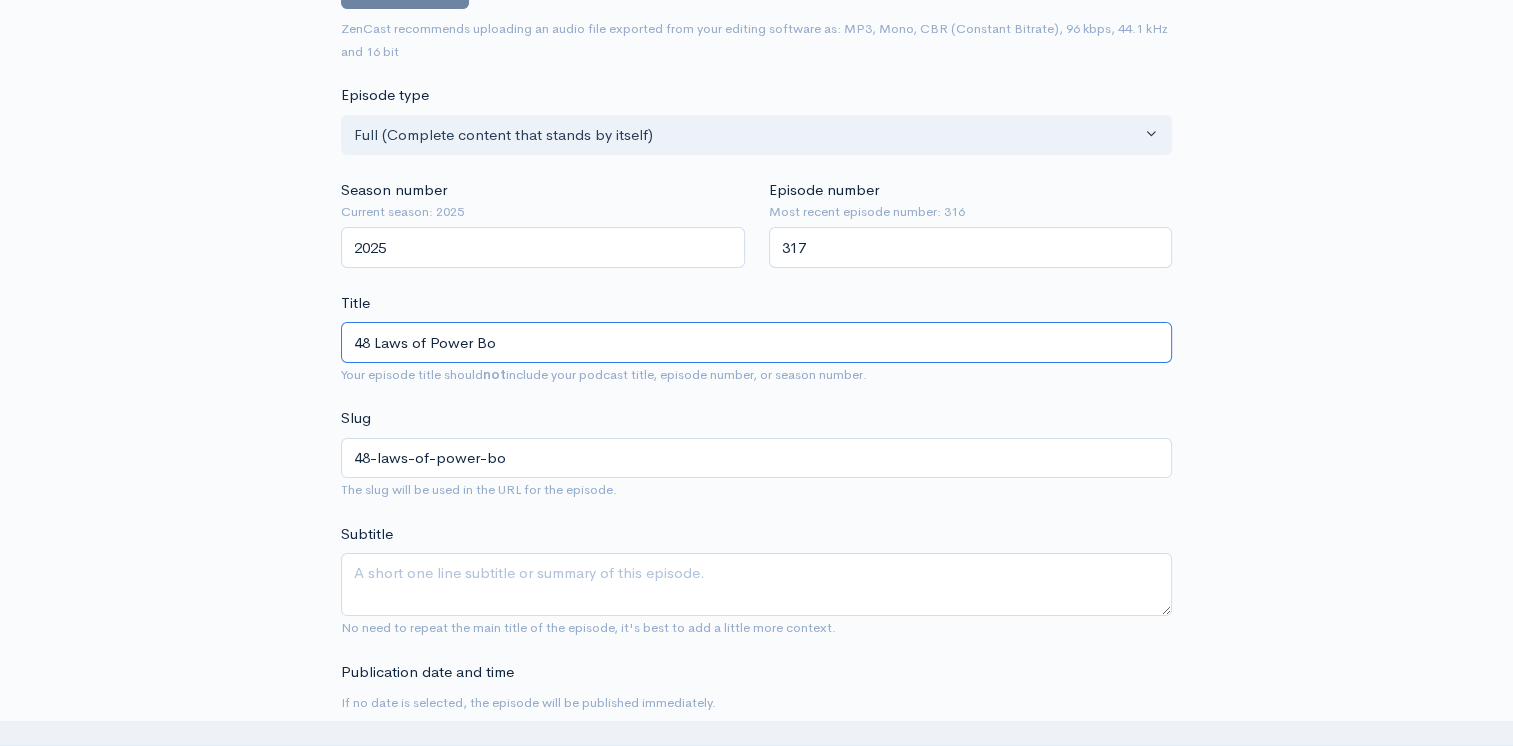 type on "48 Laws of Power Boo" 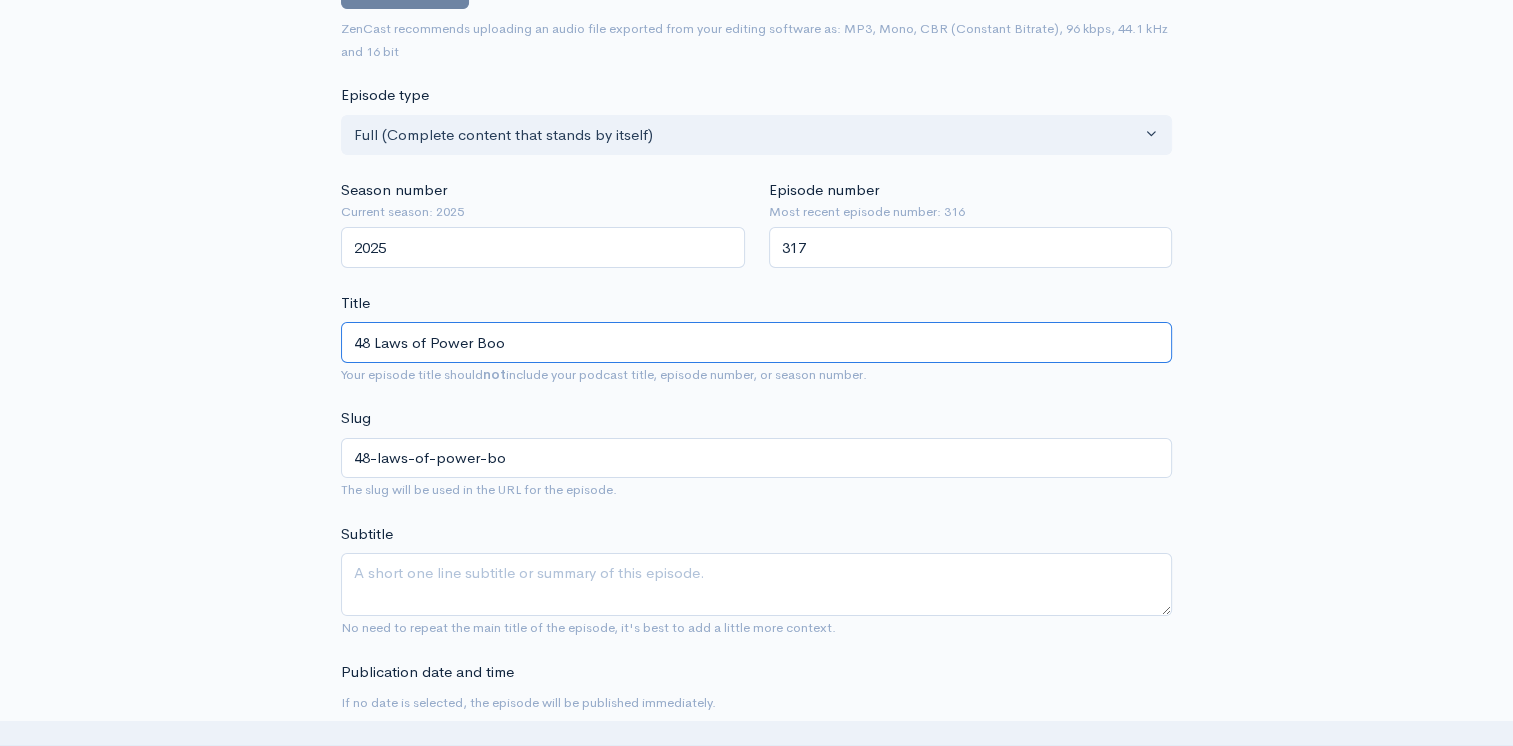 type on "48-laws-of-power-boo" 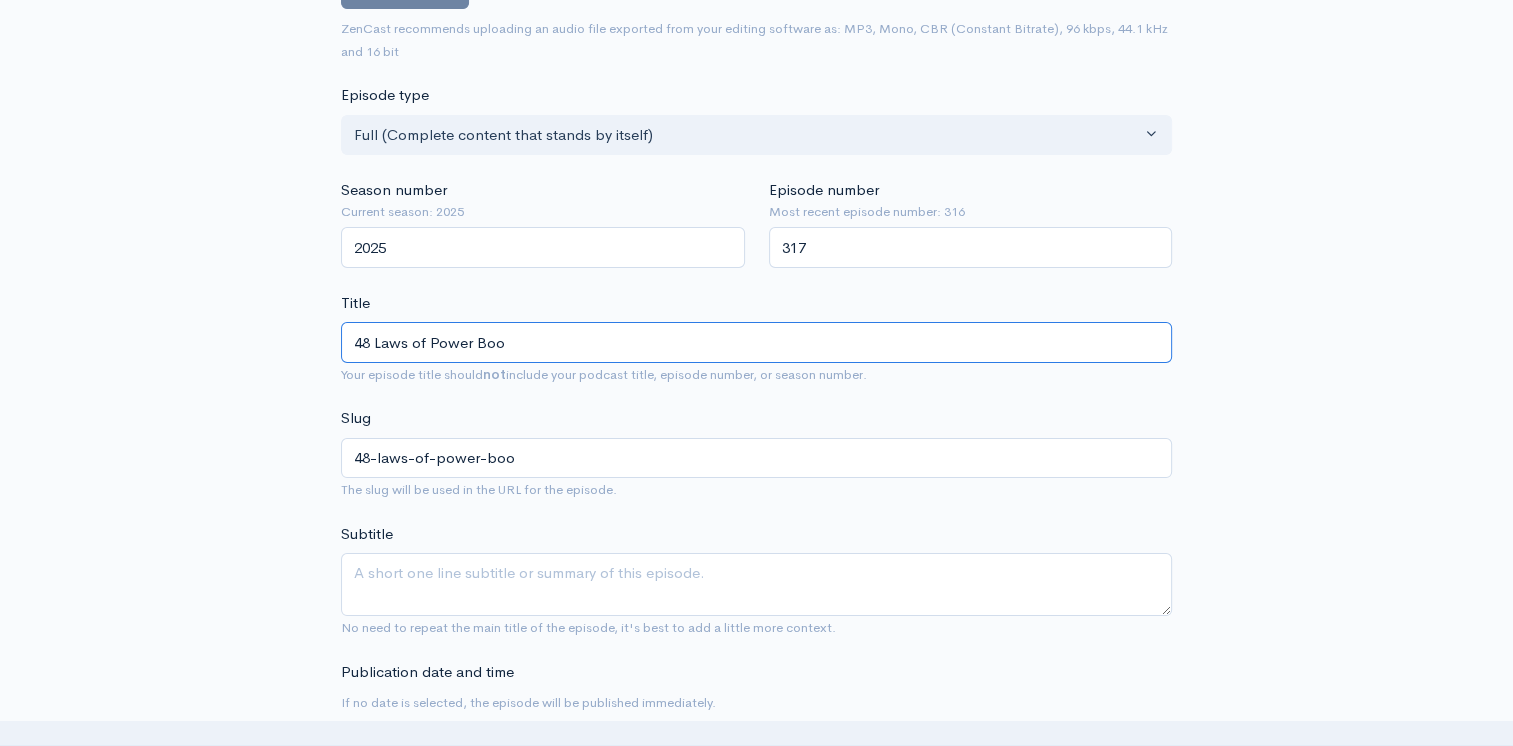 type on "48 Laws of Power Book" 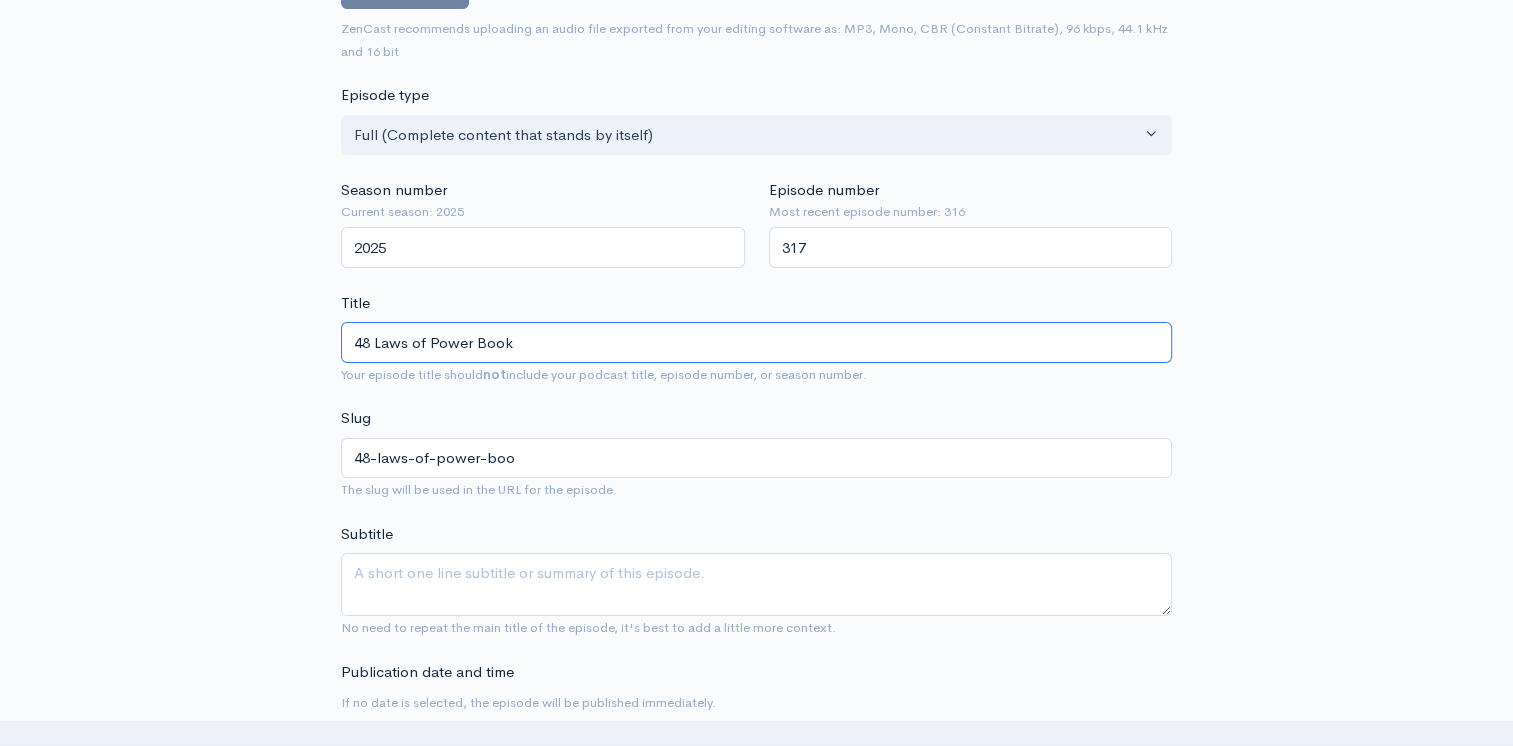 type on "48-laws-of-power-book" 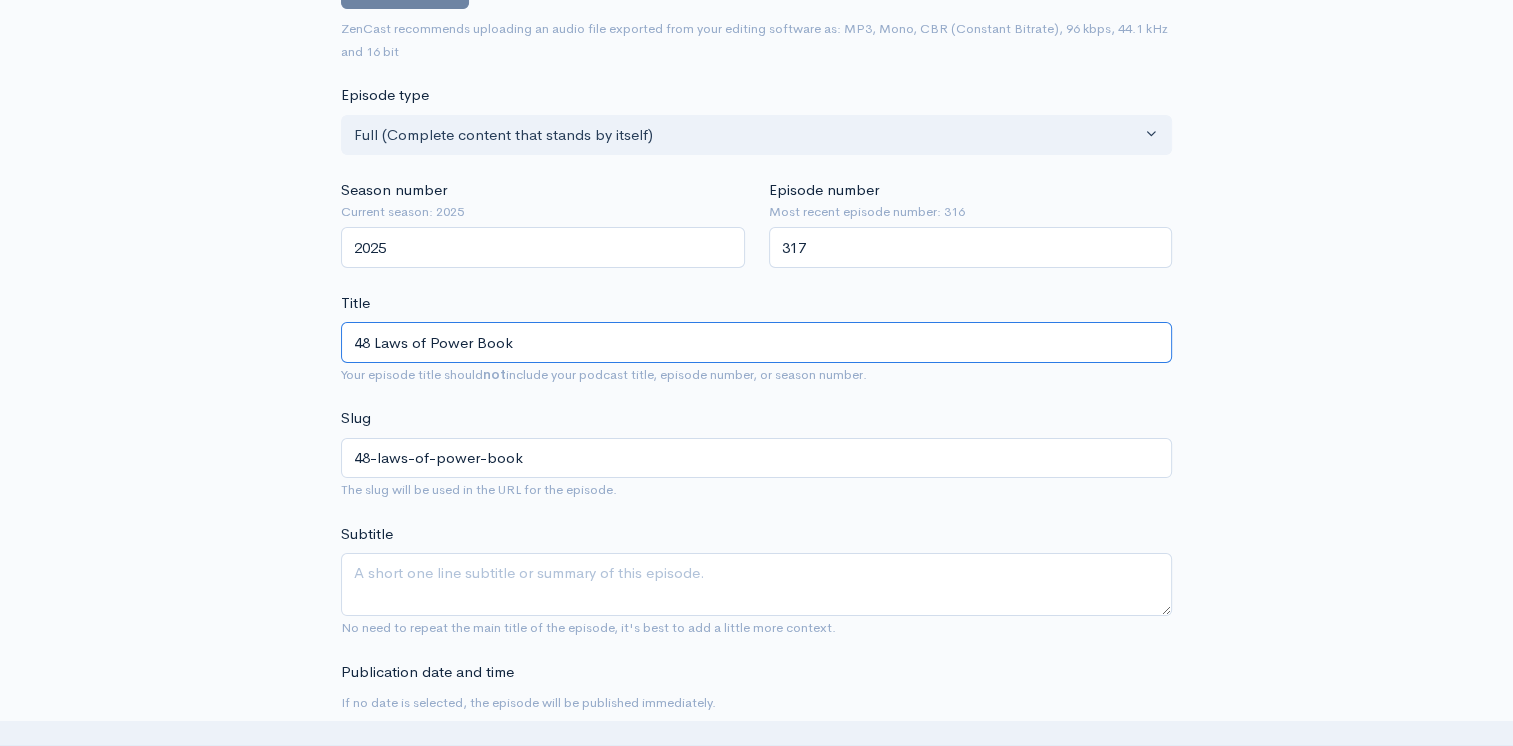 type on "48 Laws of Power Book R" 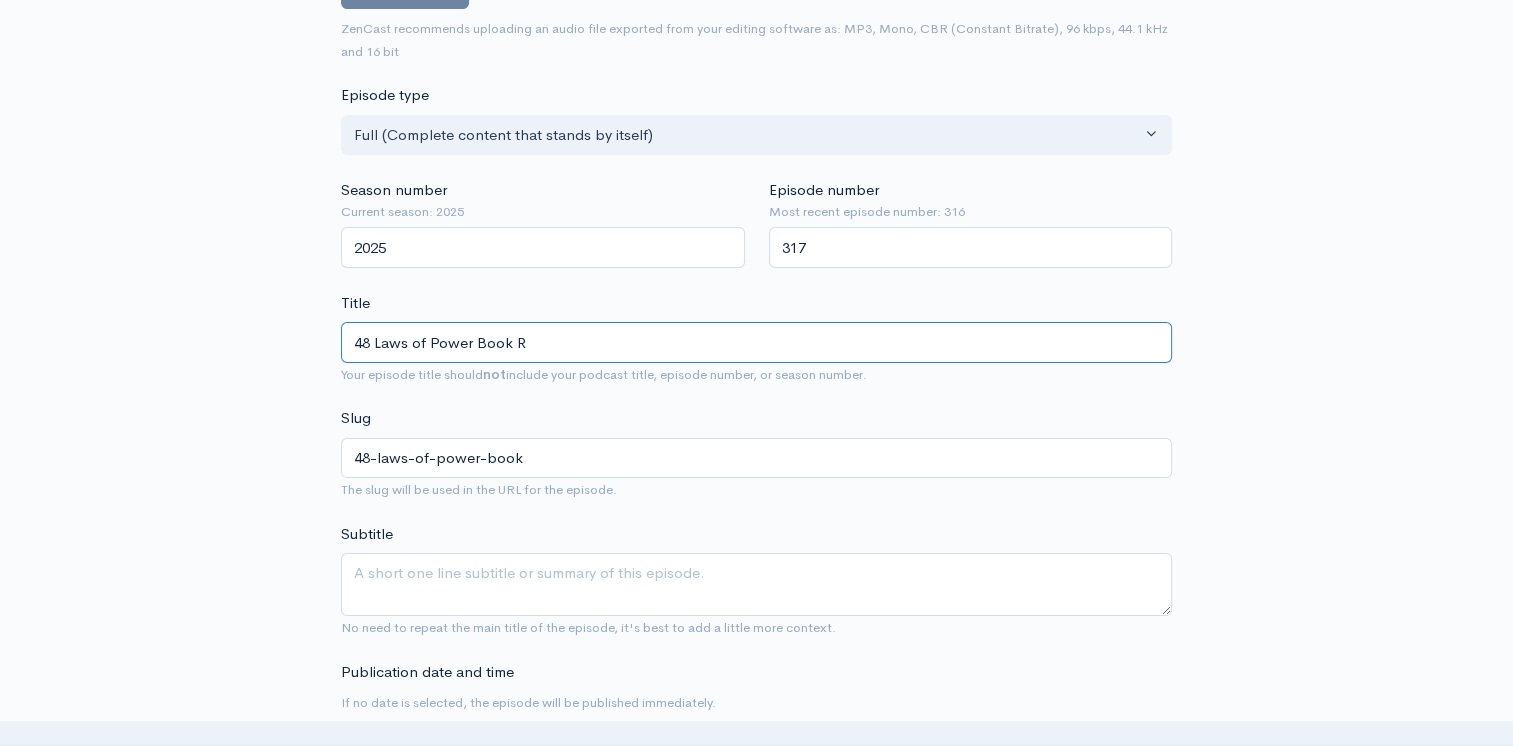 type on "48-laws-of-power-book-r" 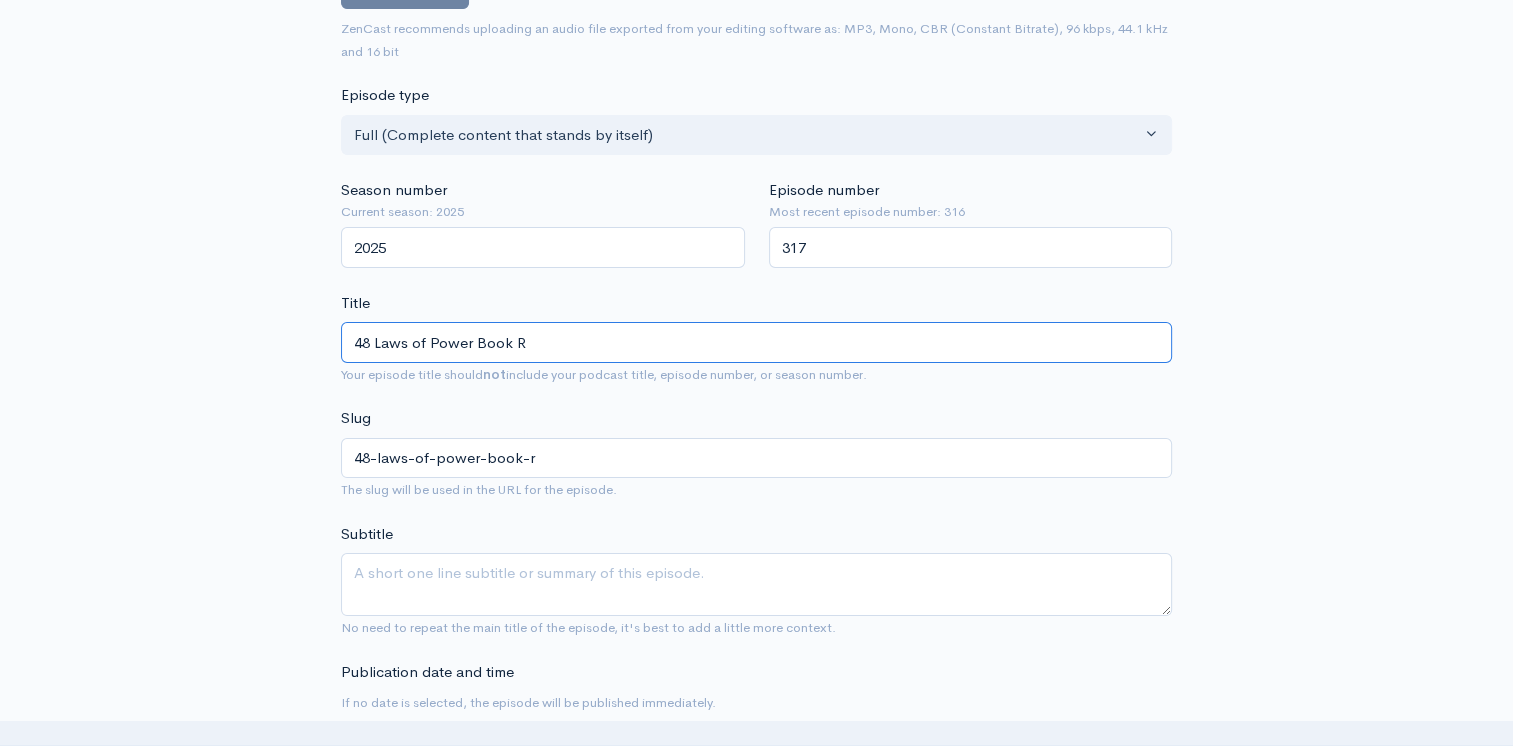 type on "48 Laws of Power Book Re" 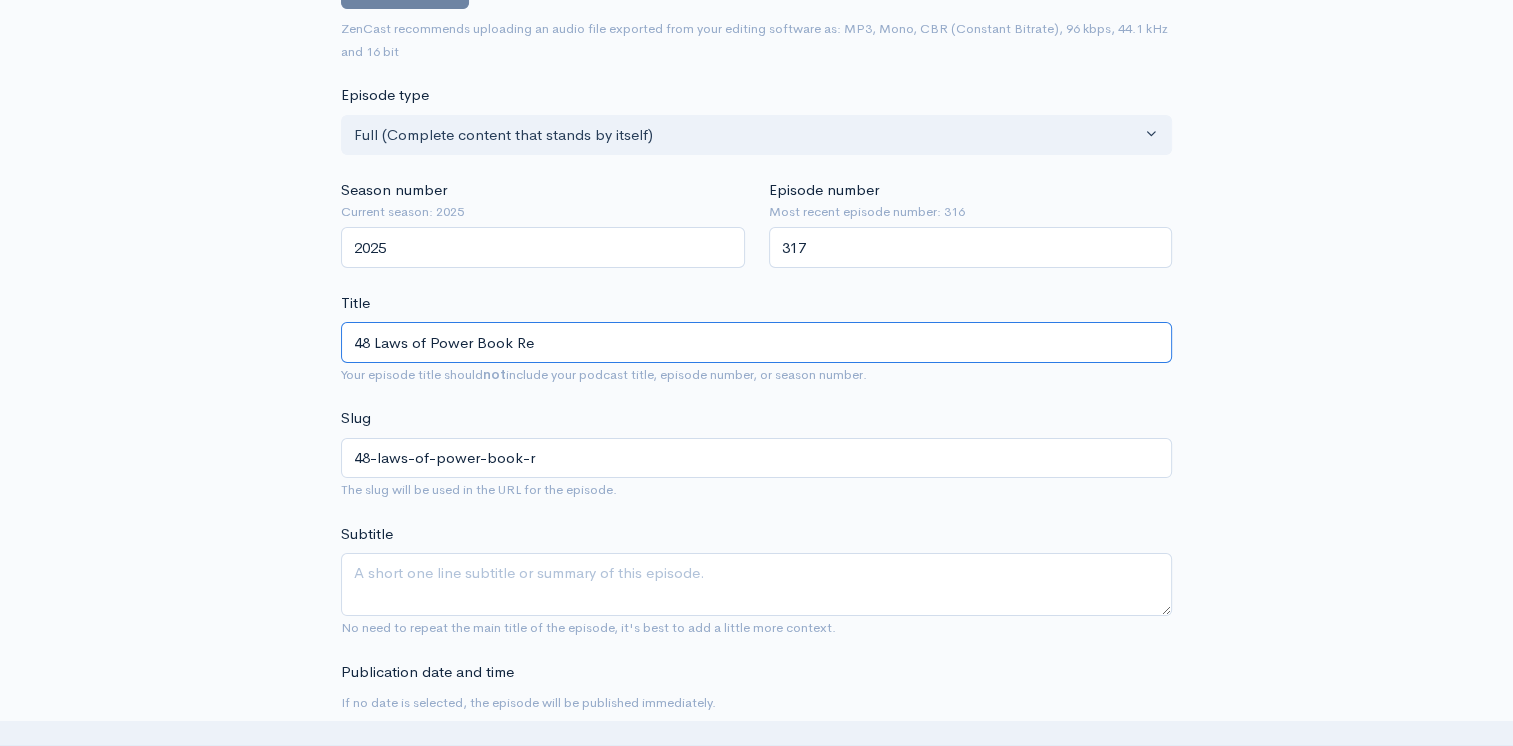 type on "48-laws-of-power-book-re" 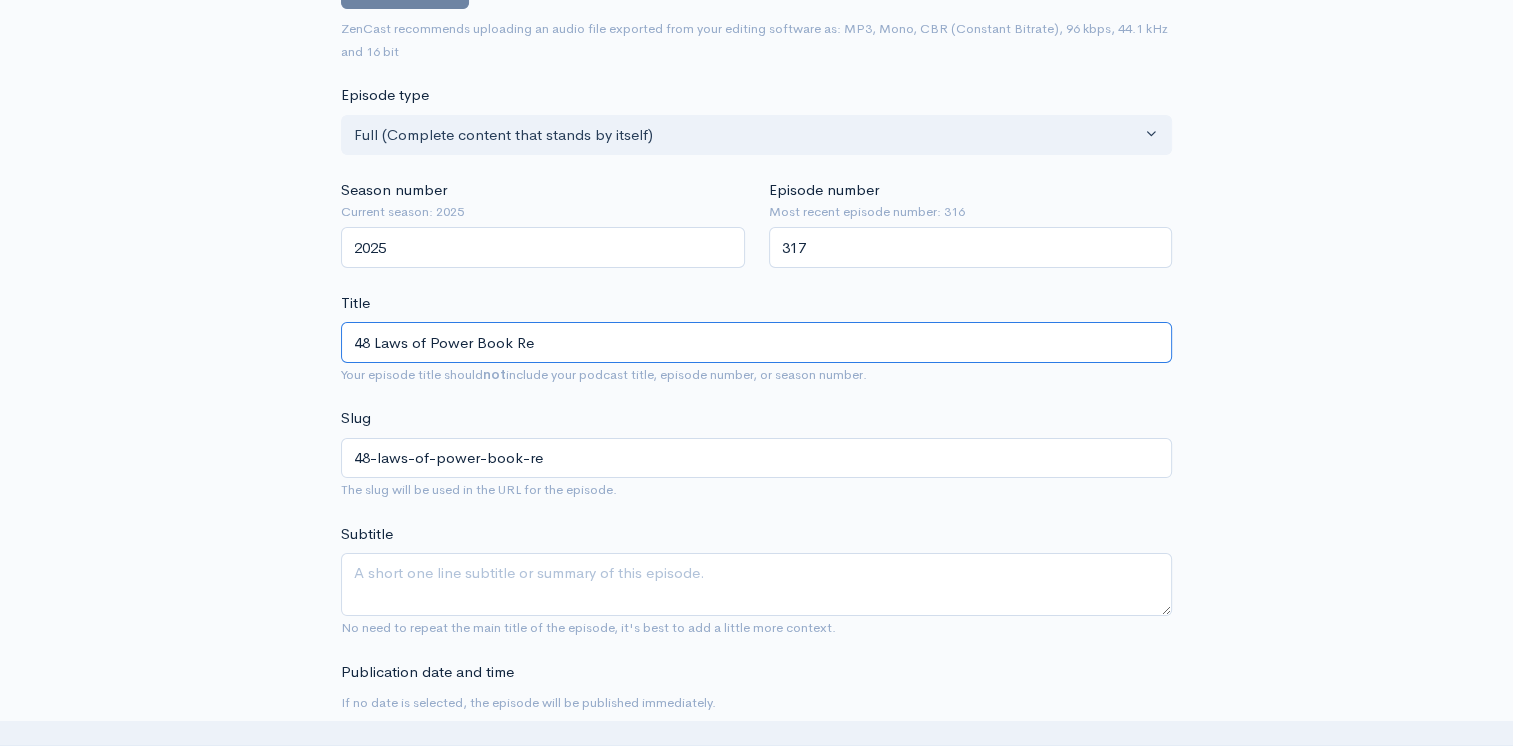 type on "48 Laws of Power Book Rev" 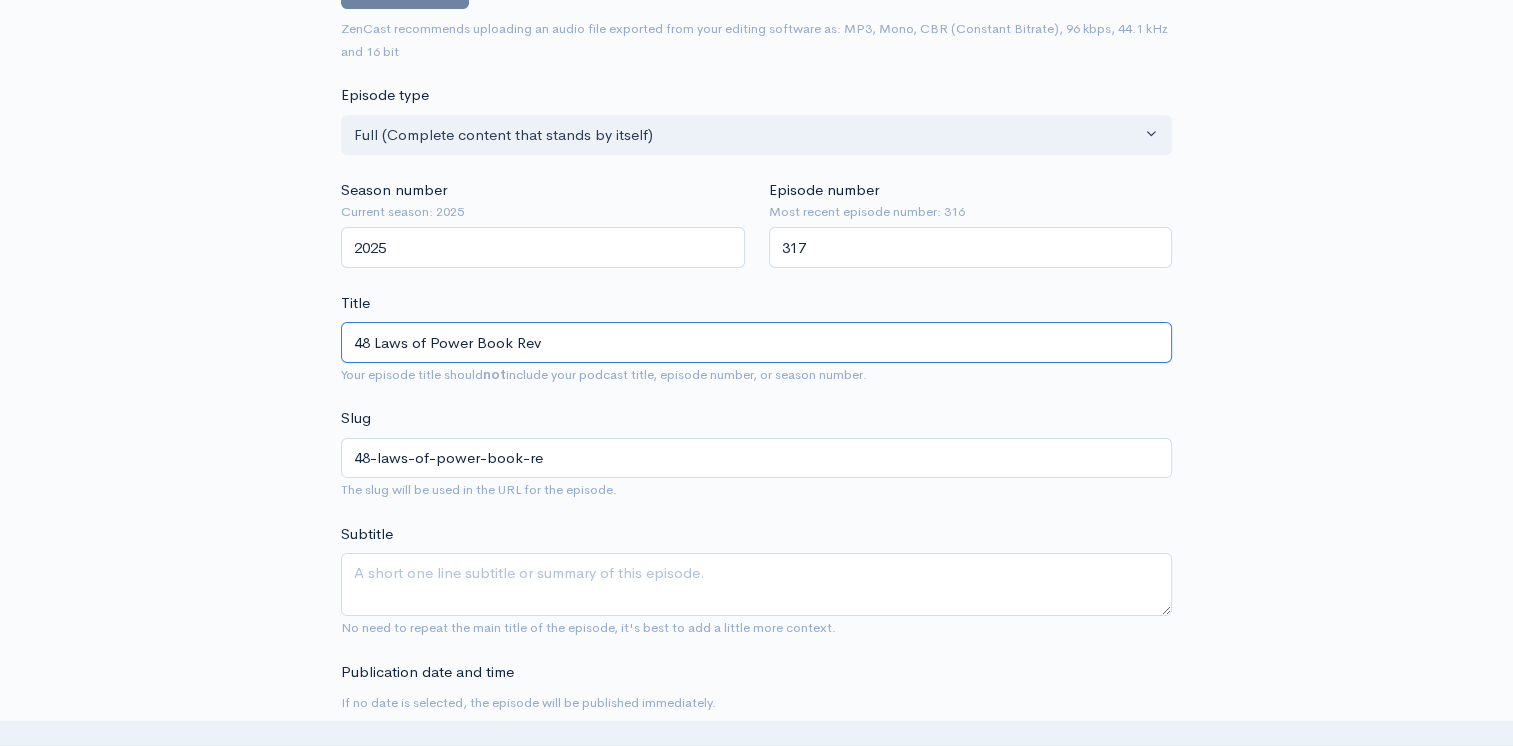 type on "48-laws-of-power-book-rev" 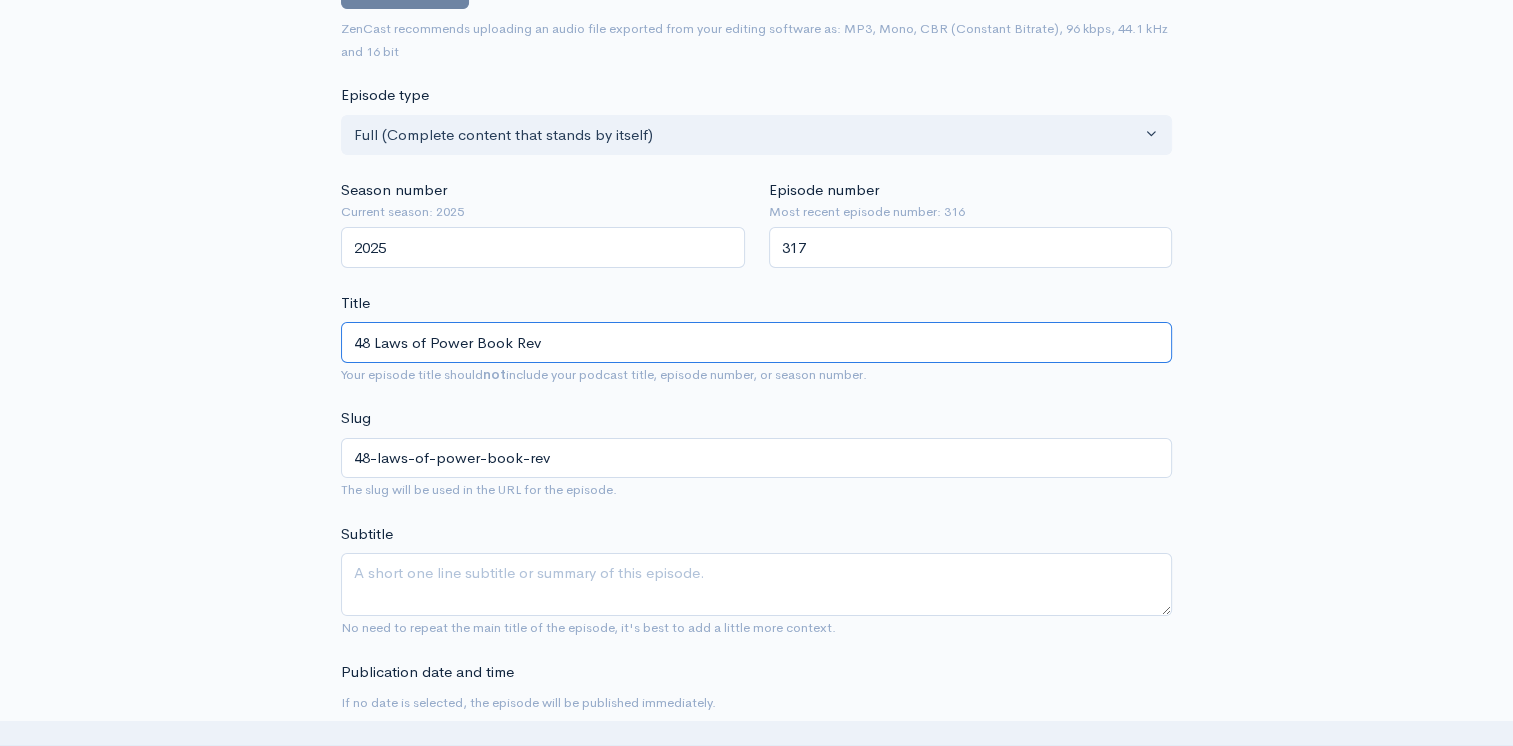 type on "48 Laws of Power Book Revi" 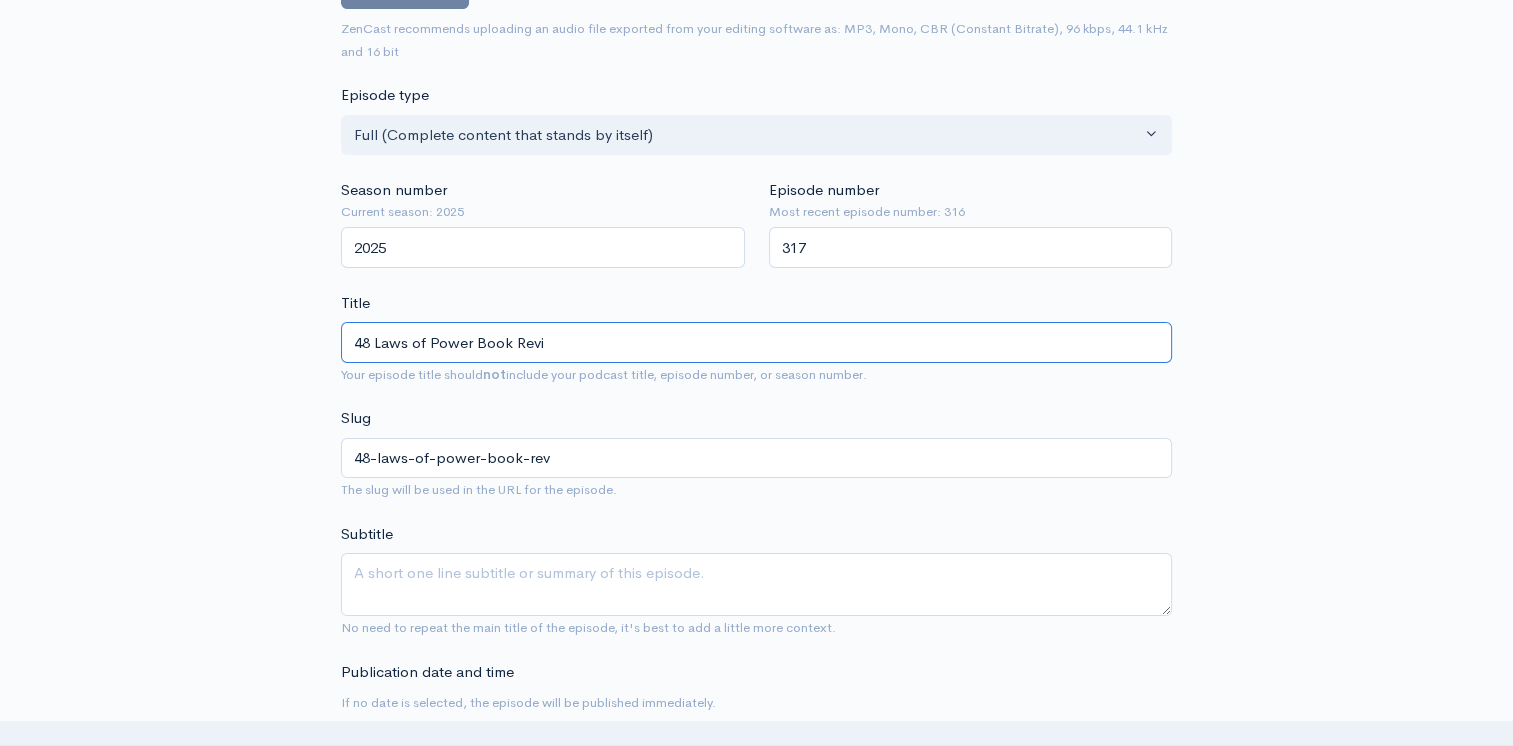 type on "48-laws-of-power-book-revi" 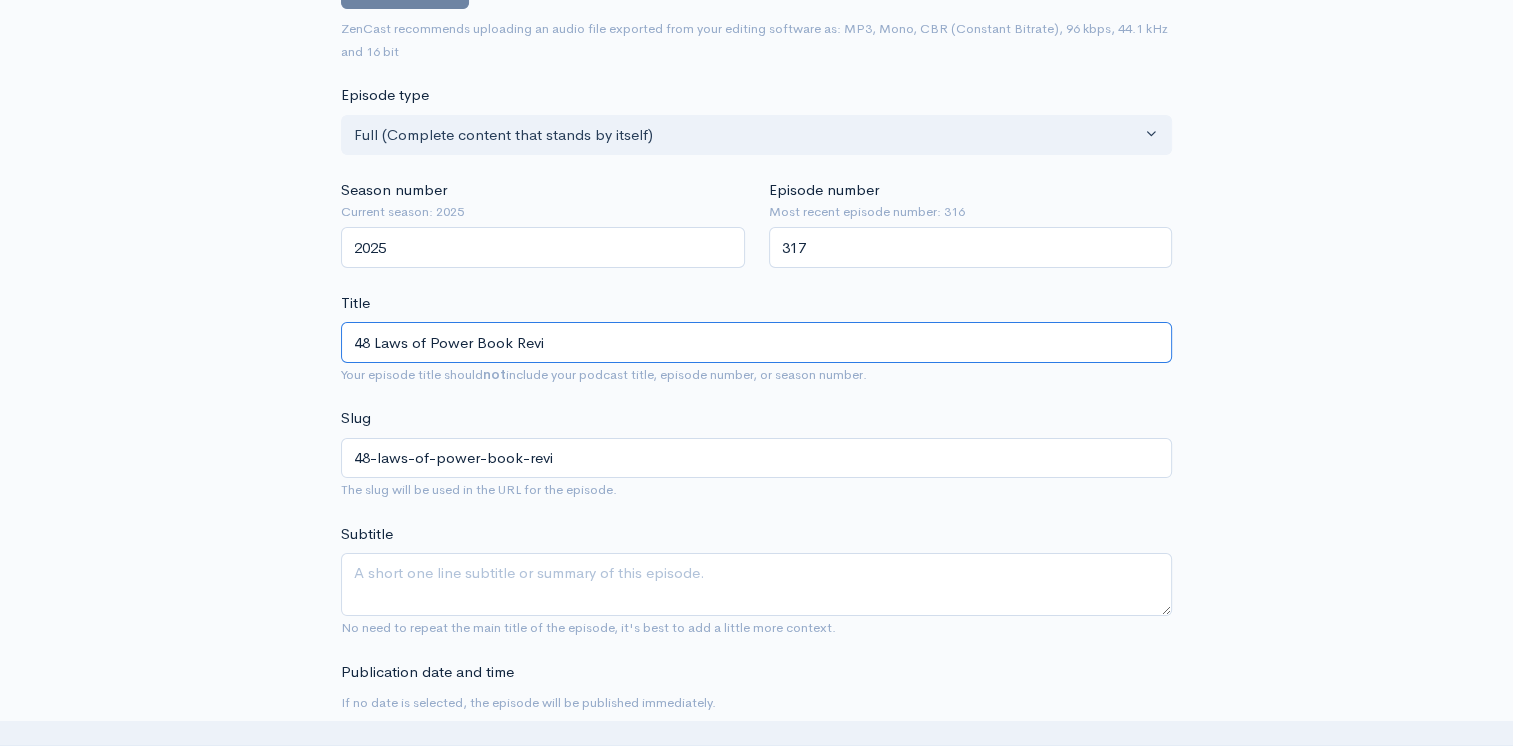 type on "48 Laws of Power Book Revie" 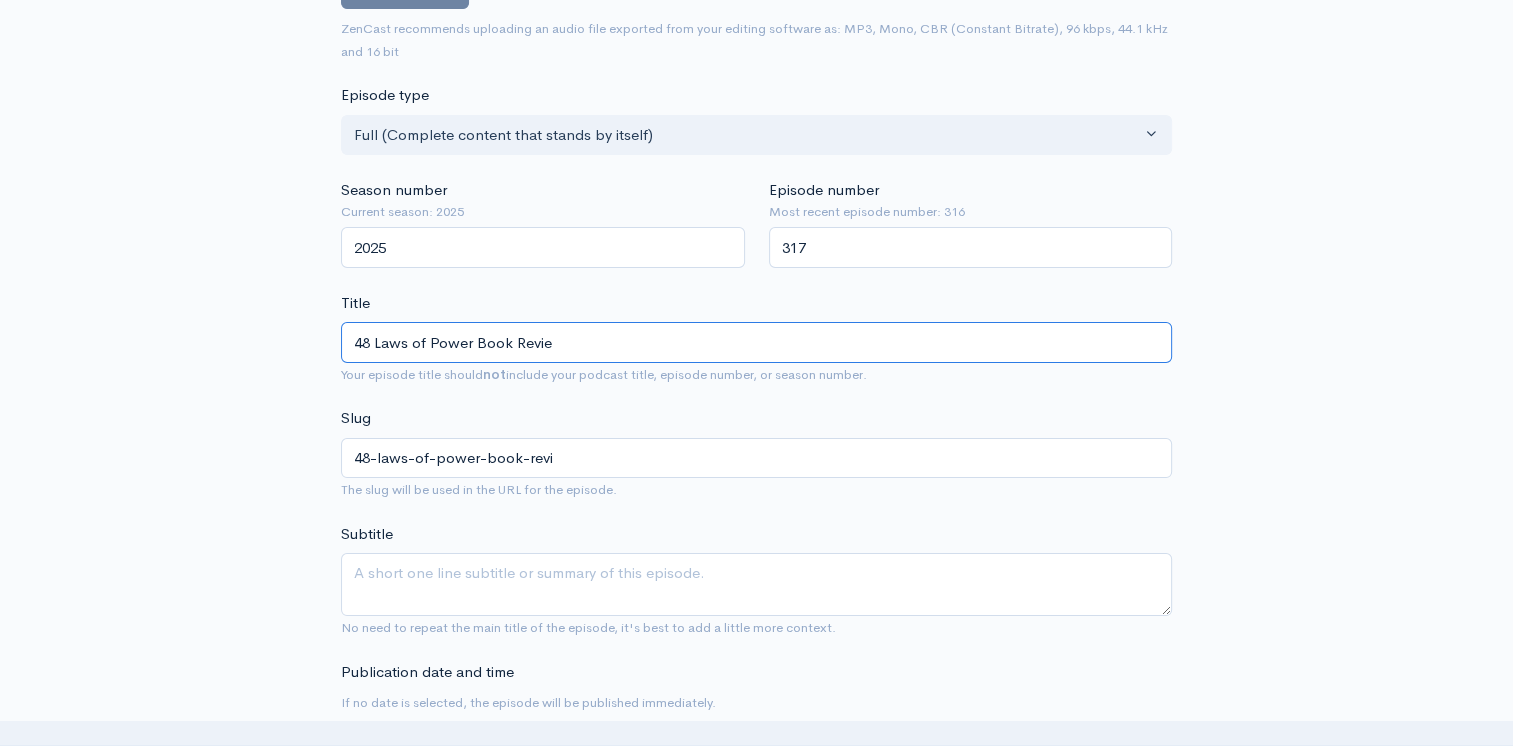 type on "48-laws-of-power-book-revie" 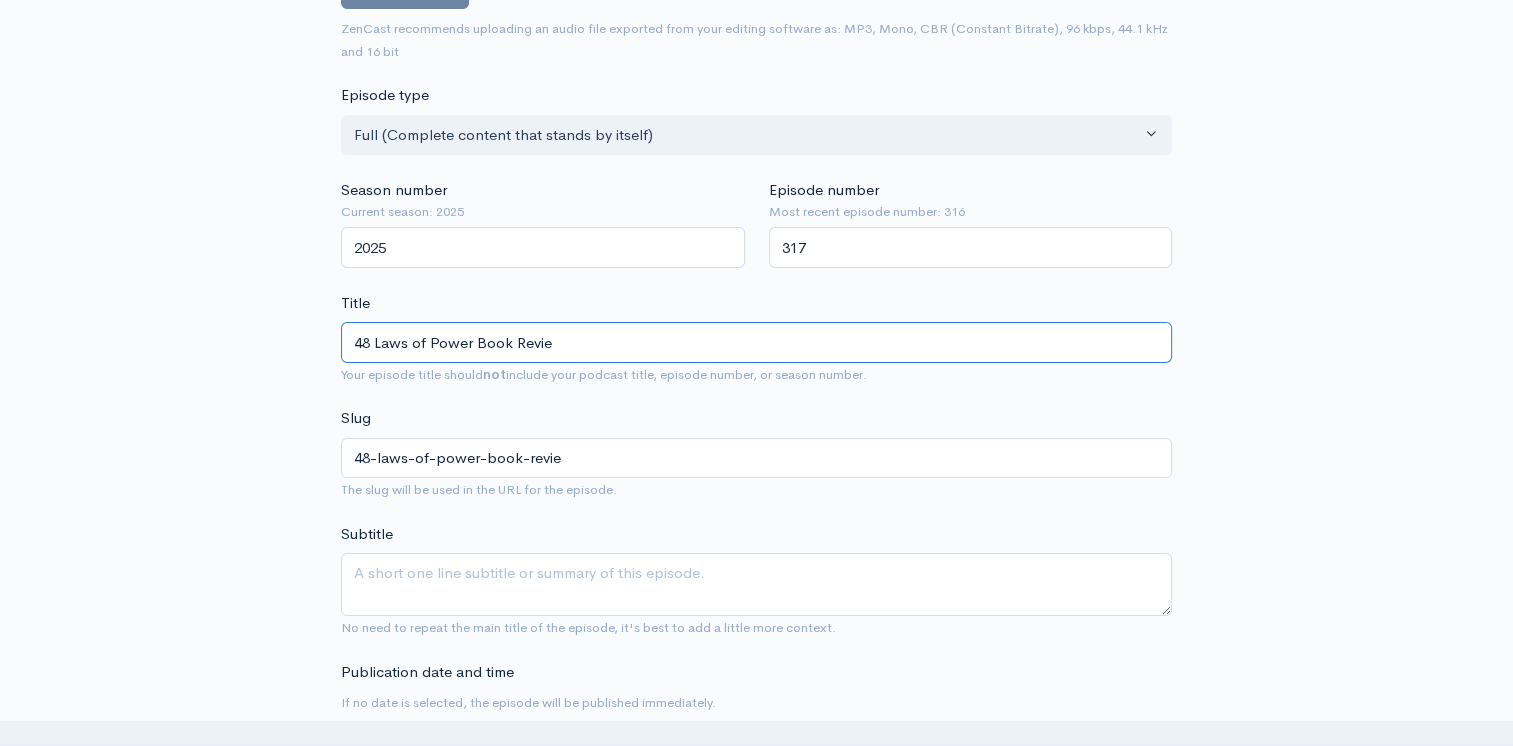 type on "48 Laws of Power Book Review" 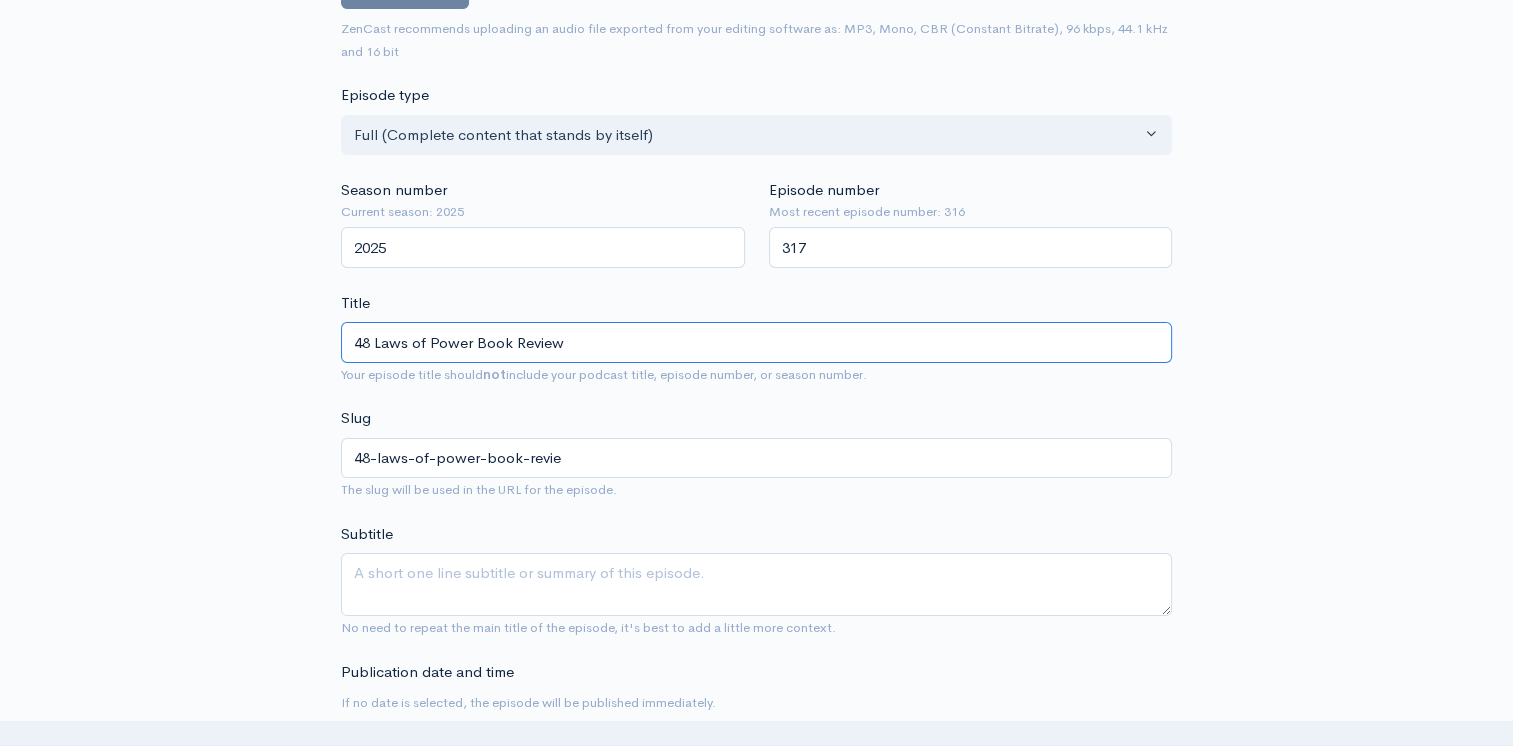 type on "48-laws-of-power-book-review" 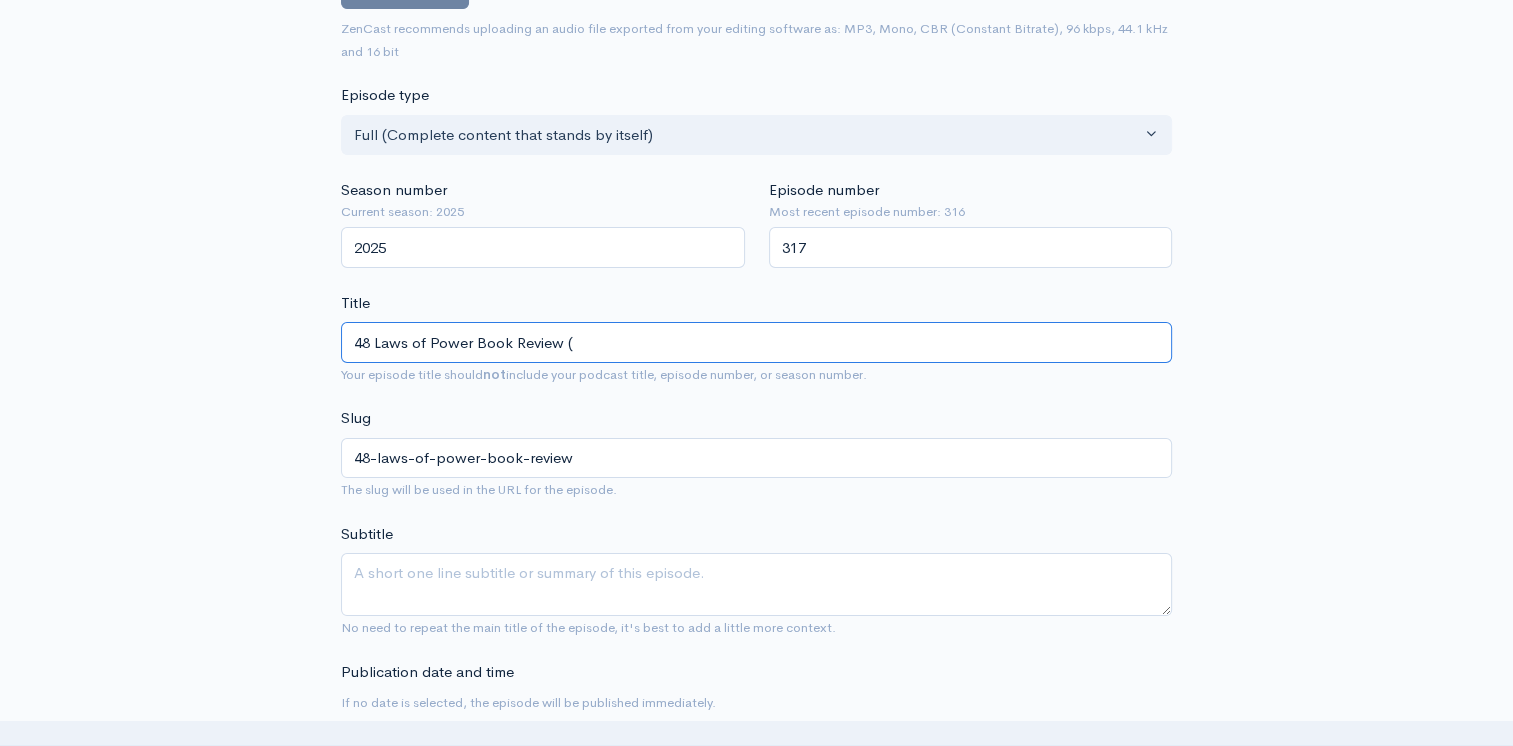 type on "48 Laws of Power Book Review (p" 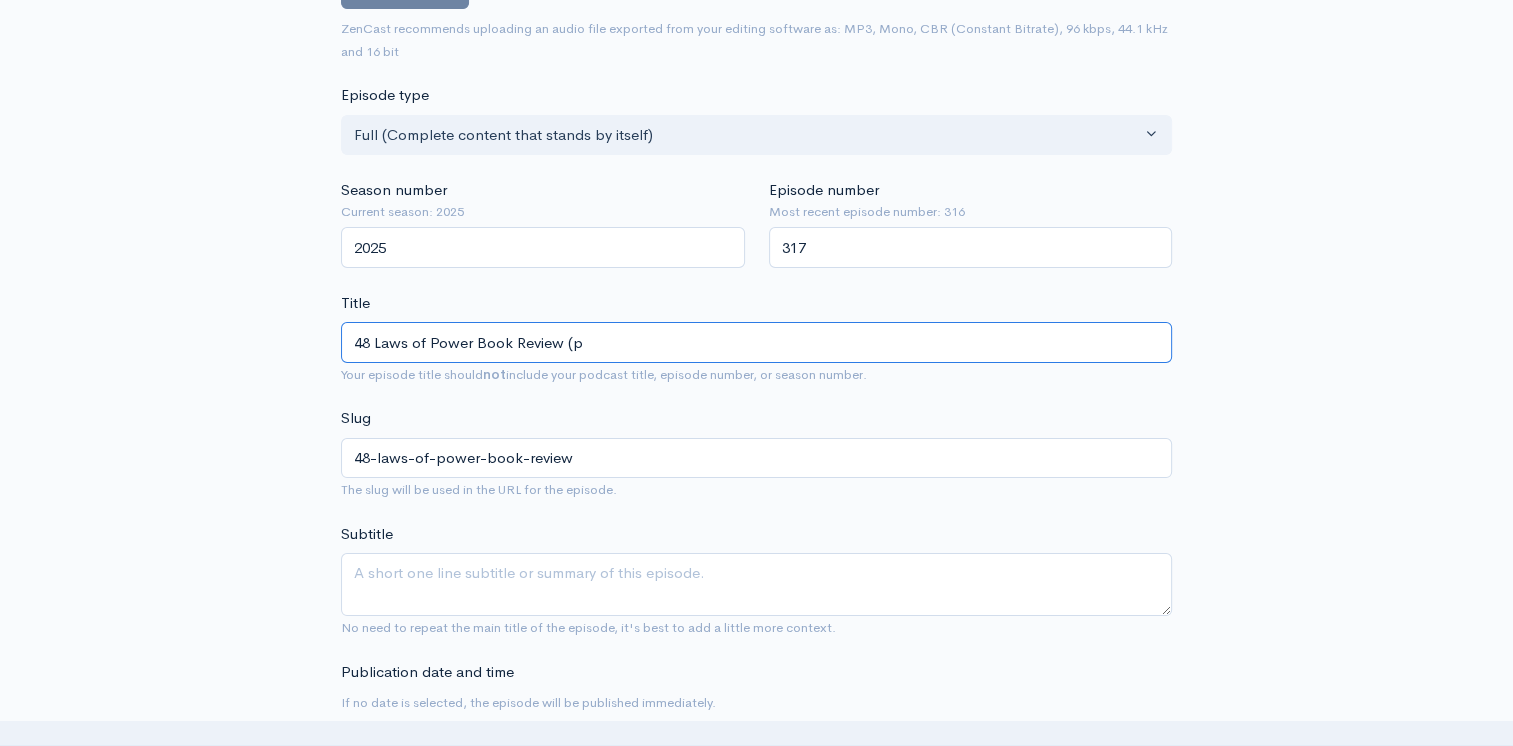 type on "48-laws-of-power-book-review-p" 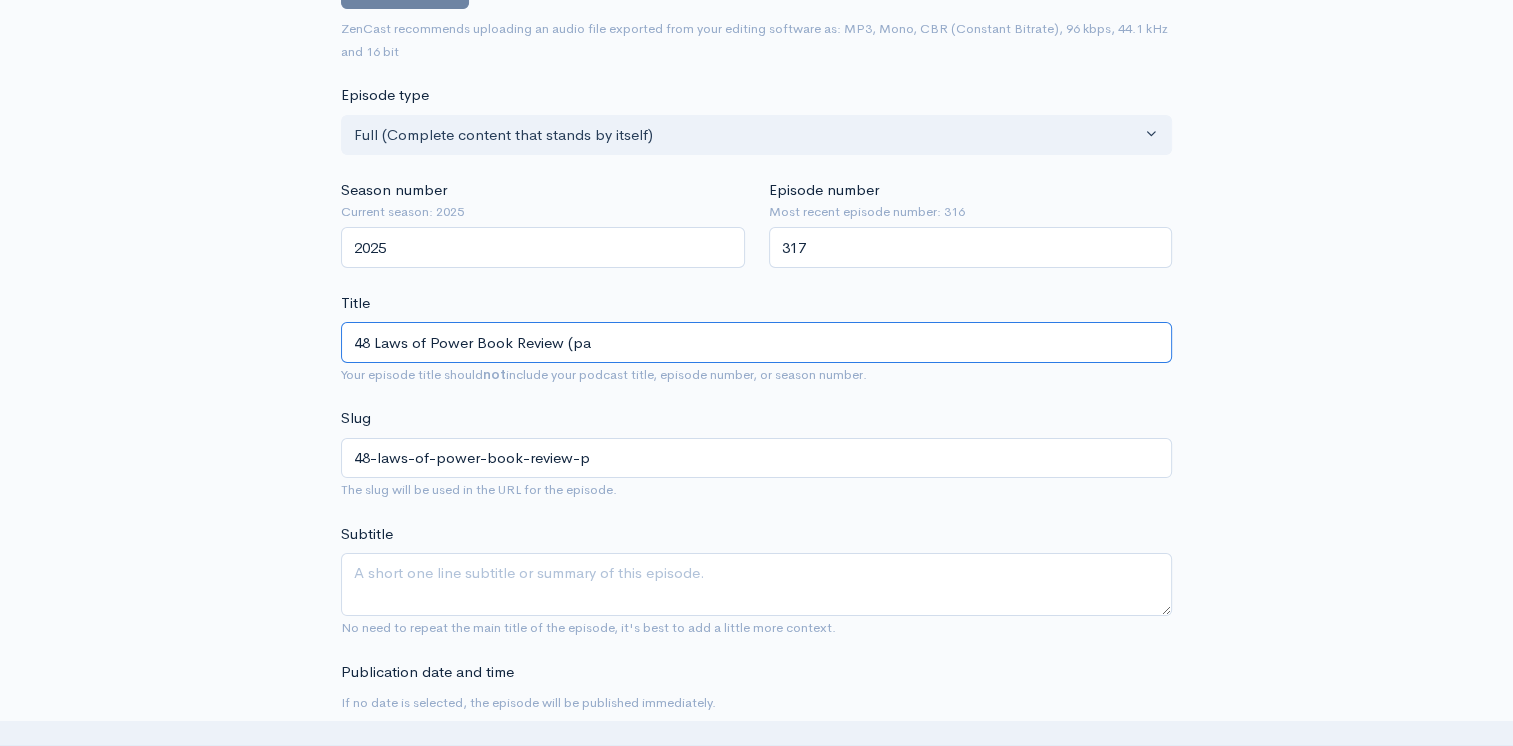 type on "Part of the Book Review of 48 Laws of Power, this episode examines Lss" 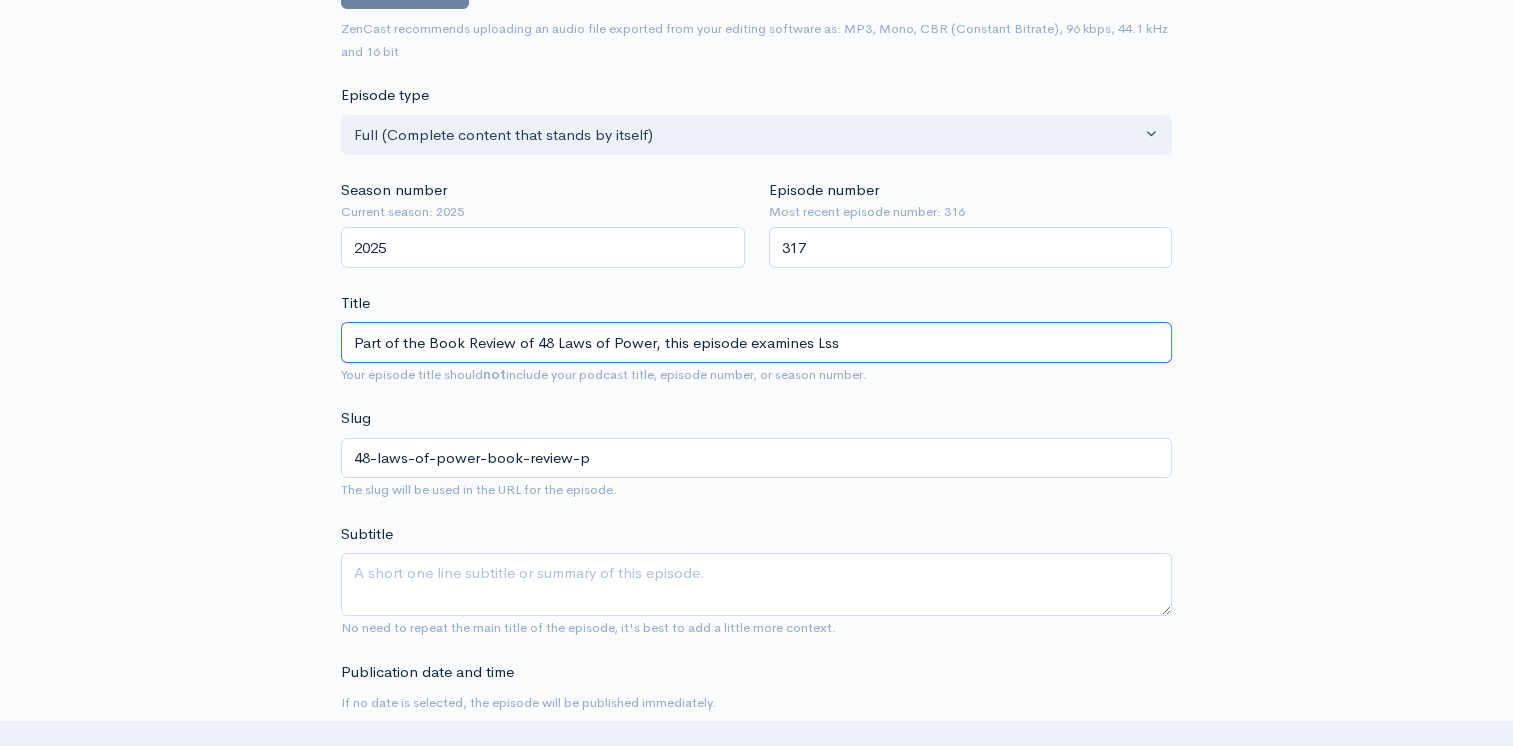 type on "48-laws-of-power-book-review-par" 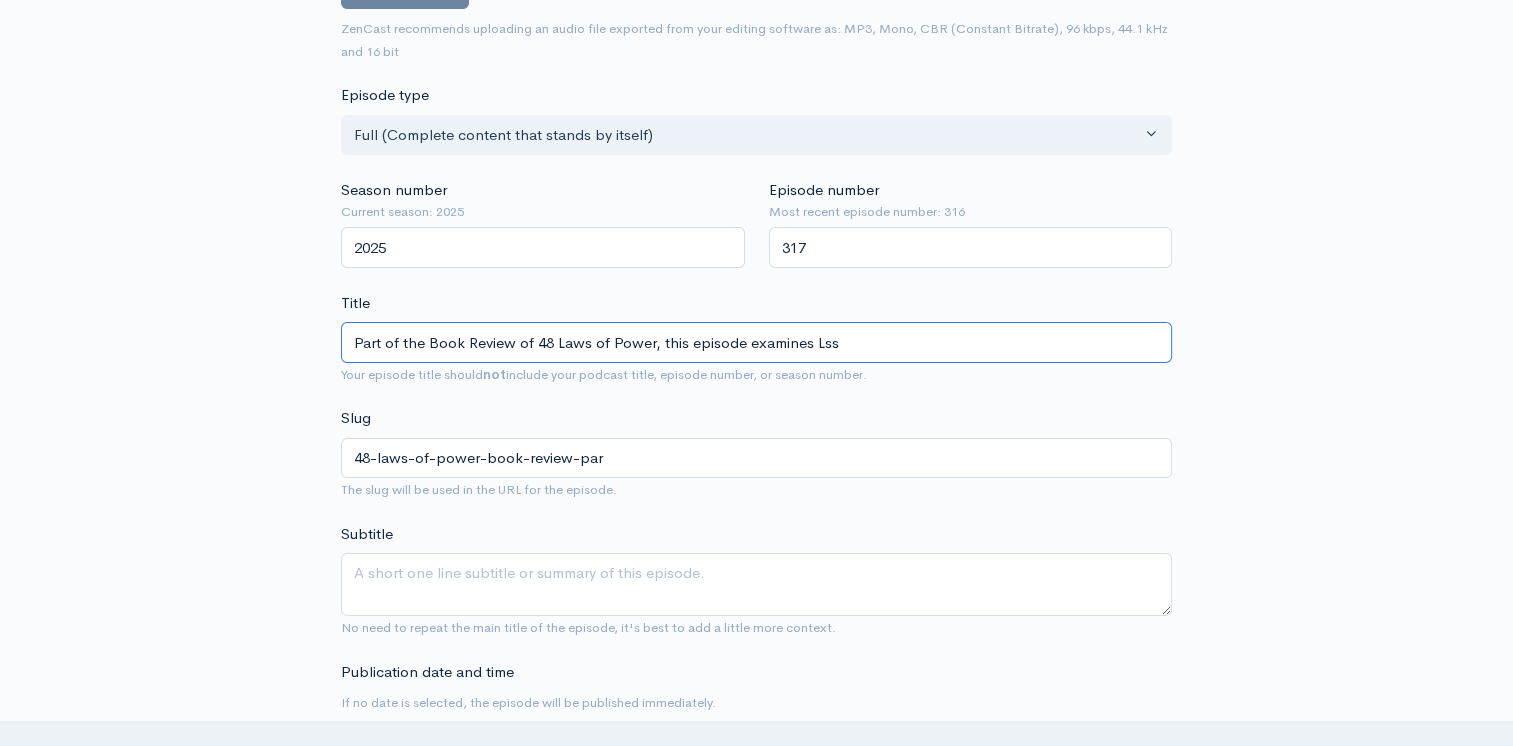 type on "48 Laws of Power Book Review (pa" 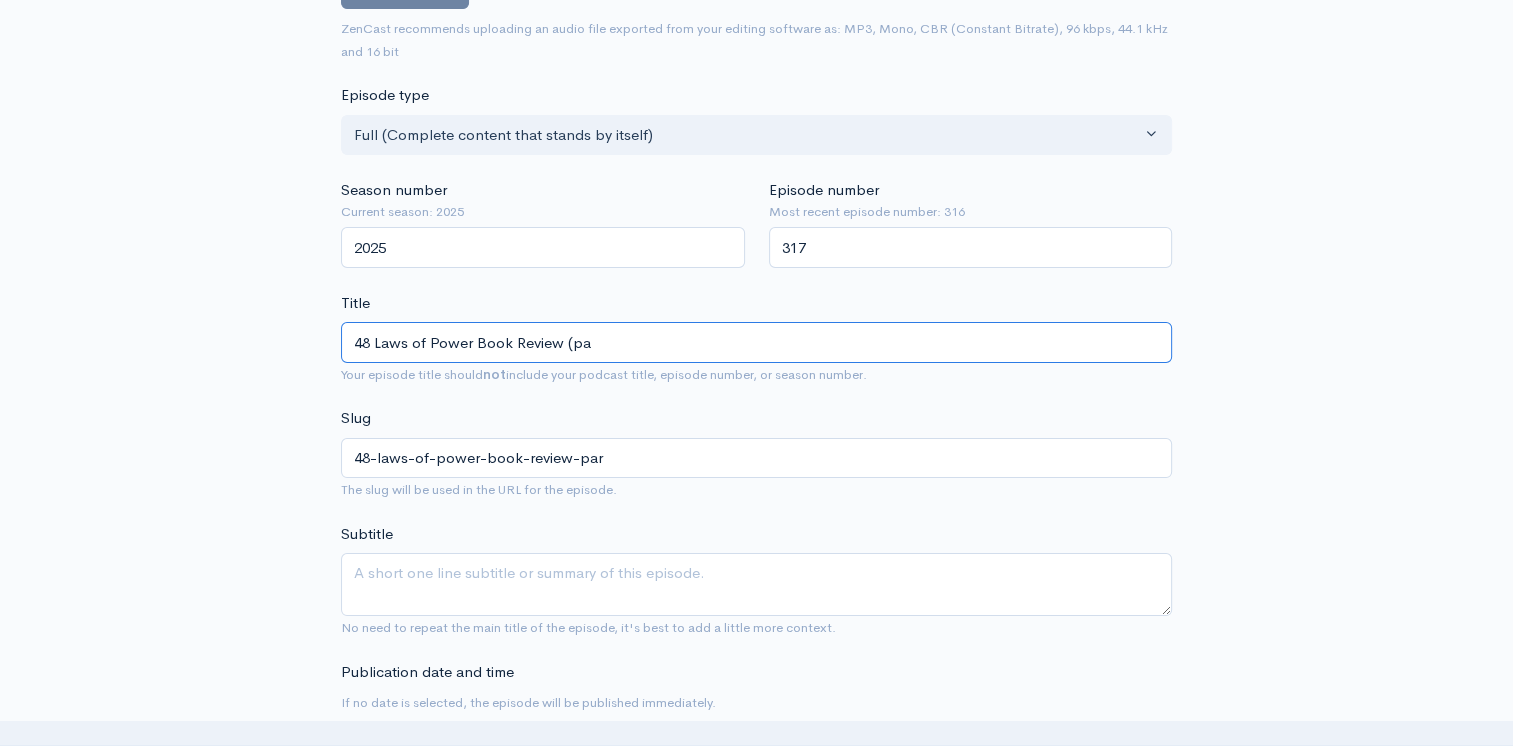 type on "48-laws-of-power-book-review-pa" 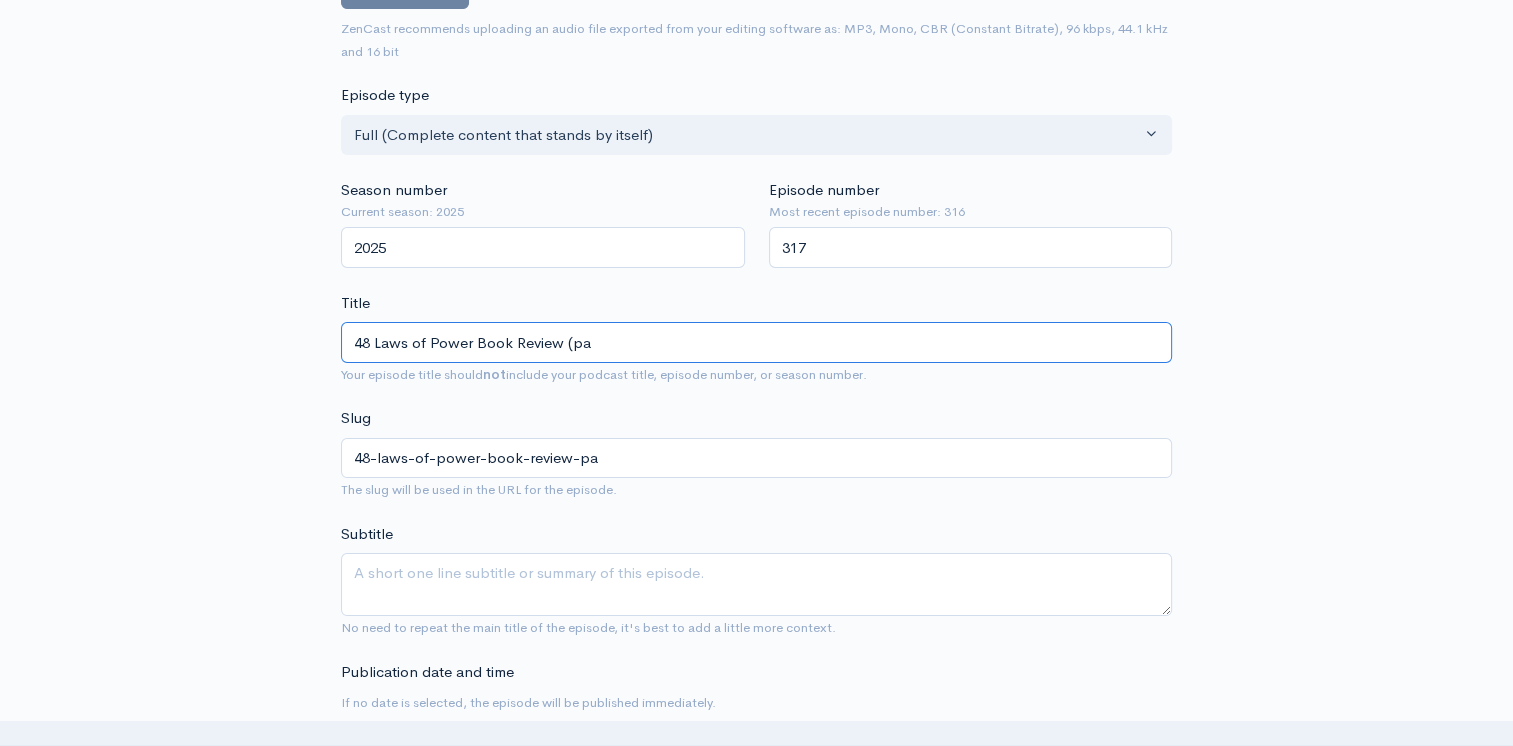 type on "48 Laws of Power Book Review (p" 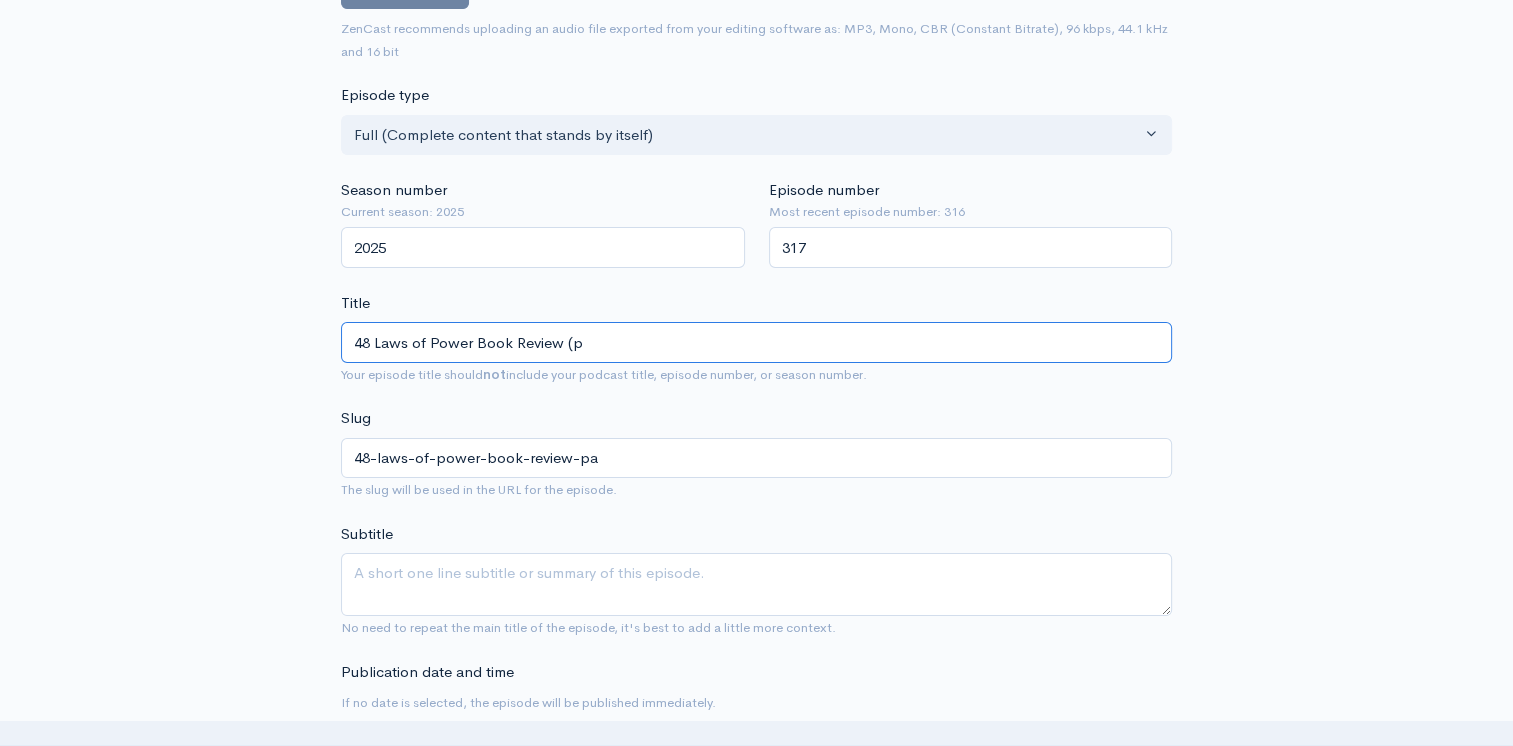 type on "48-laws-of-power-book-review-p" 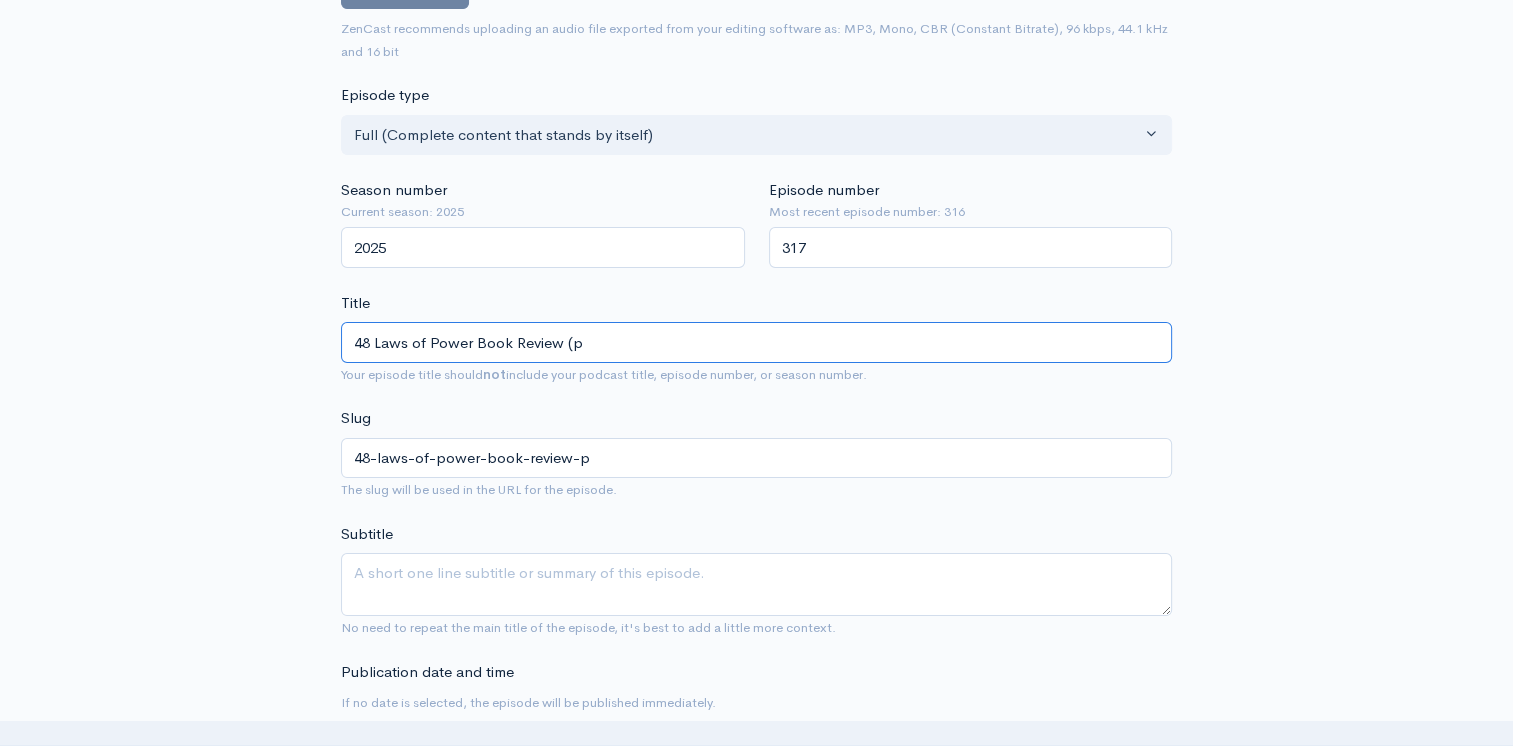 type on "48 Laws of Power Book Review (" 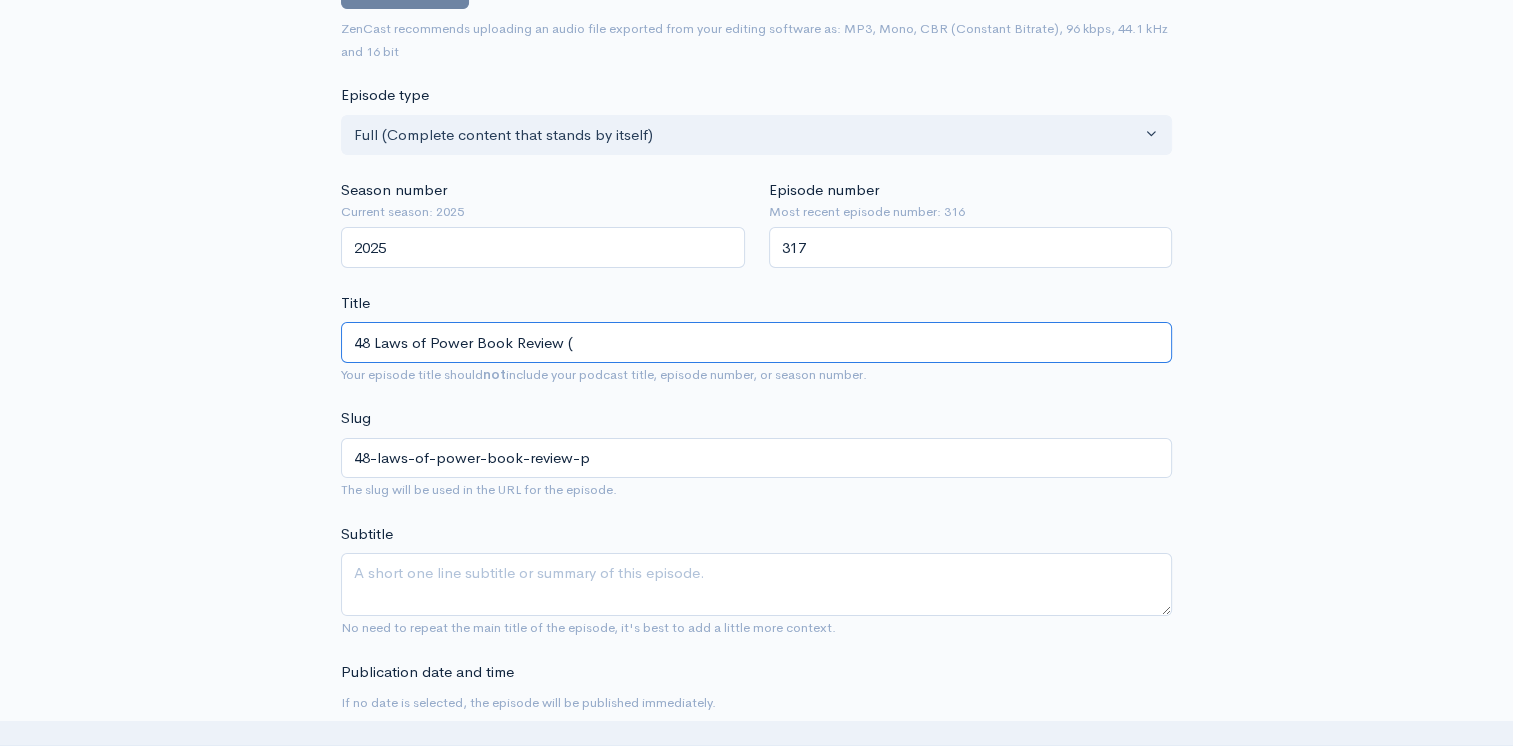 type on "48-laws-of-power-book-review" 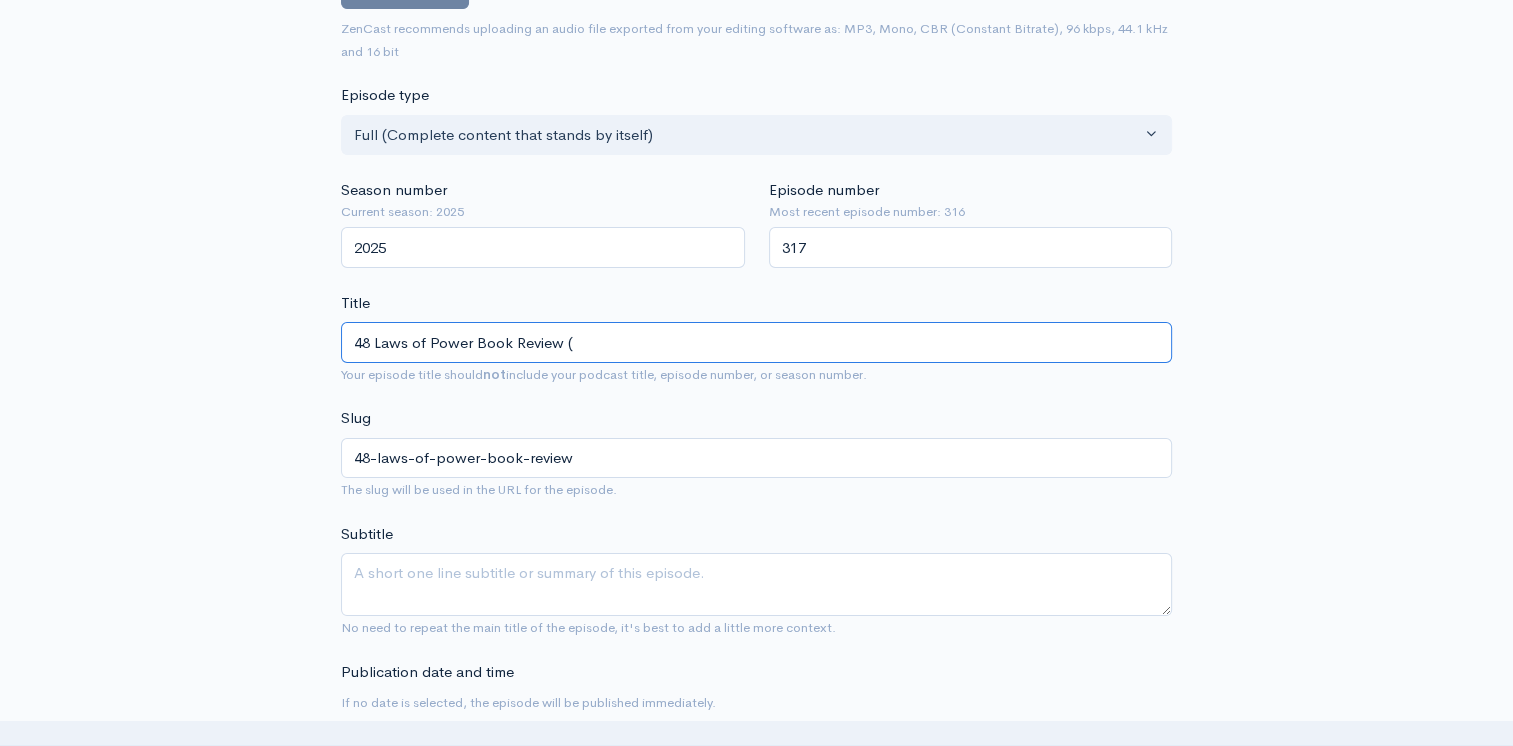 type on "48 Laws of Power Book Review (P" 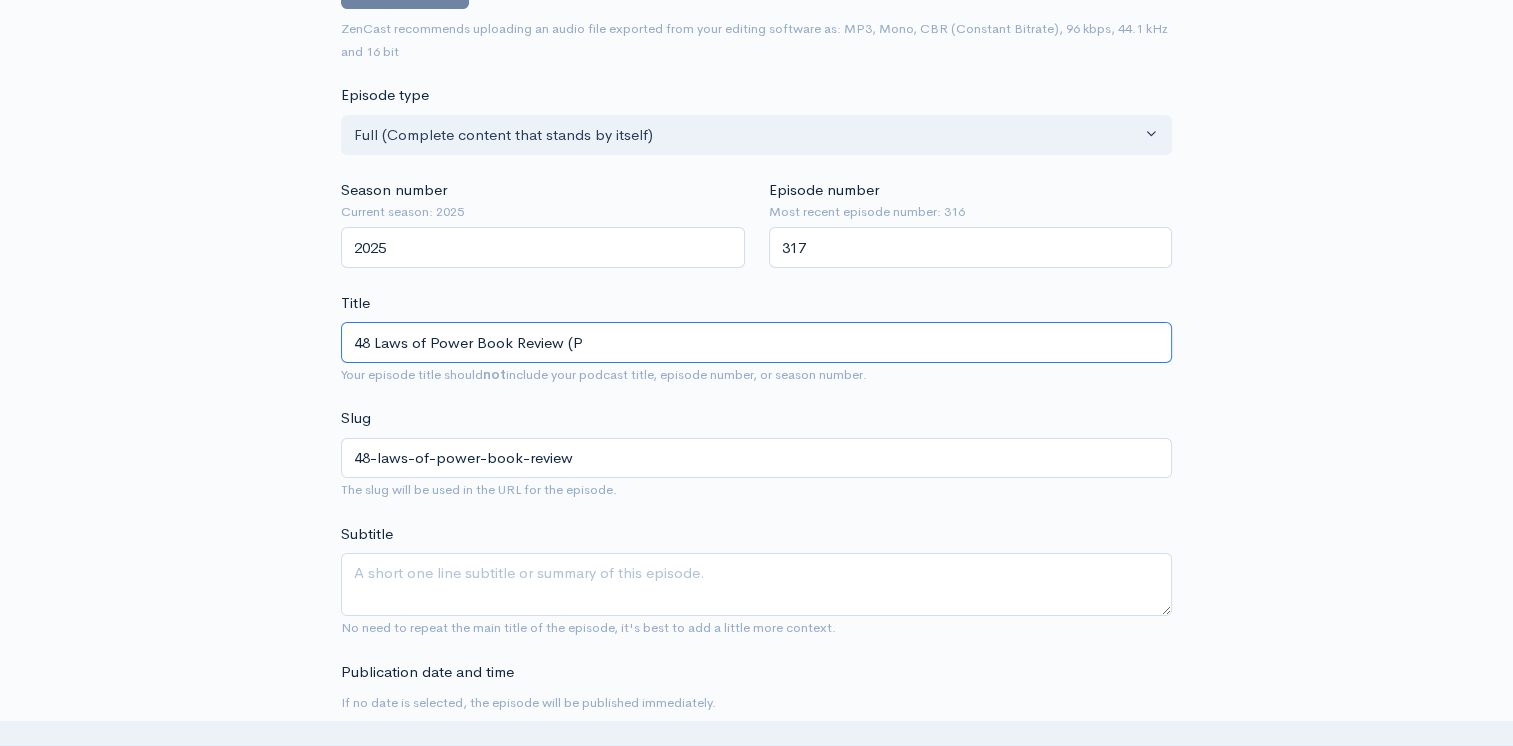 type on "48-laws-of-power-book-review-p" 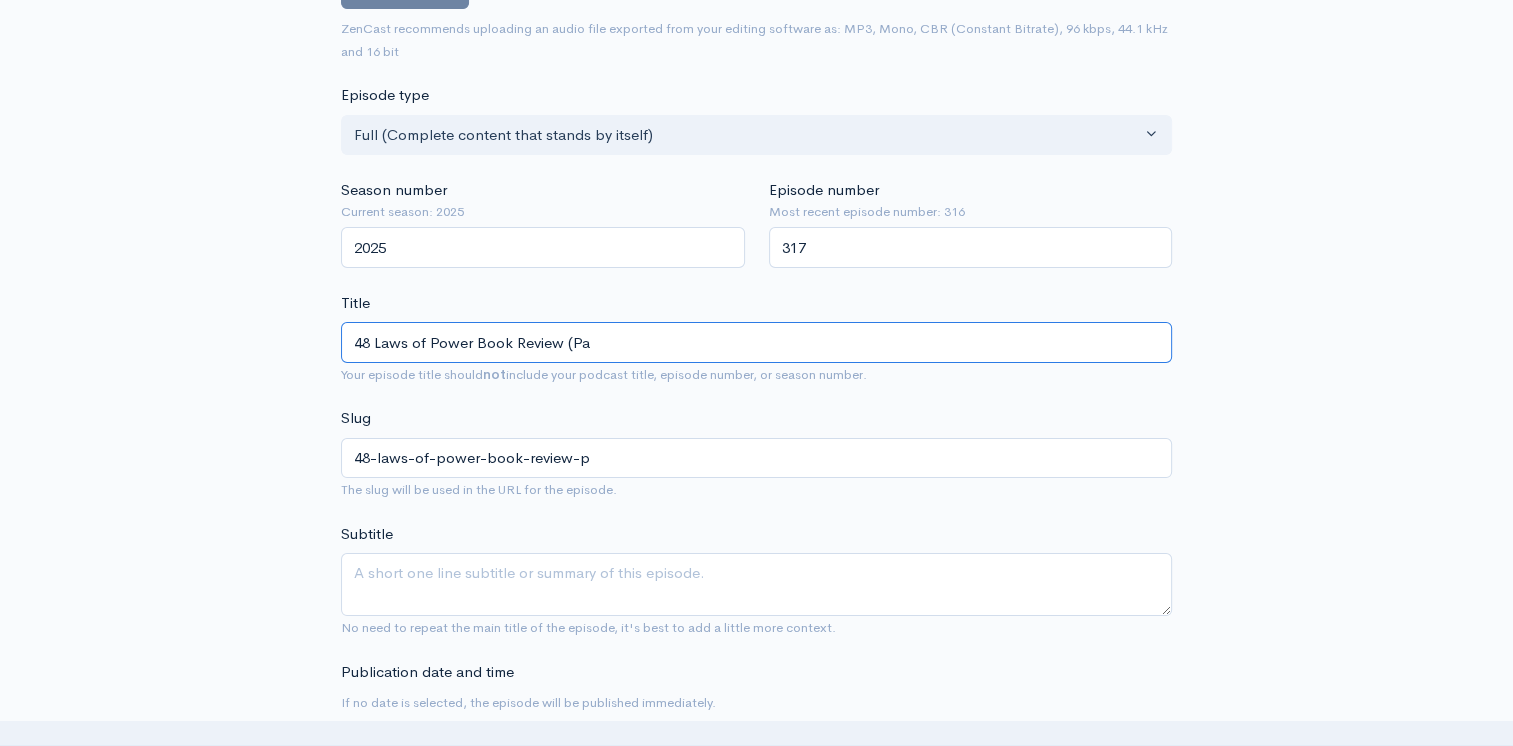 type on "48 Laws of Power Book Review (Par" 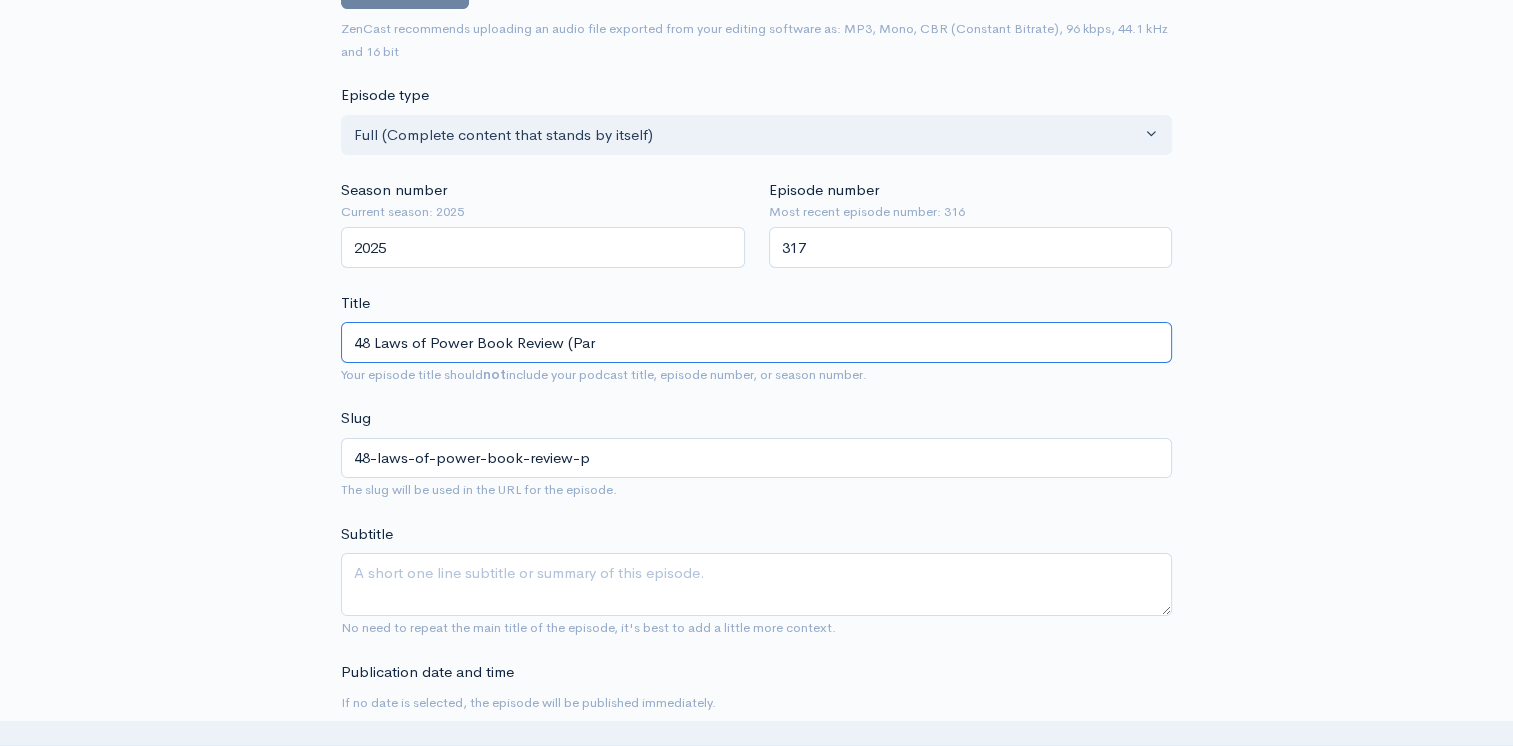 type on "48-laws-of-power-book-review-par" 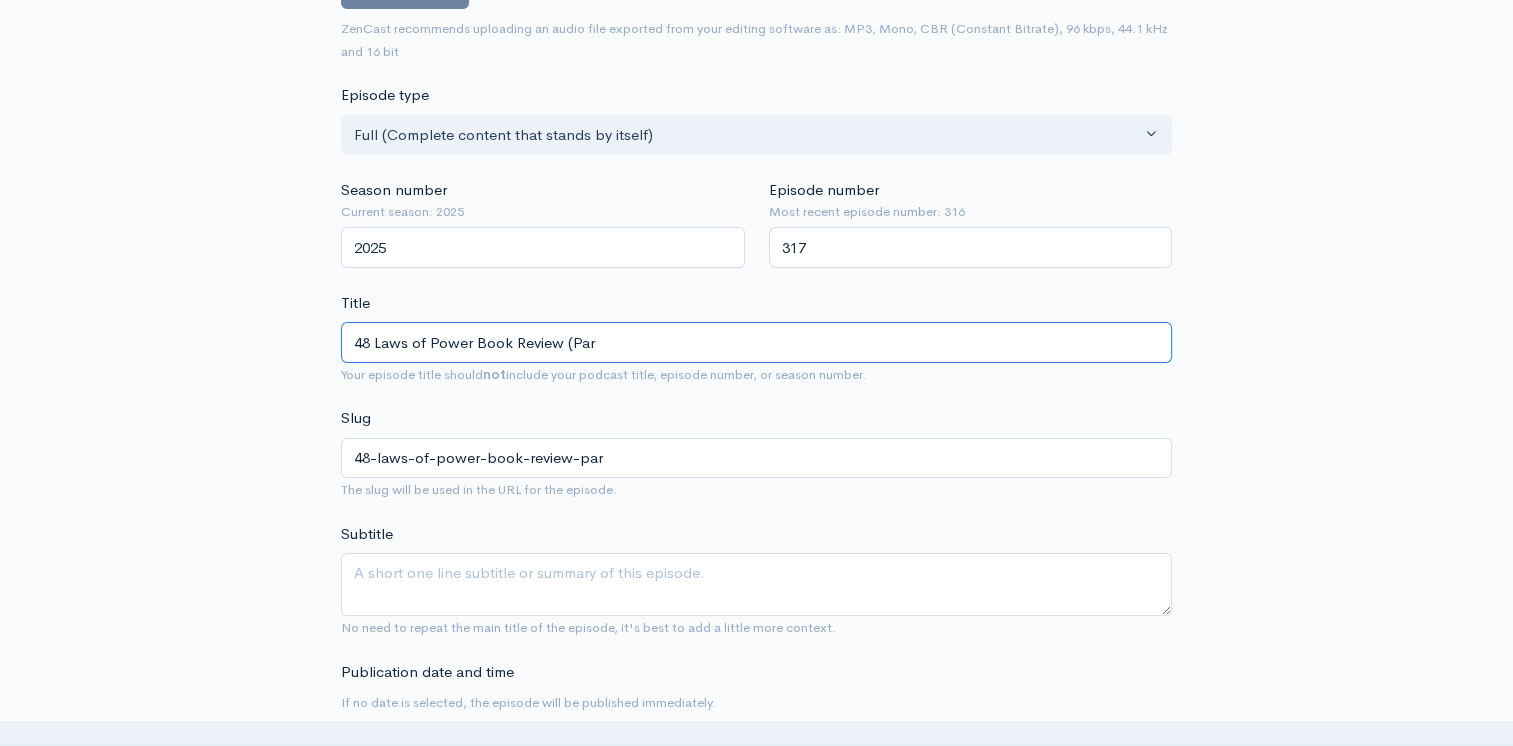 type on "48 Laws of Power Book Review (Part" 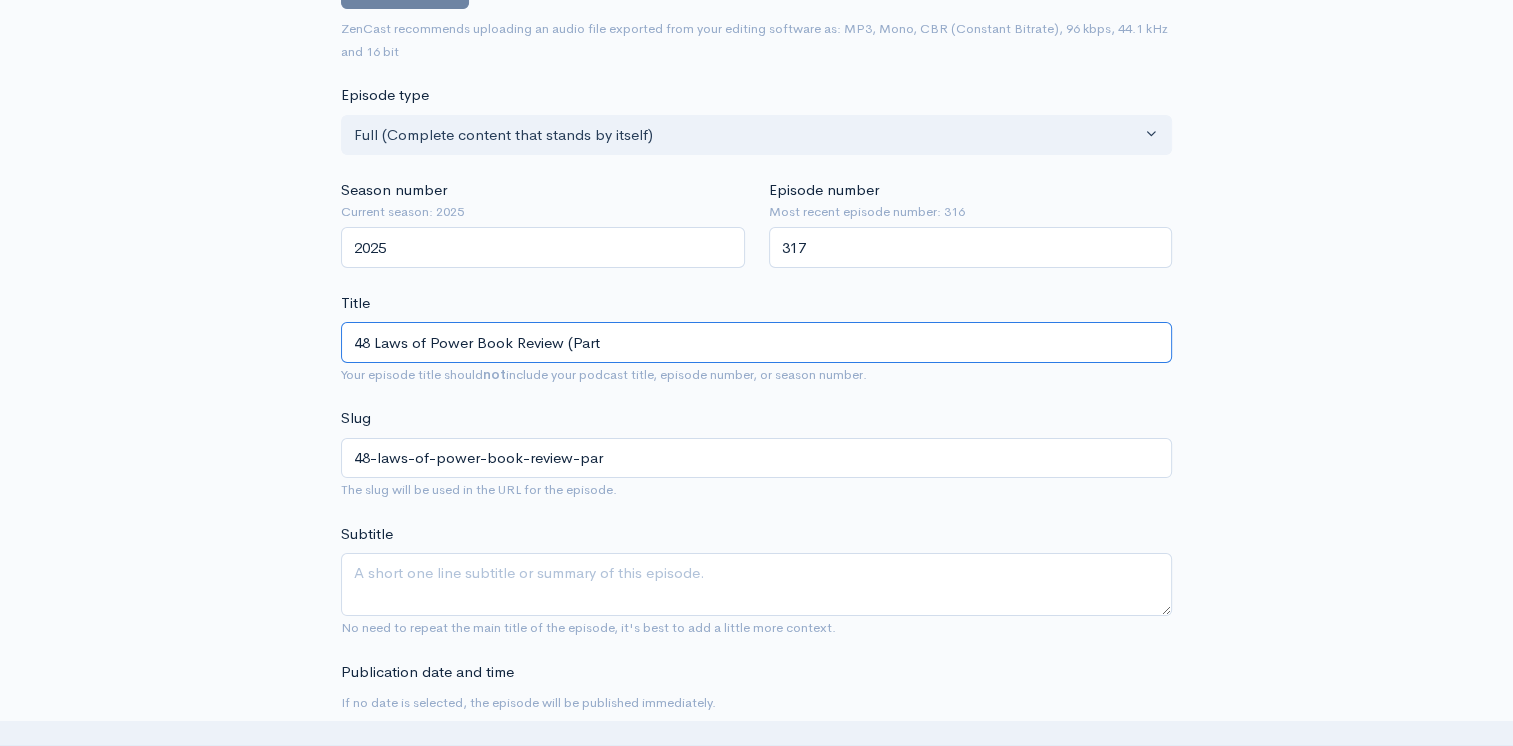 type on "48-laws-of-power-book-review-part" 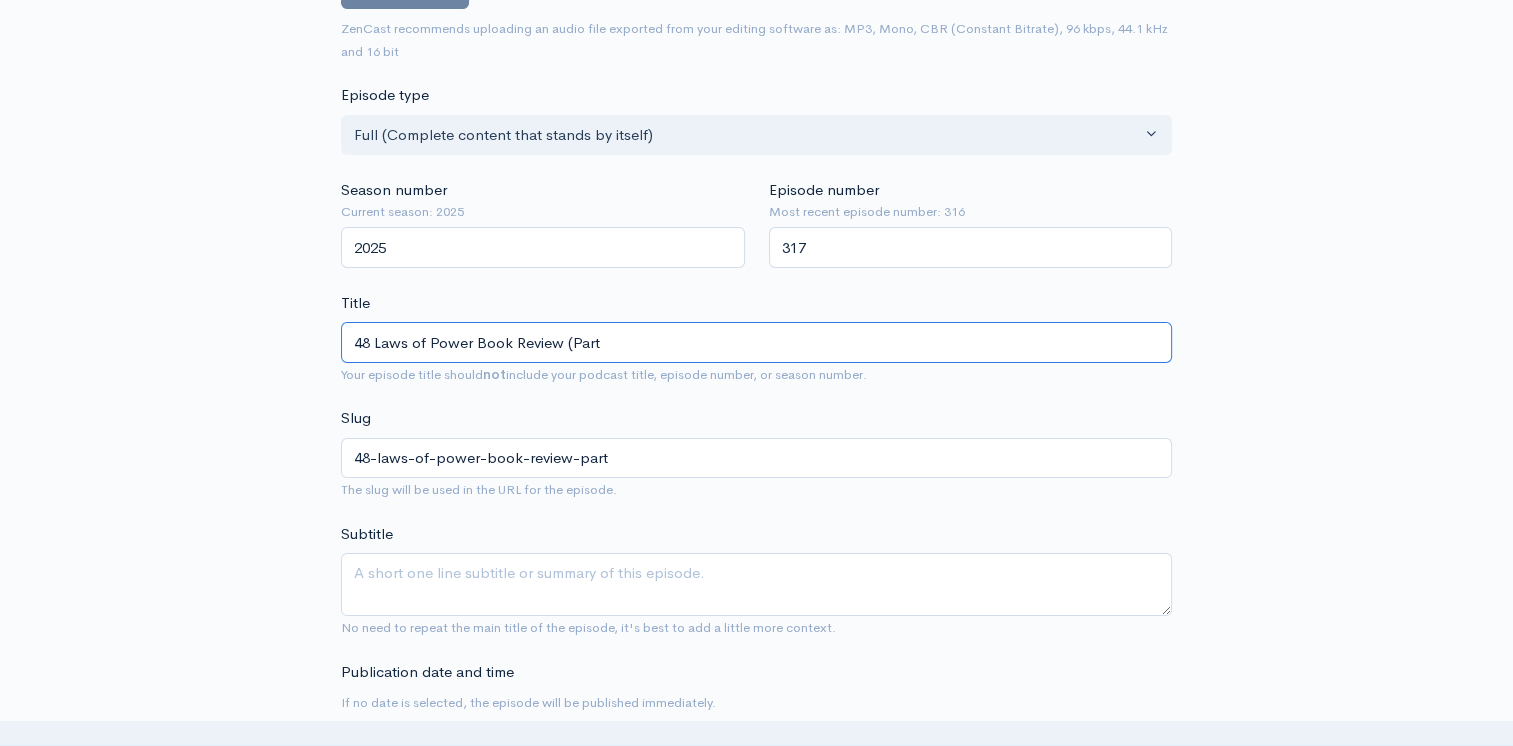 type on "48 Laws of Power Book Review (Part 2" 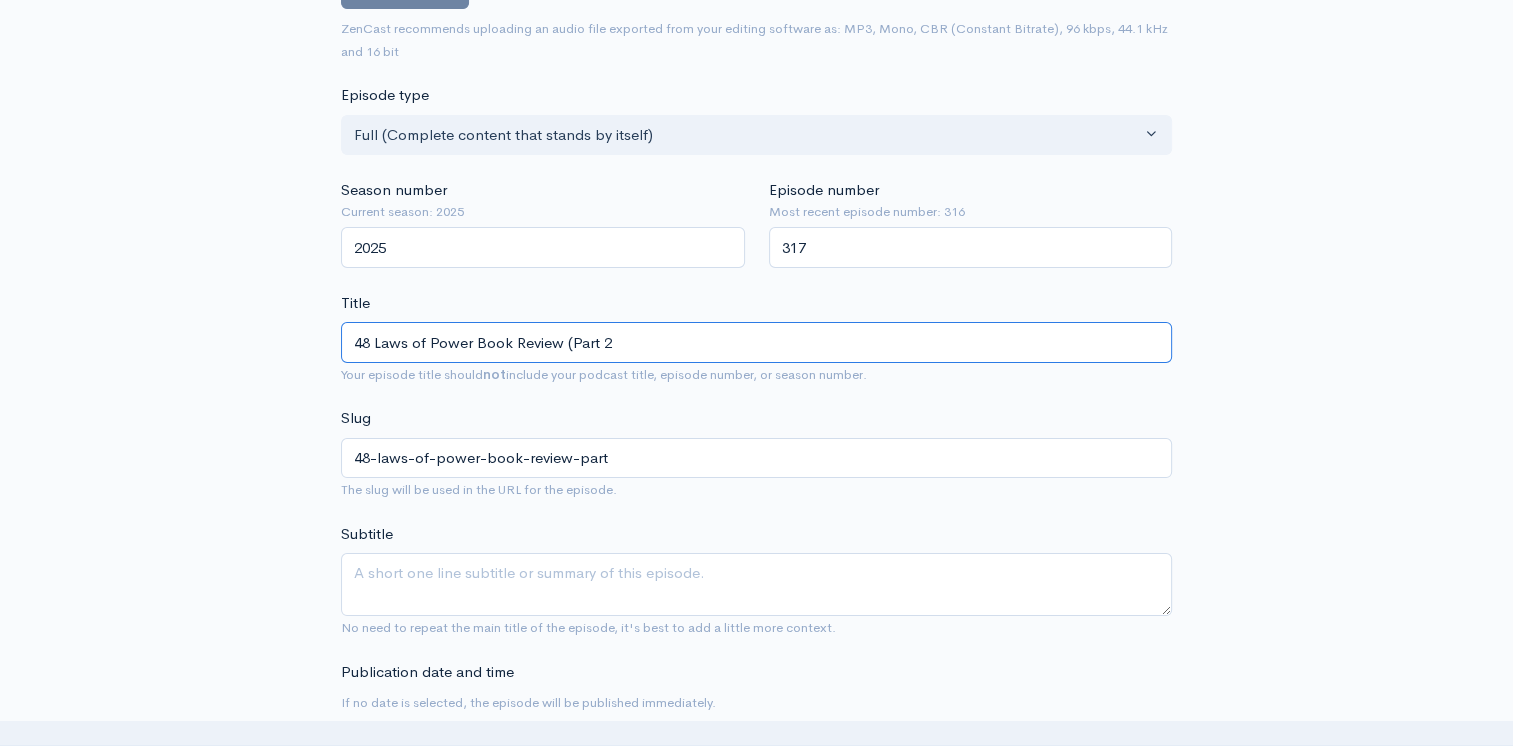 type on "48-laws-of-power-book-review-part-2" 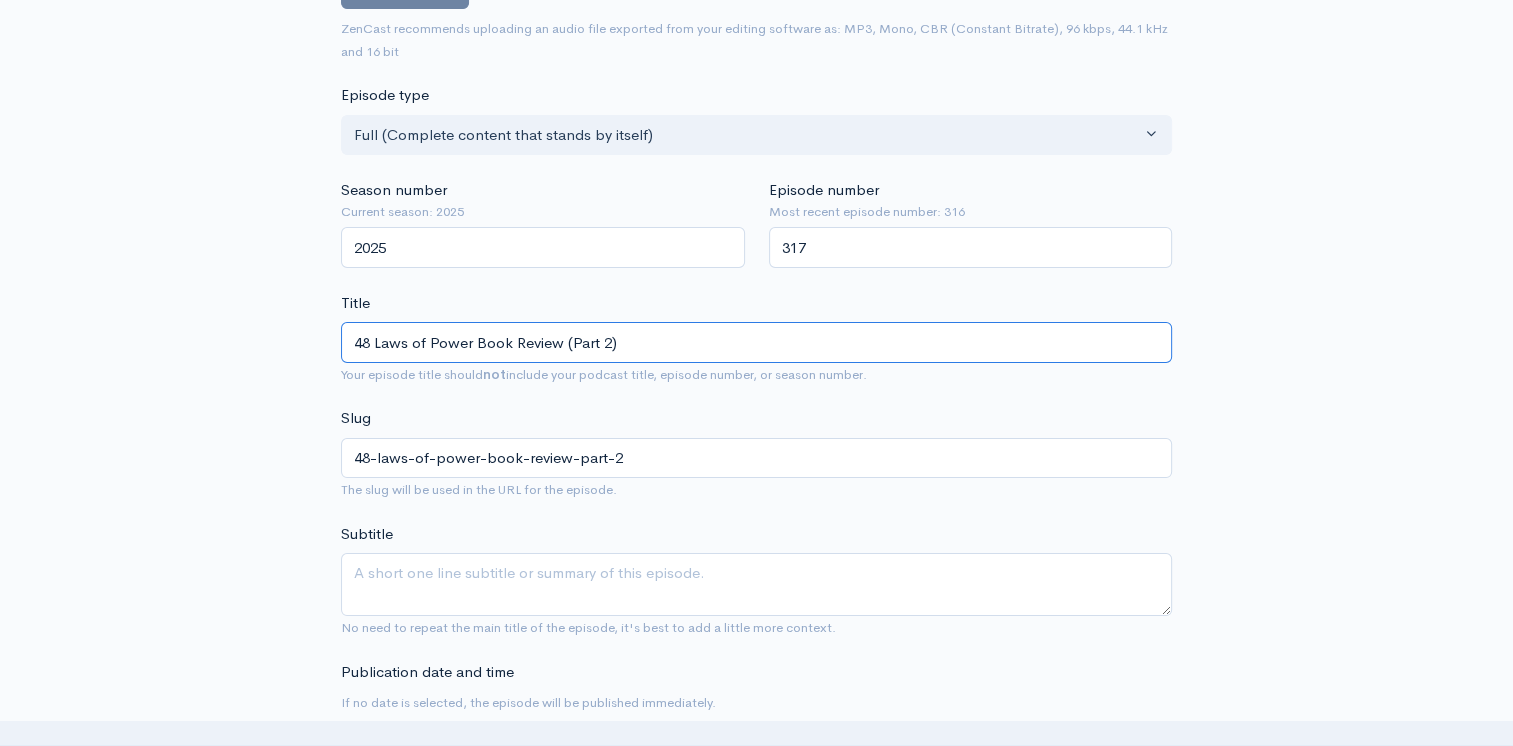 type on "48 Laws of Power Book Review (Part 2)" 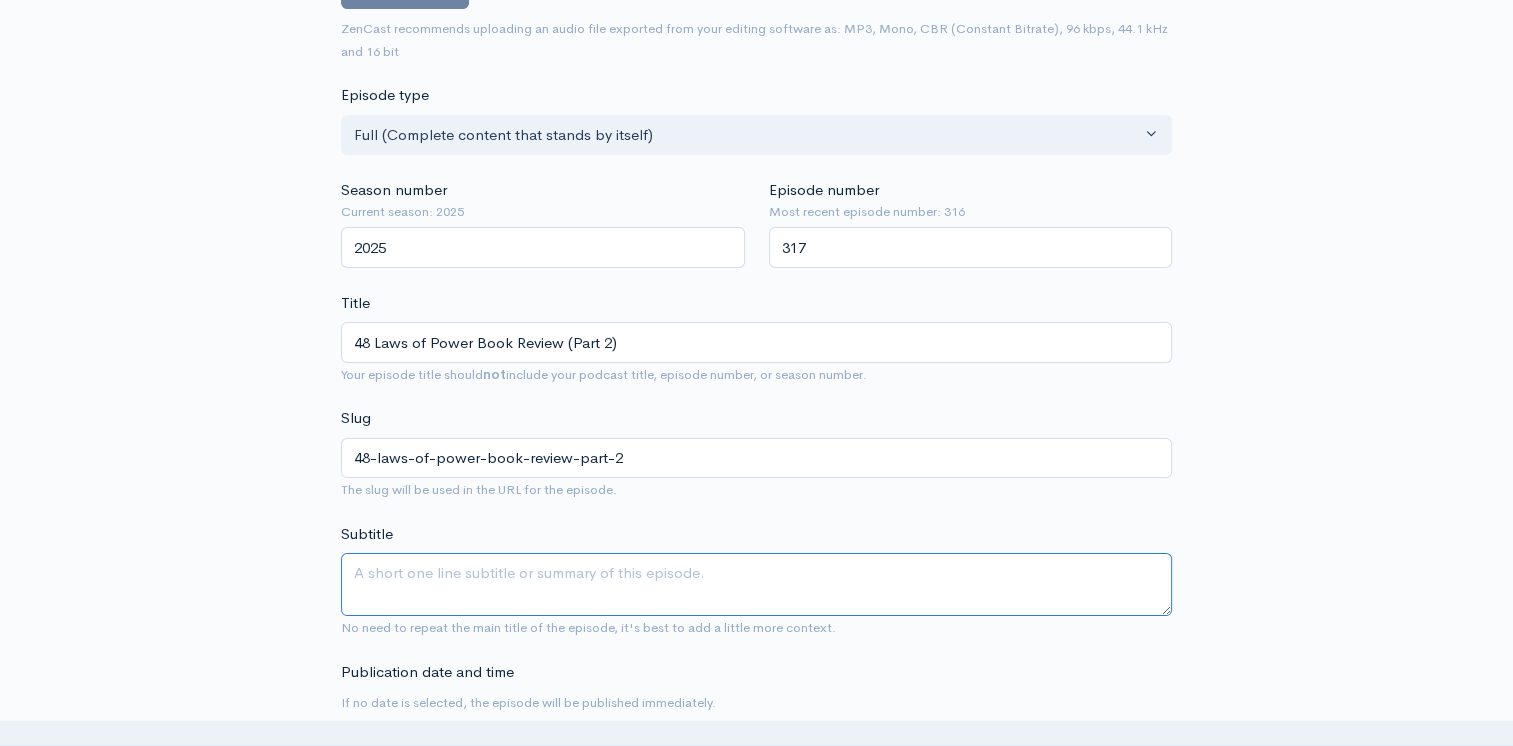 click on "Subtitle" at bounding box center (756, 584) 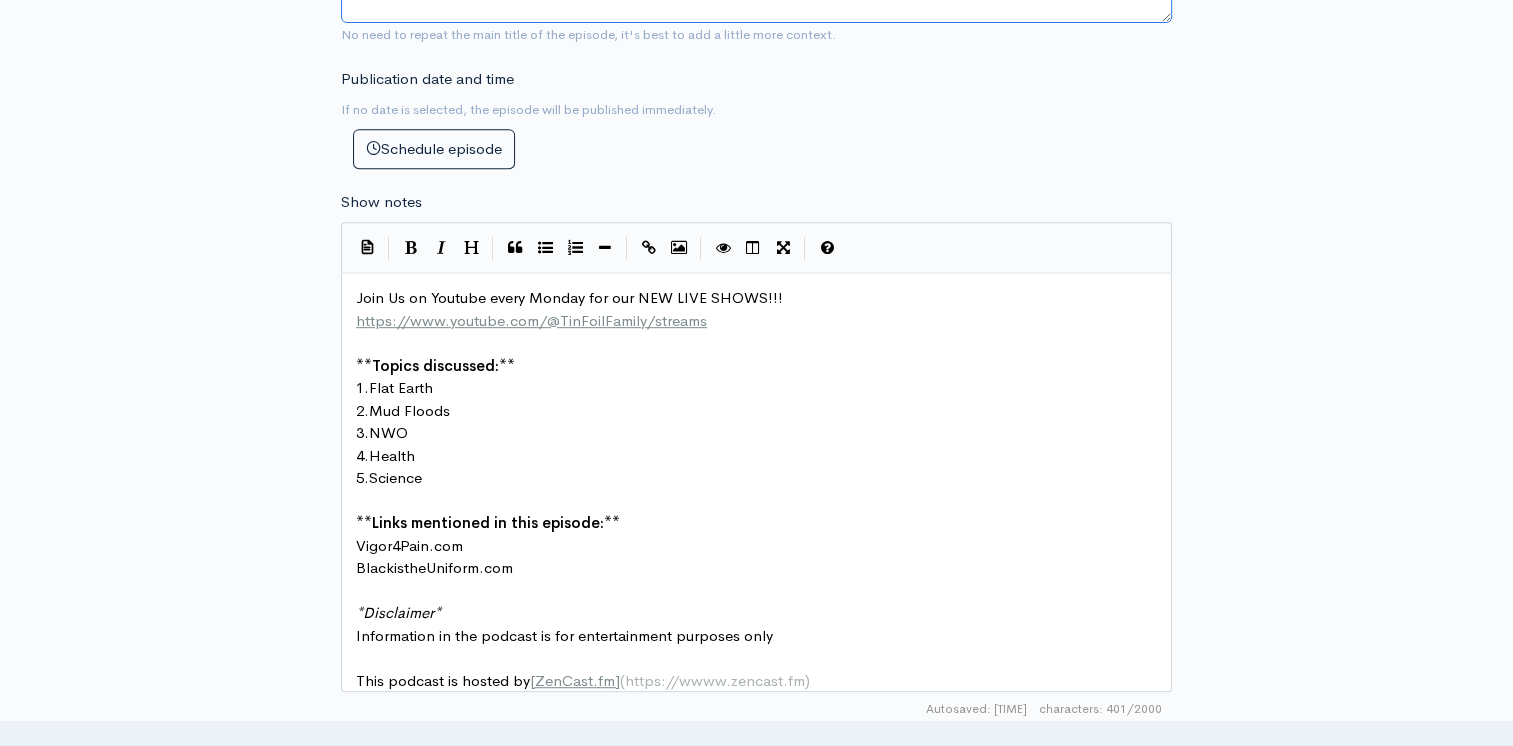 scroll, scrollTop: 900, scrollLeft: 0, axis: vertical 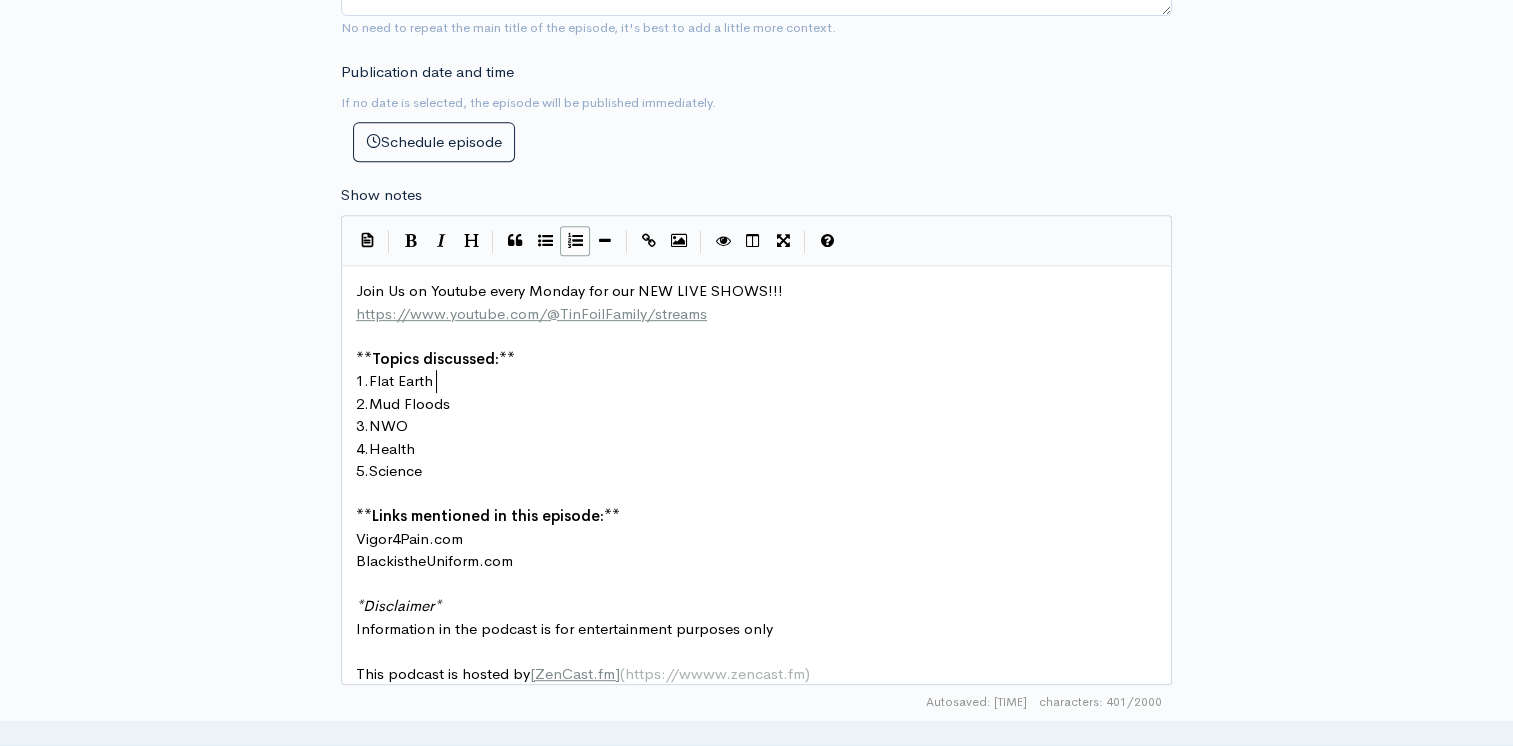 click on "1. Flat Earth" at bounding box center [764, 381] 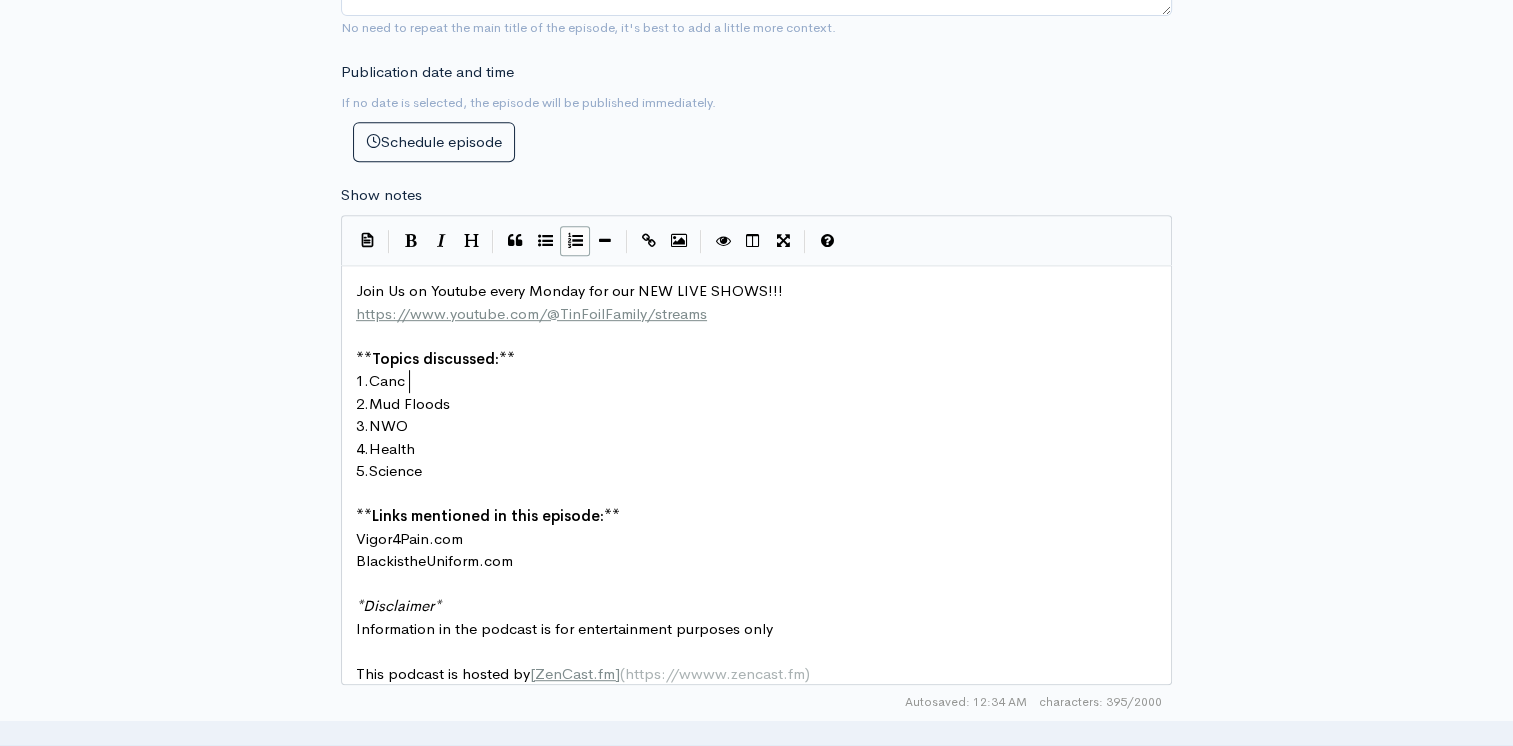 scroll, scrollTop: 7, scrollLeft: 47, axis: both 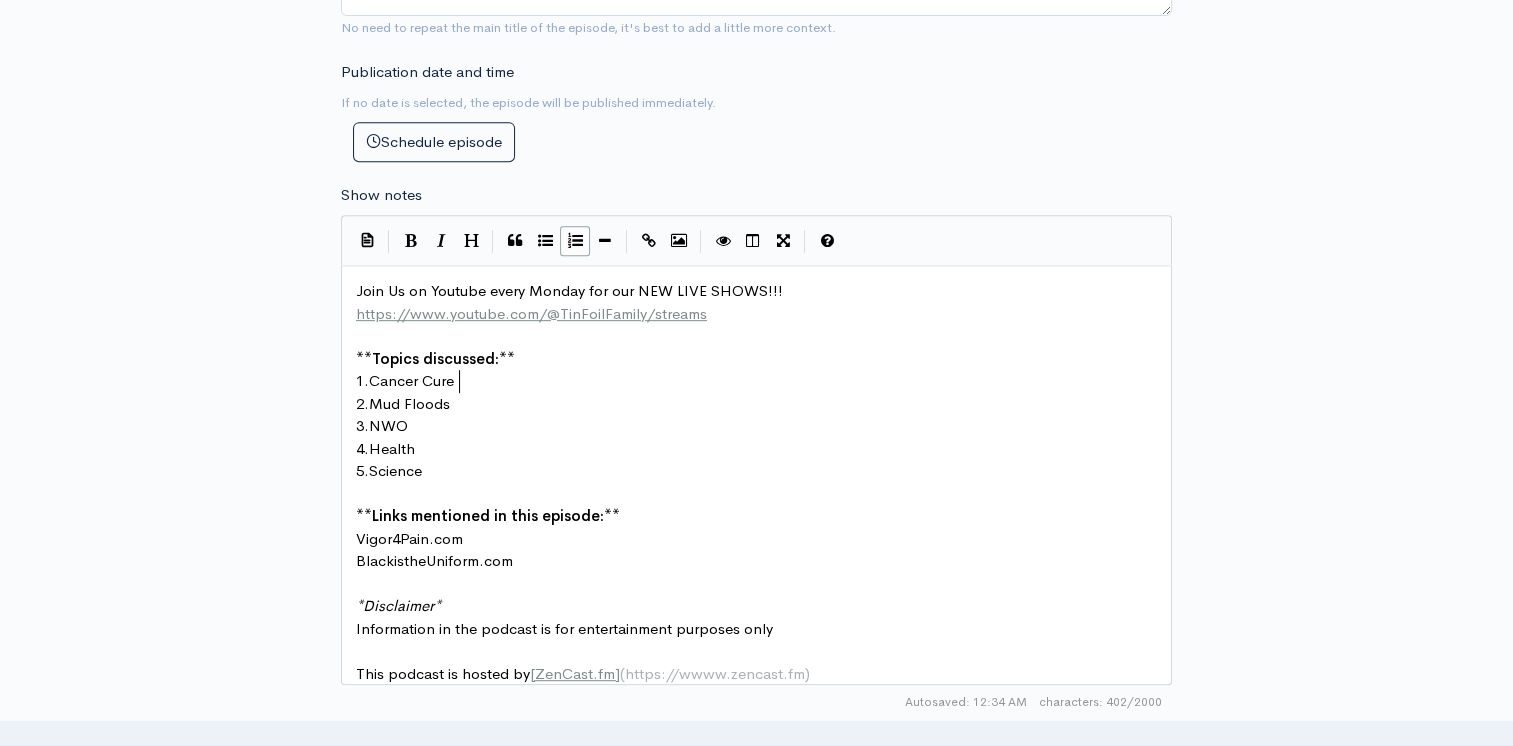 type on "Cancer Cures" 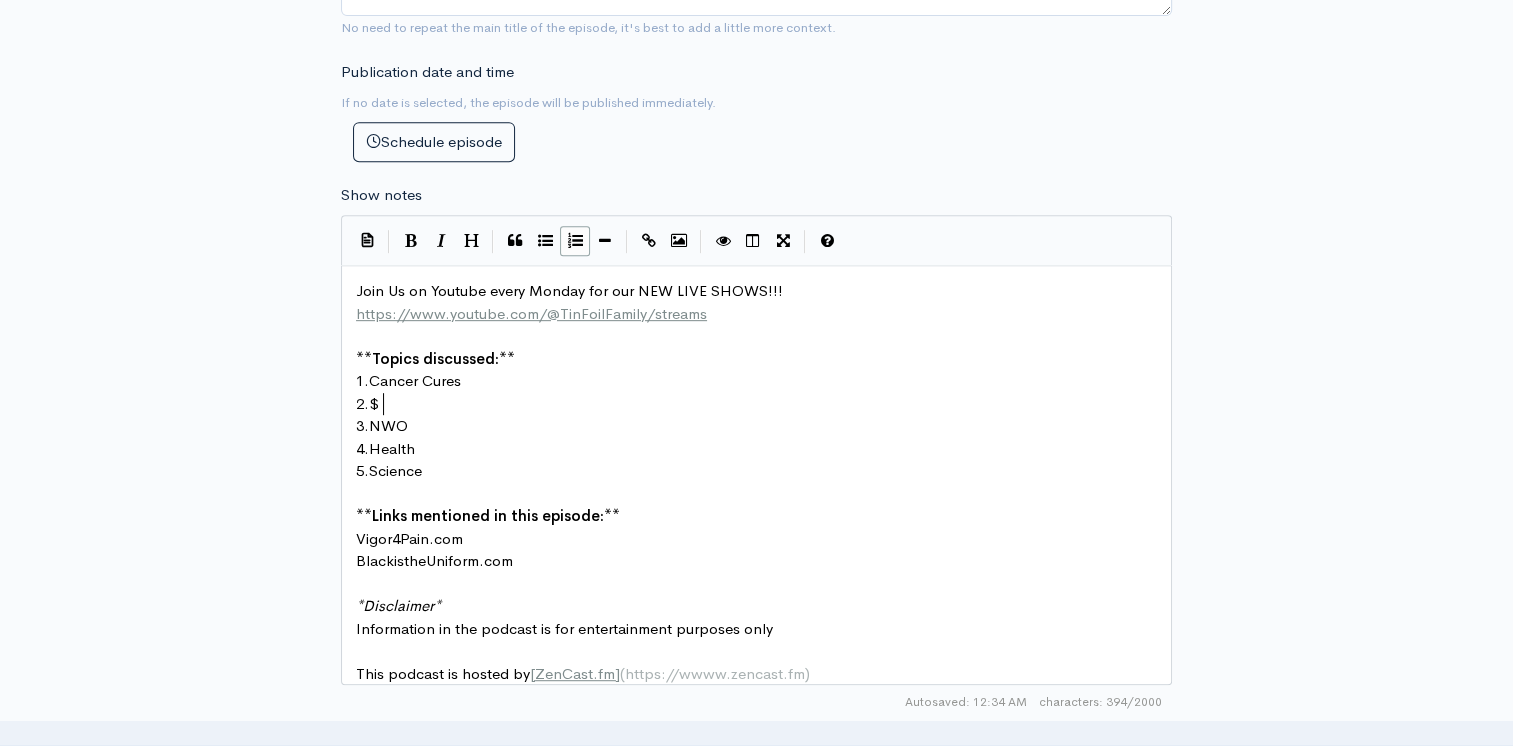 type on "$[PRICE]" 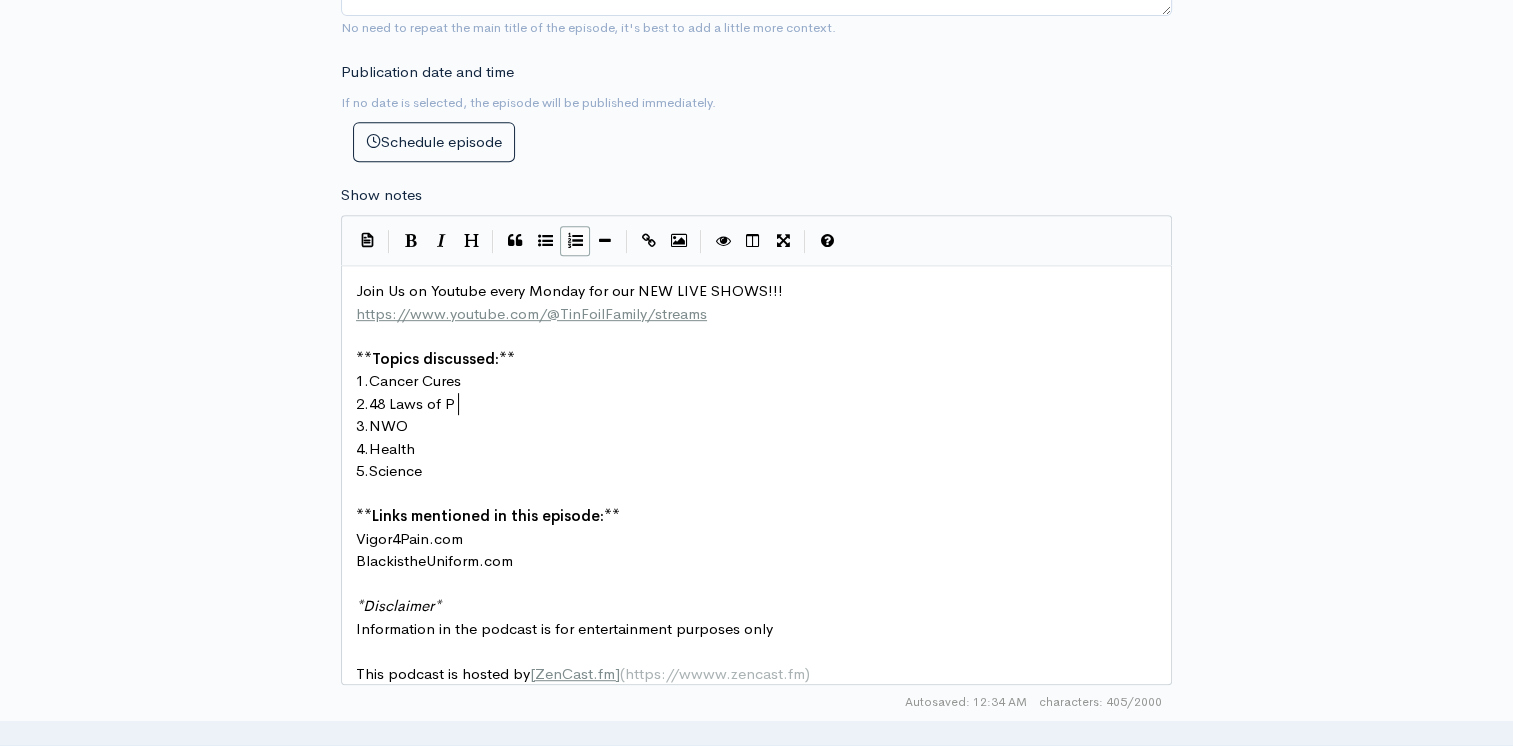 type on "48 Laws of Pw" 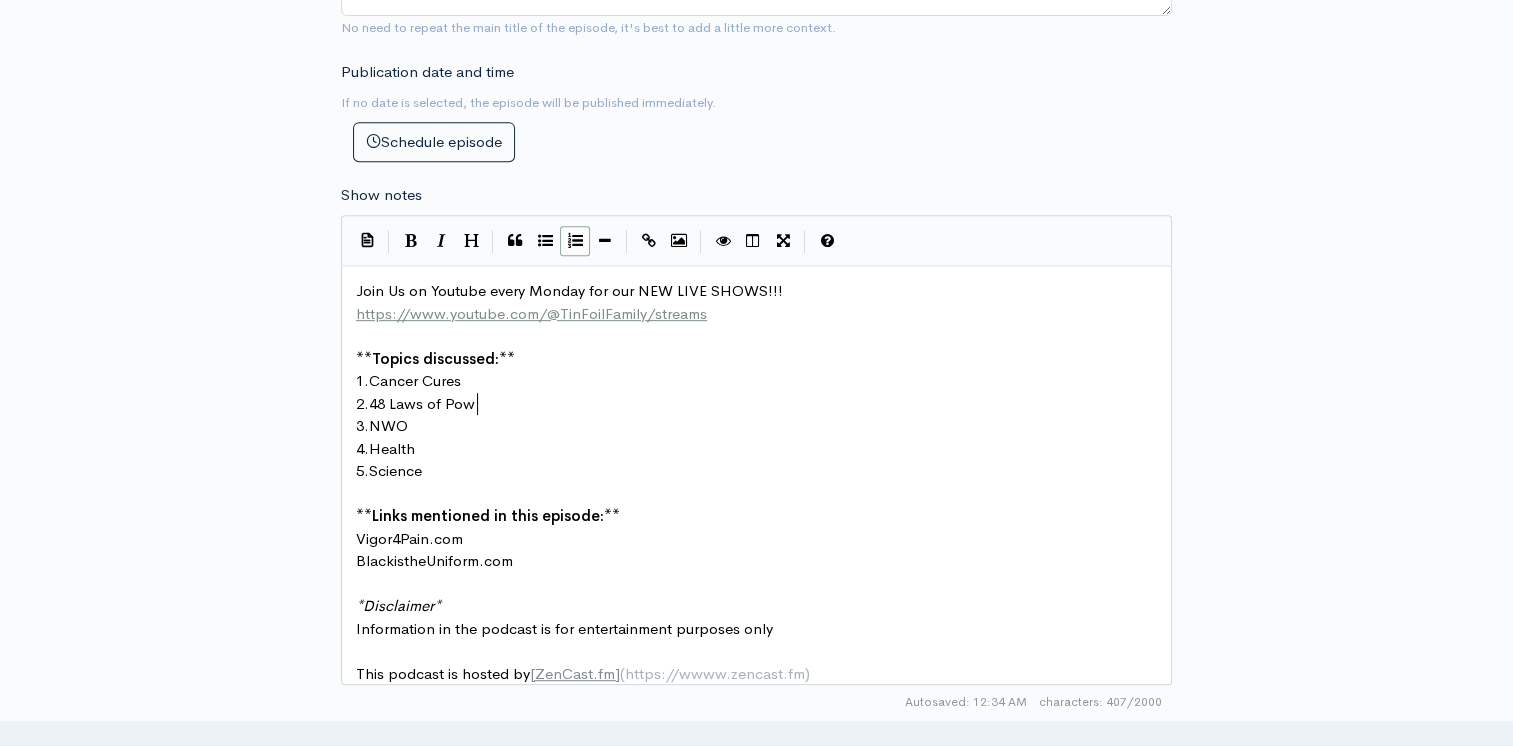 type on "ower" 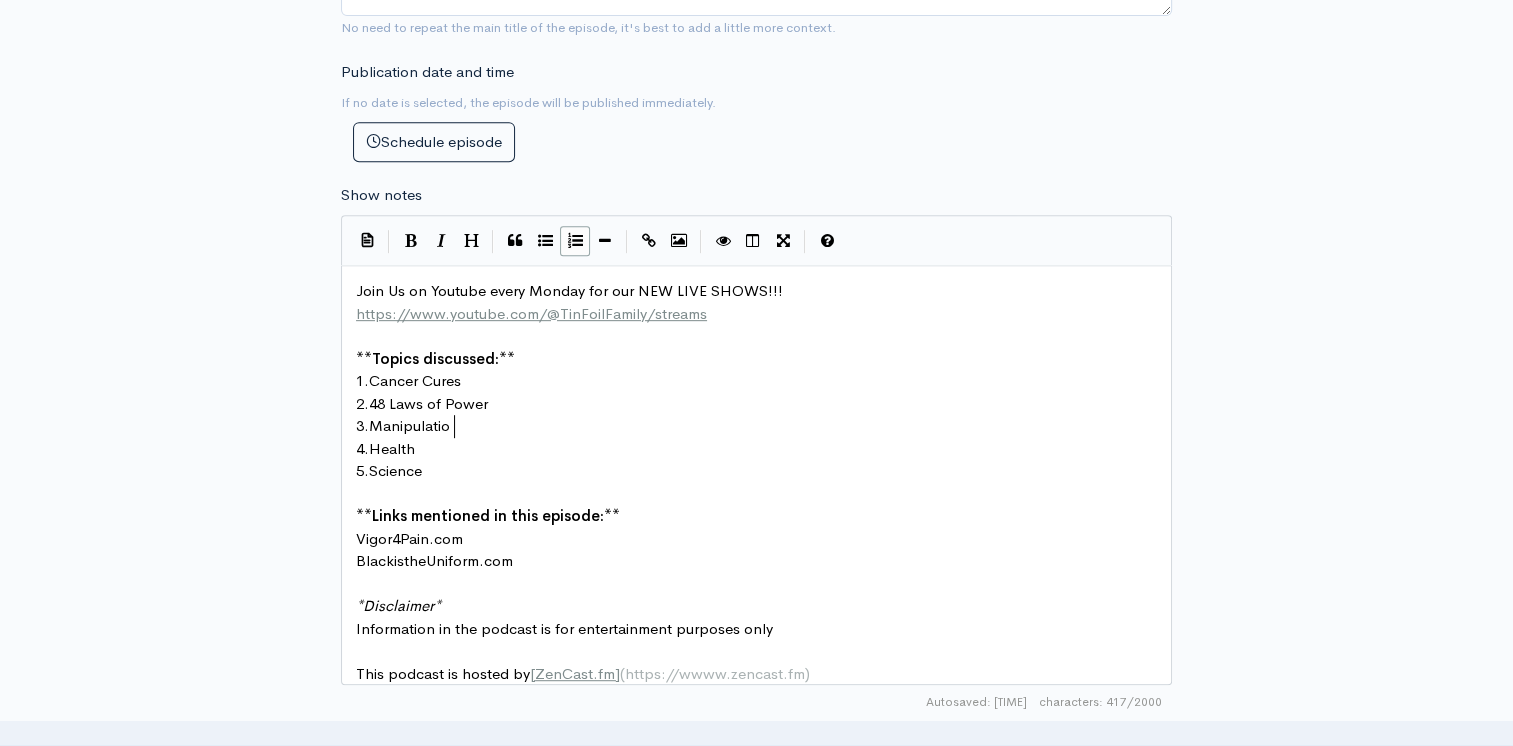 scroll, scrollTop: 7, scrollLeft: 87, axis: both 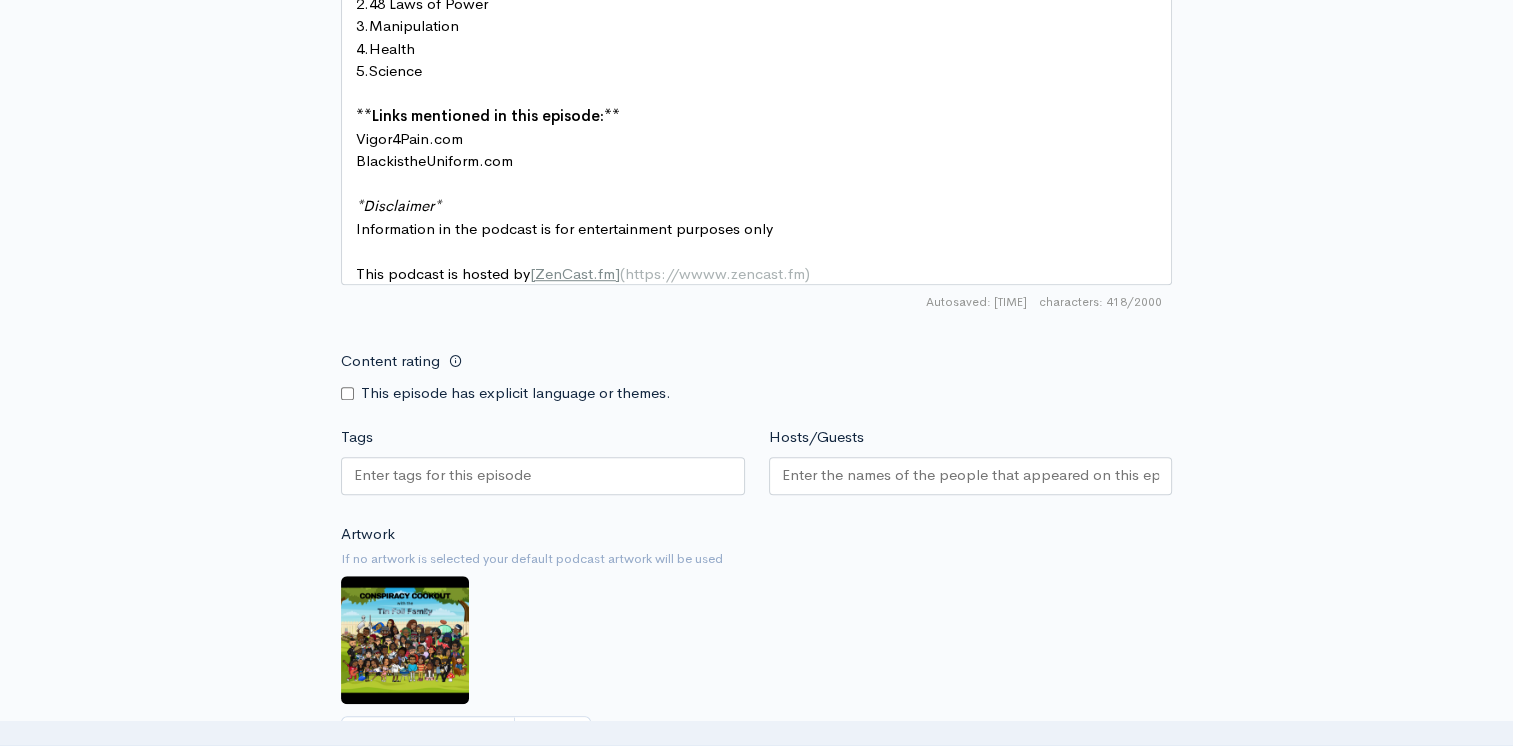 type on "Manipulation" 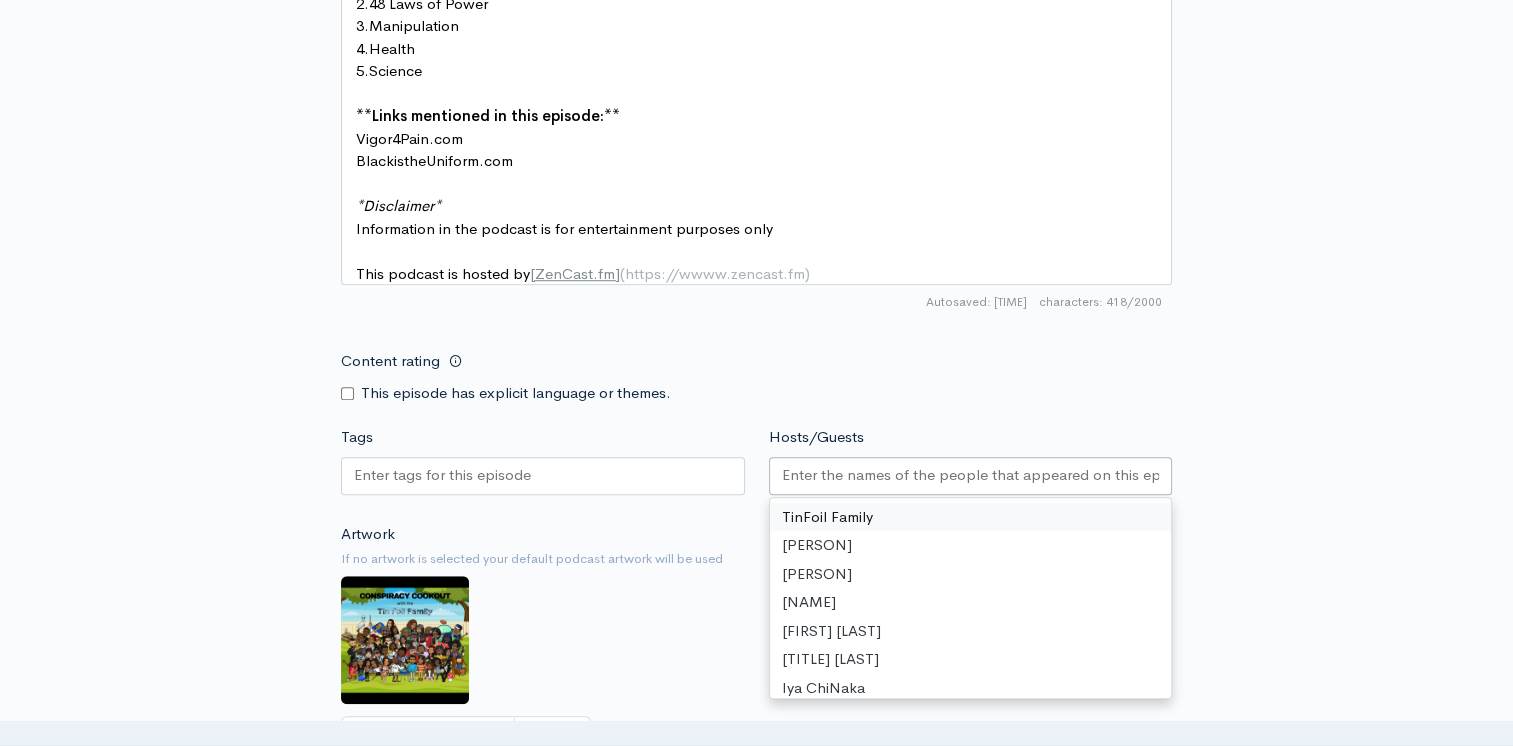 click on "Hosts/Guests" at bounding box center [971, 475] 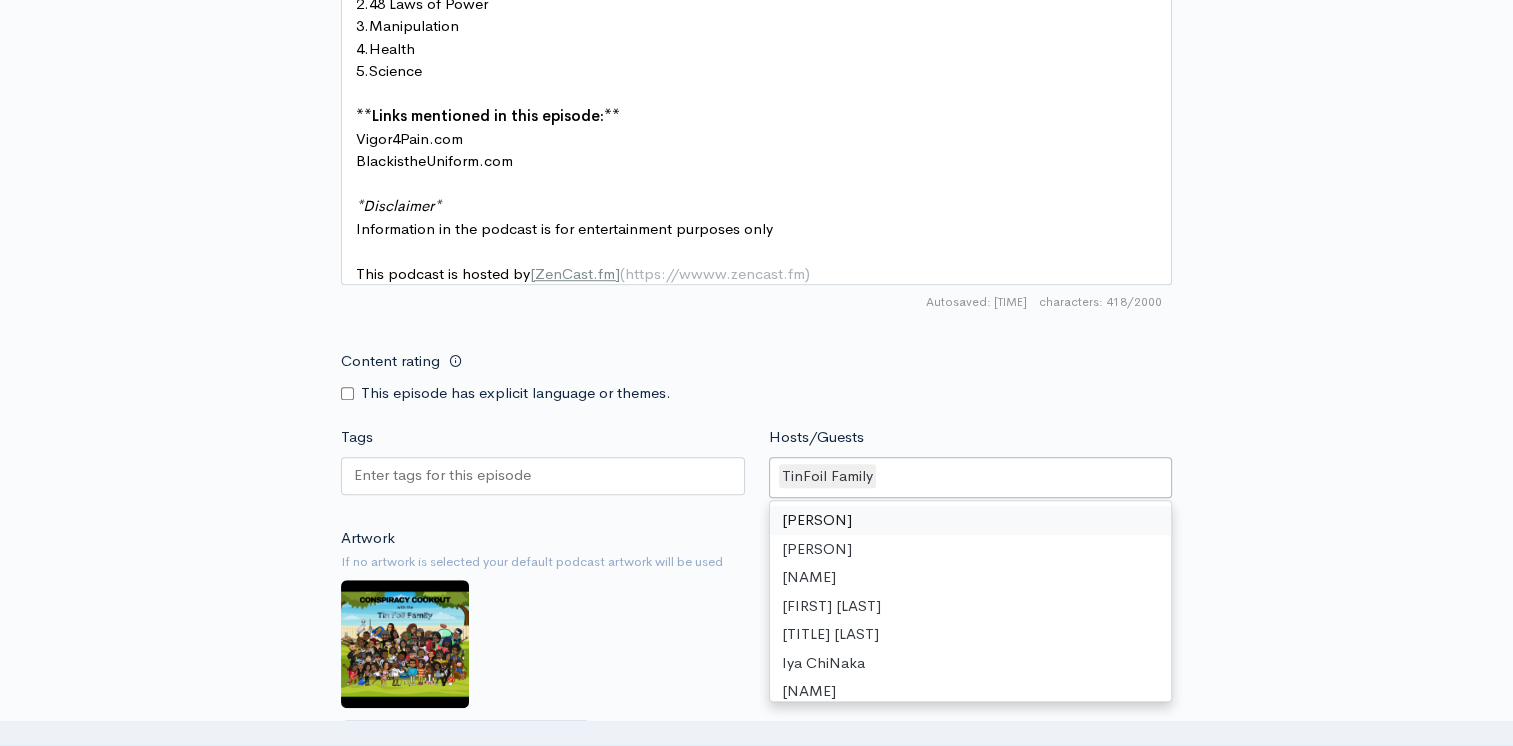 click on "Content rating" at bounding box center [347, 393] 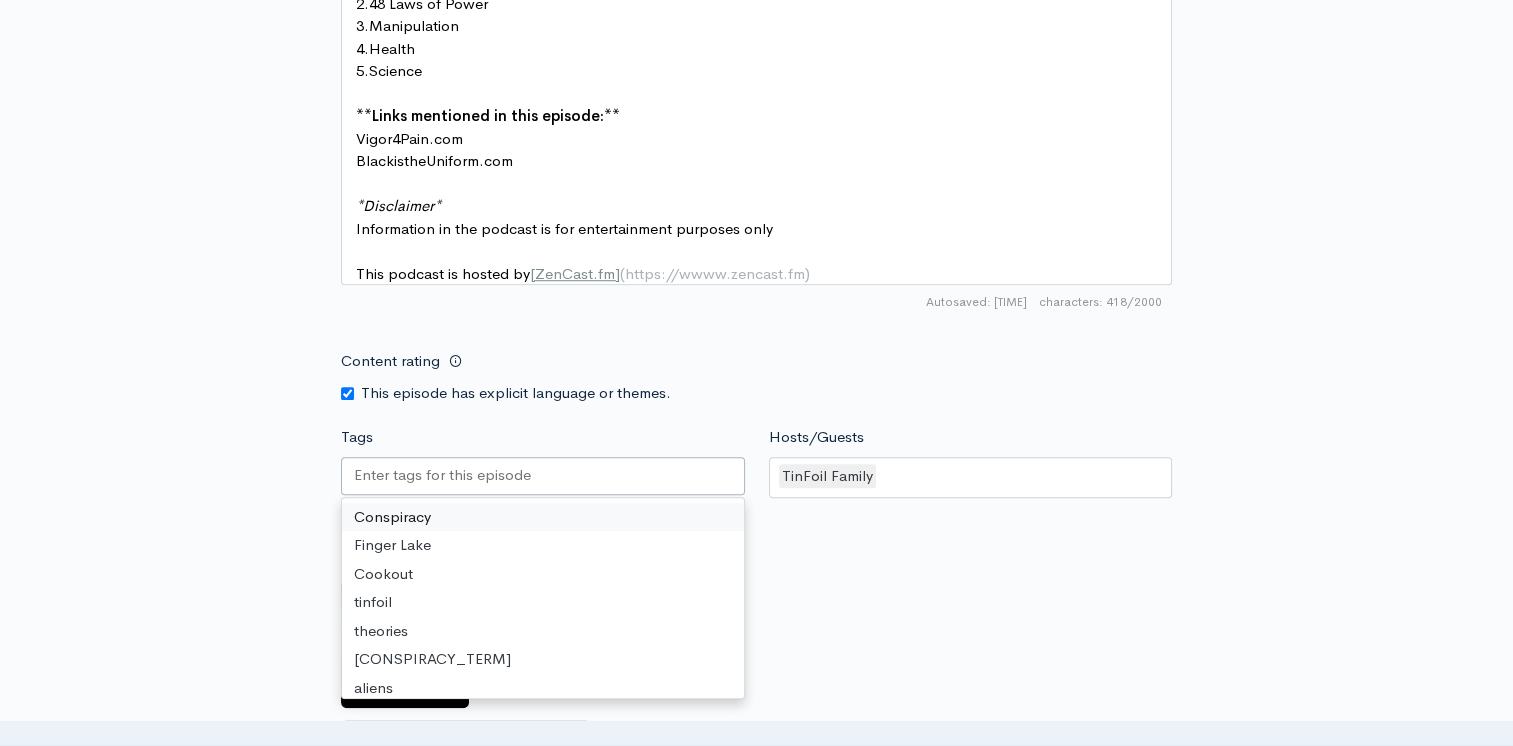 click on "Tags" at bounding box center (444, 475) 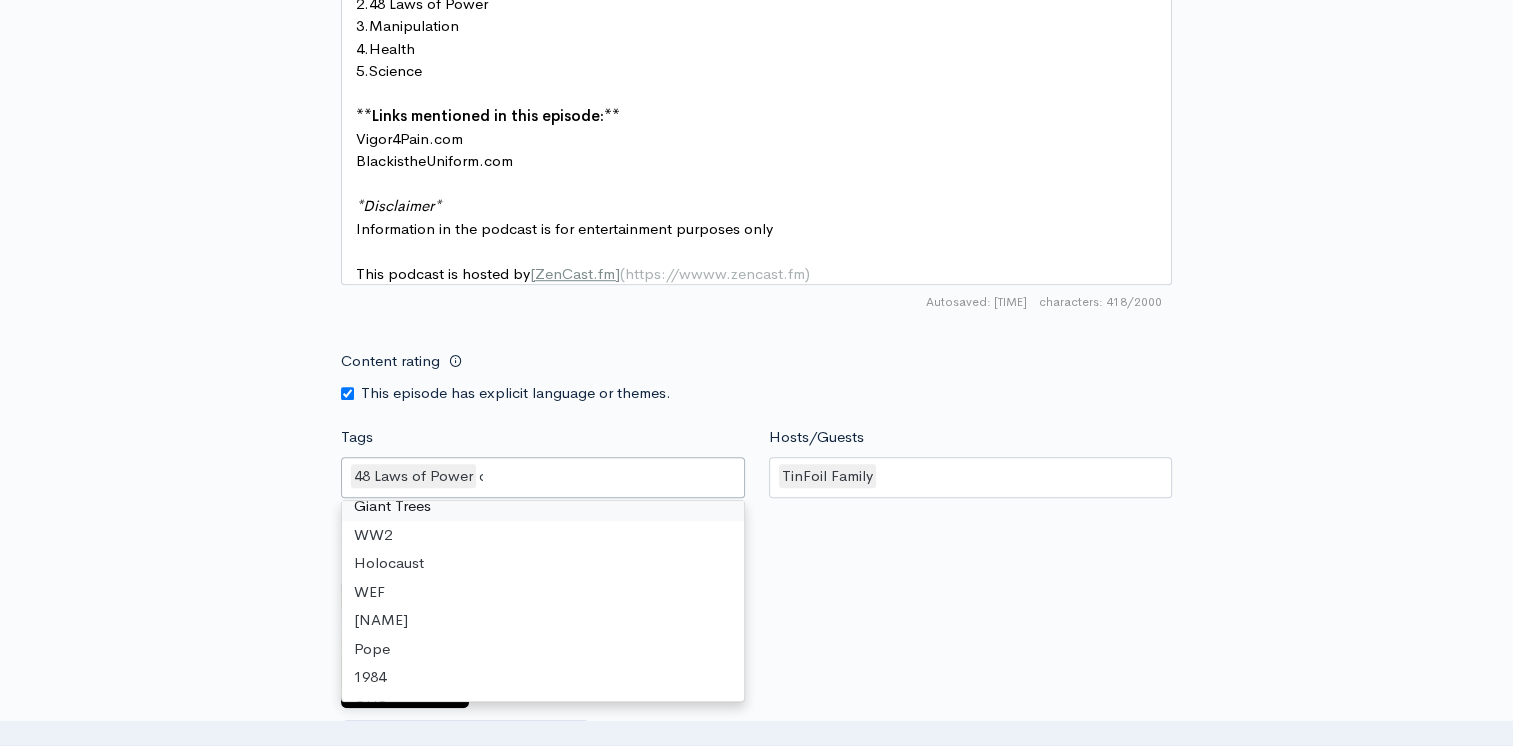 scroll, scrollTop: 27, scrollLeft: 0, axis: vertical 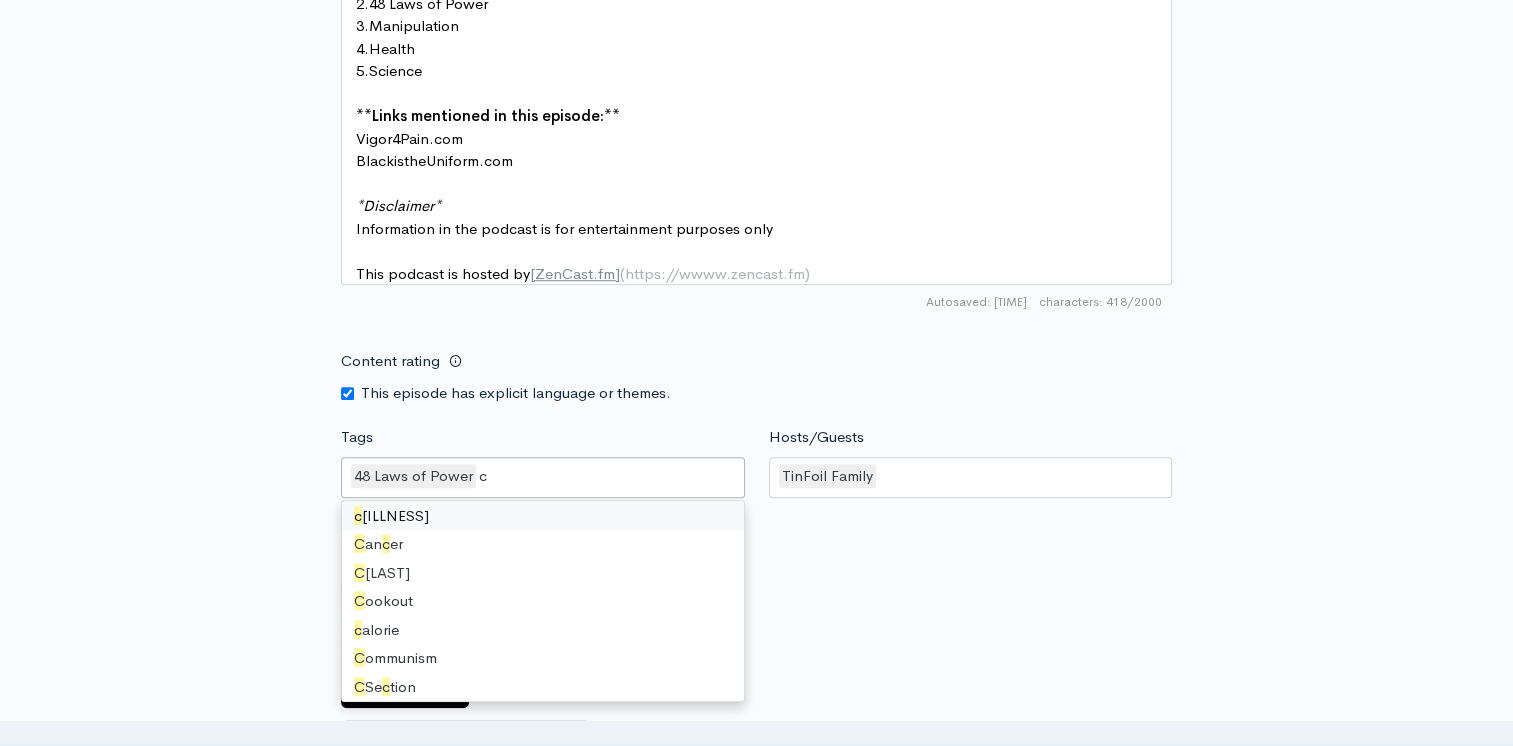 type on "ca" 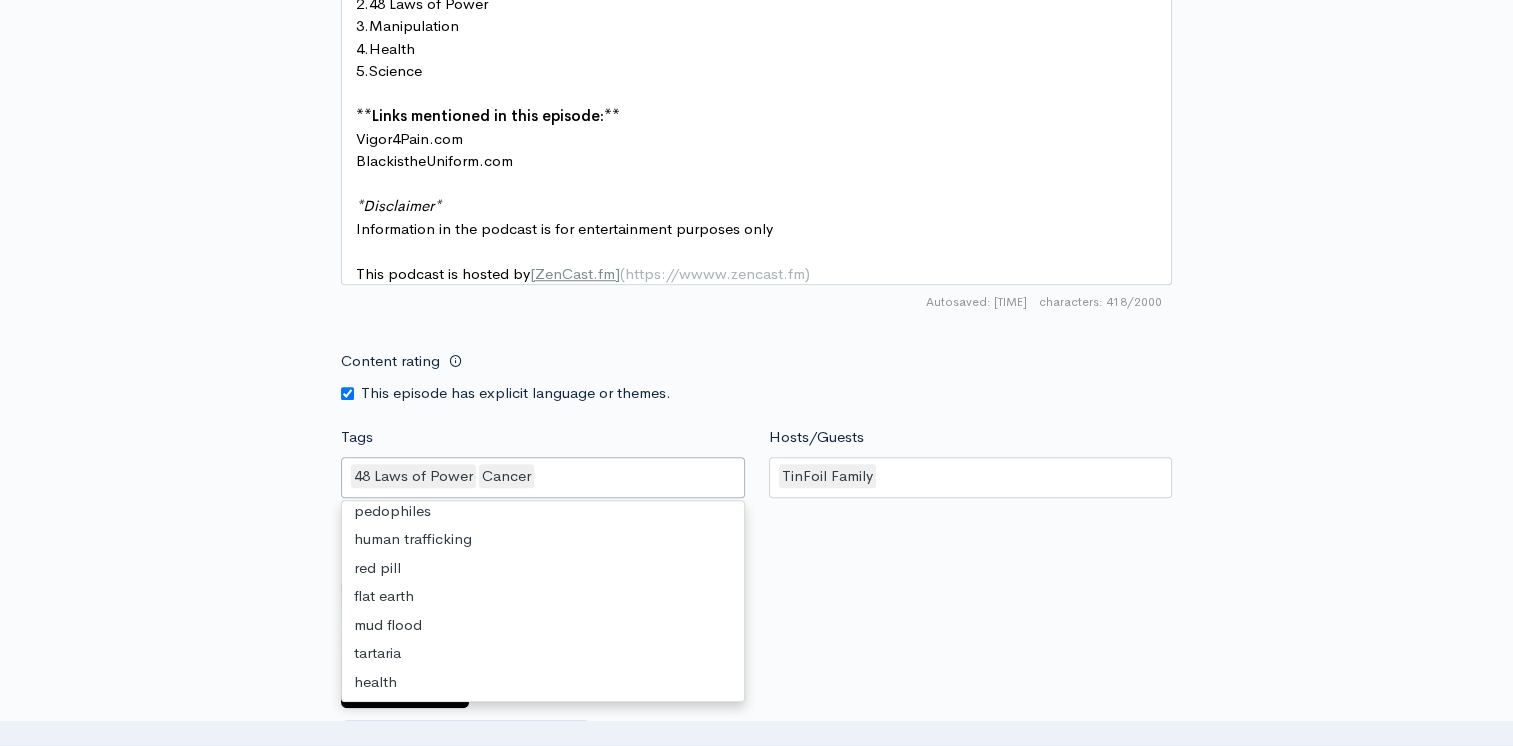 scroll, scrollTop: 0, scrollLeft: 0, axis: both 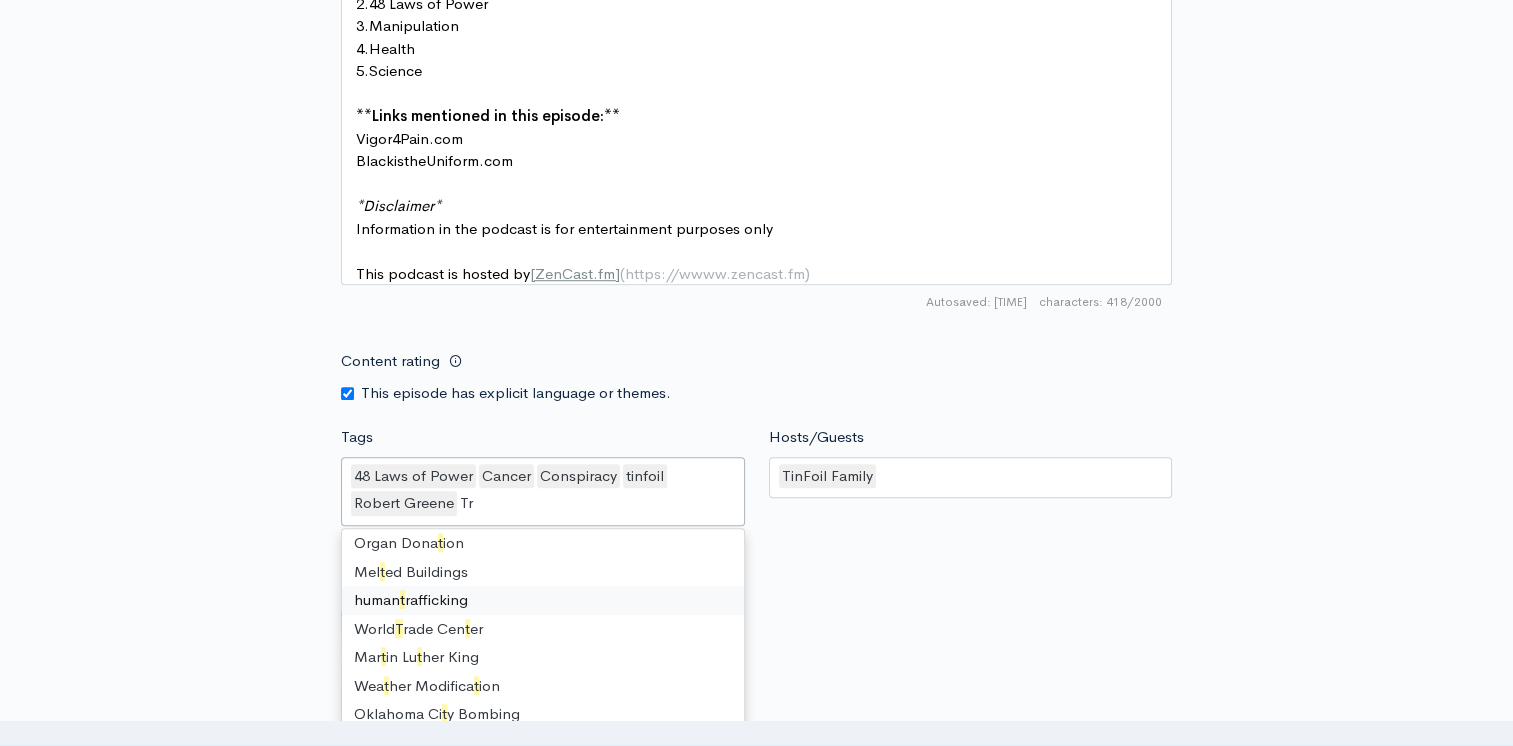 type on "Tru" 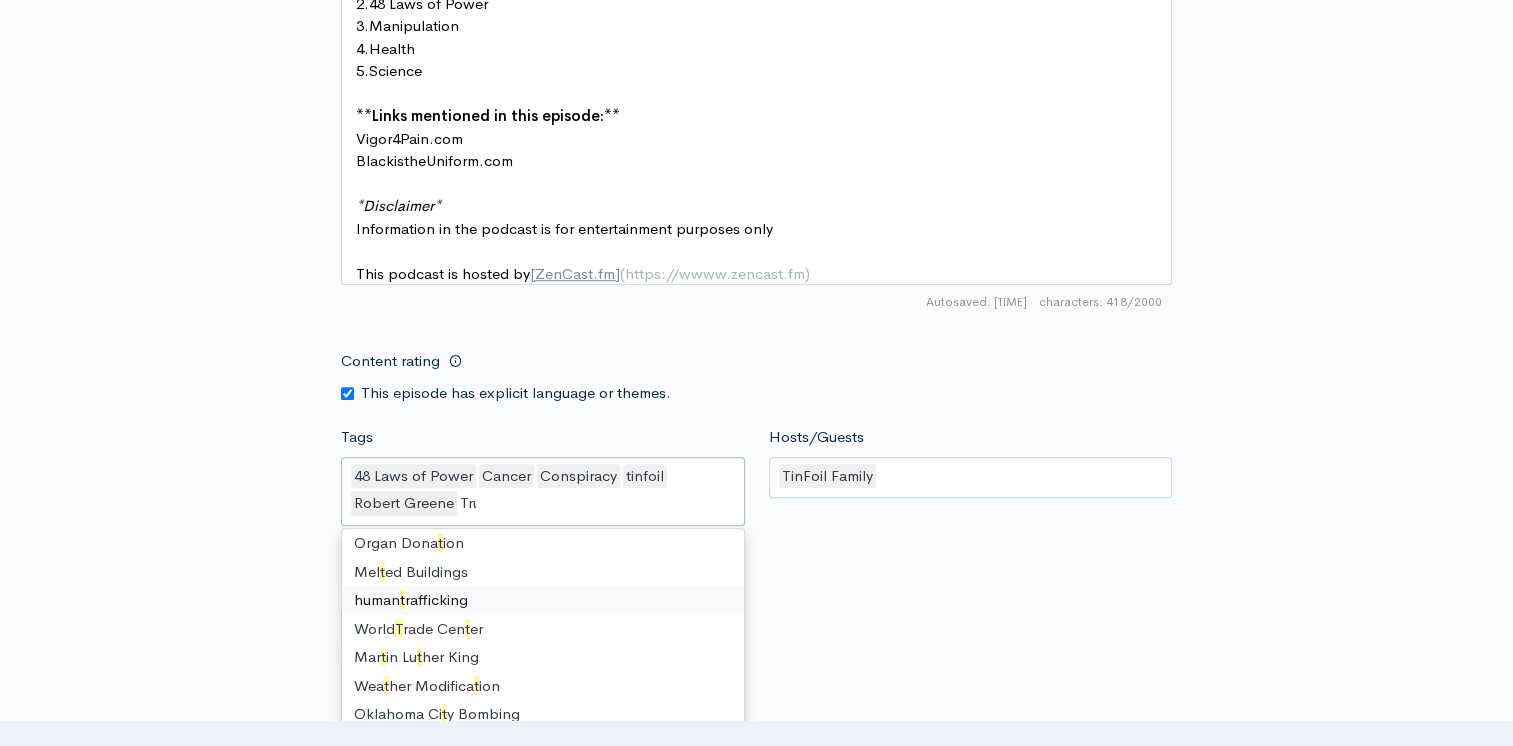 scroll, scrollTop: 0, scrollLeft: 0, axis: both 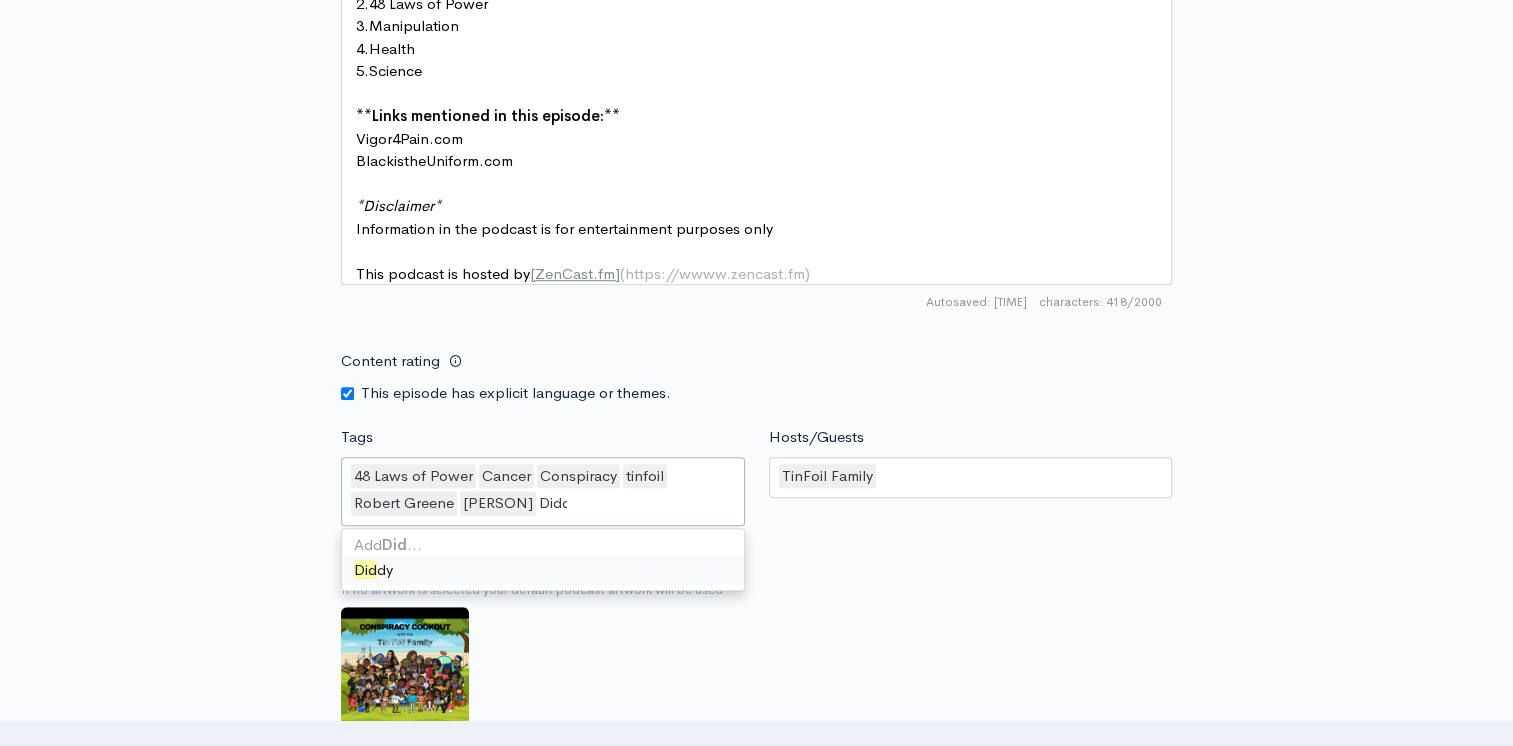 type on "Diddy" 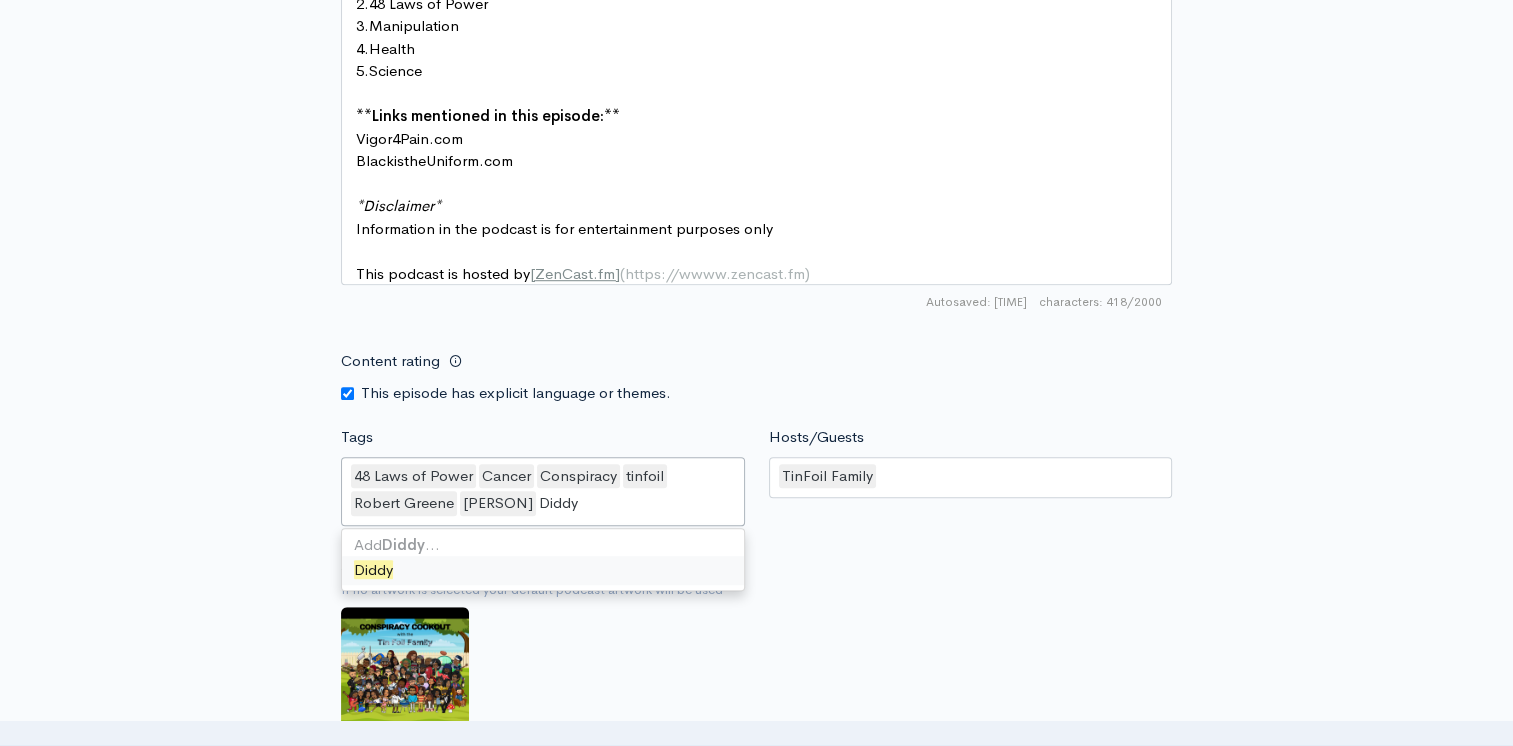 type 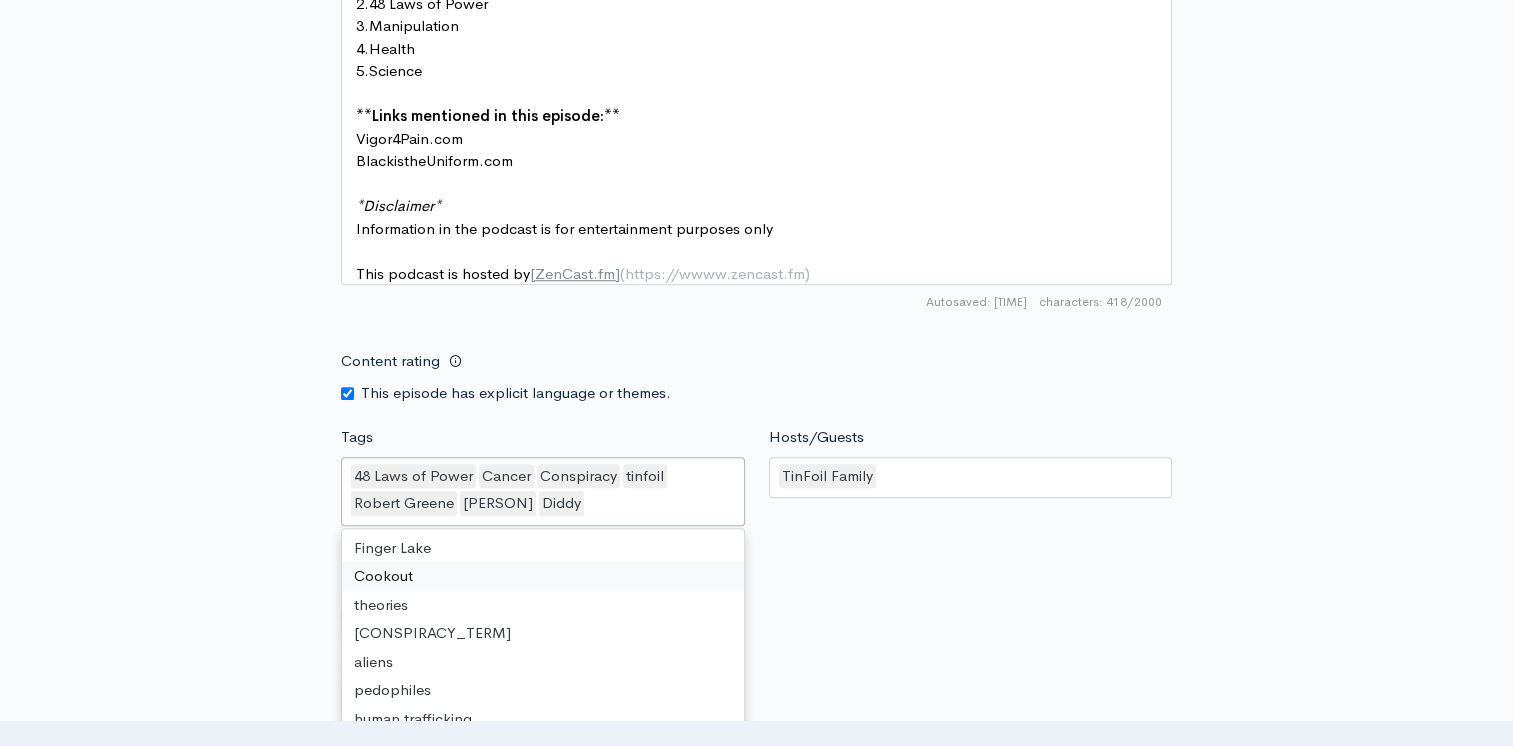 click on "Artwork
If no artwork is selected your default podcast artwork will be used
Choose file   0" at bounding box center (756, 677) 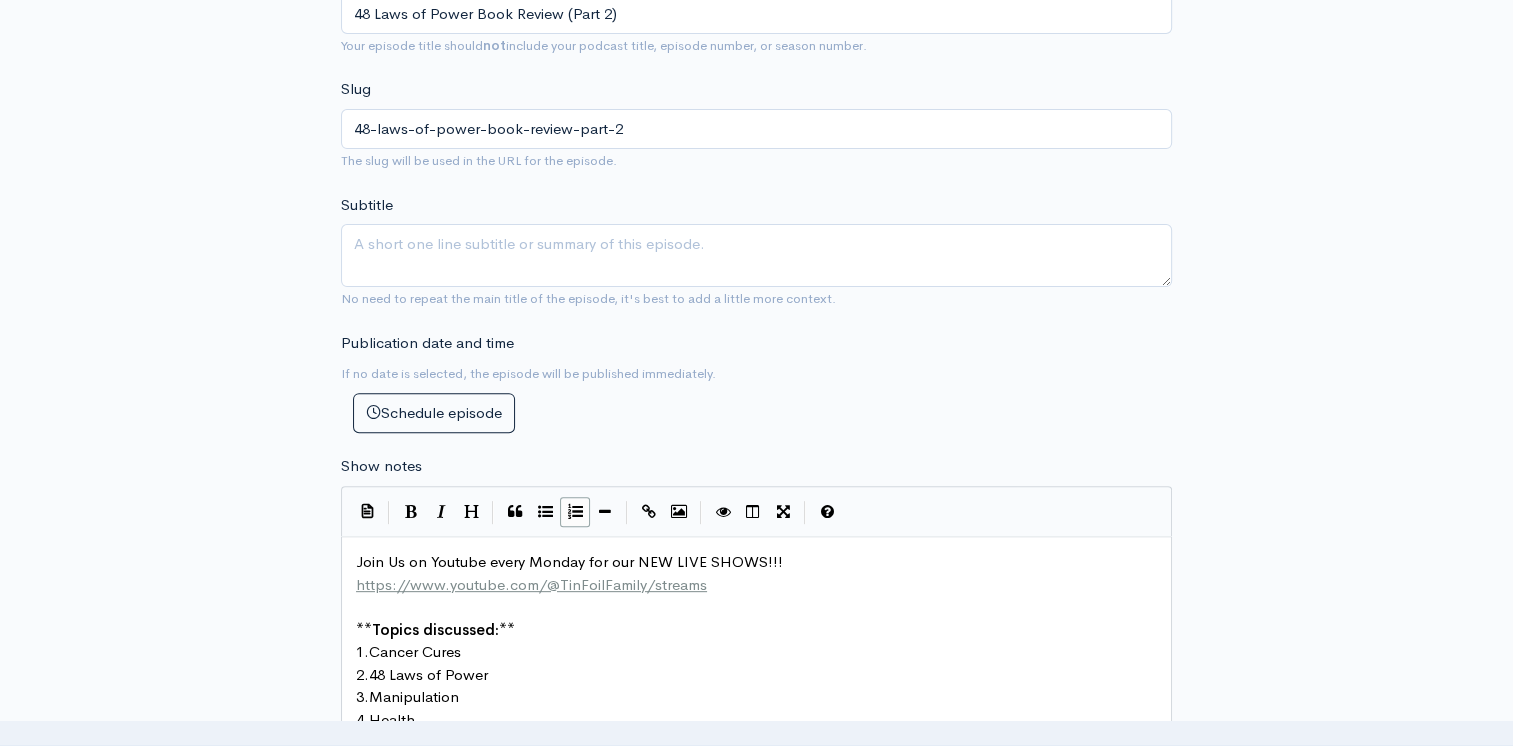 scroll, scrollTop: 300, scrollLeft: 0, axis: vertical 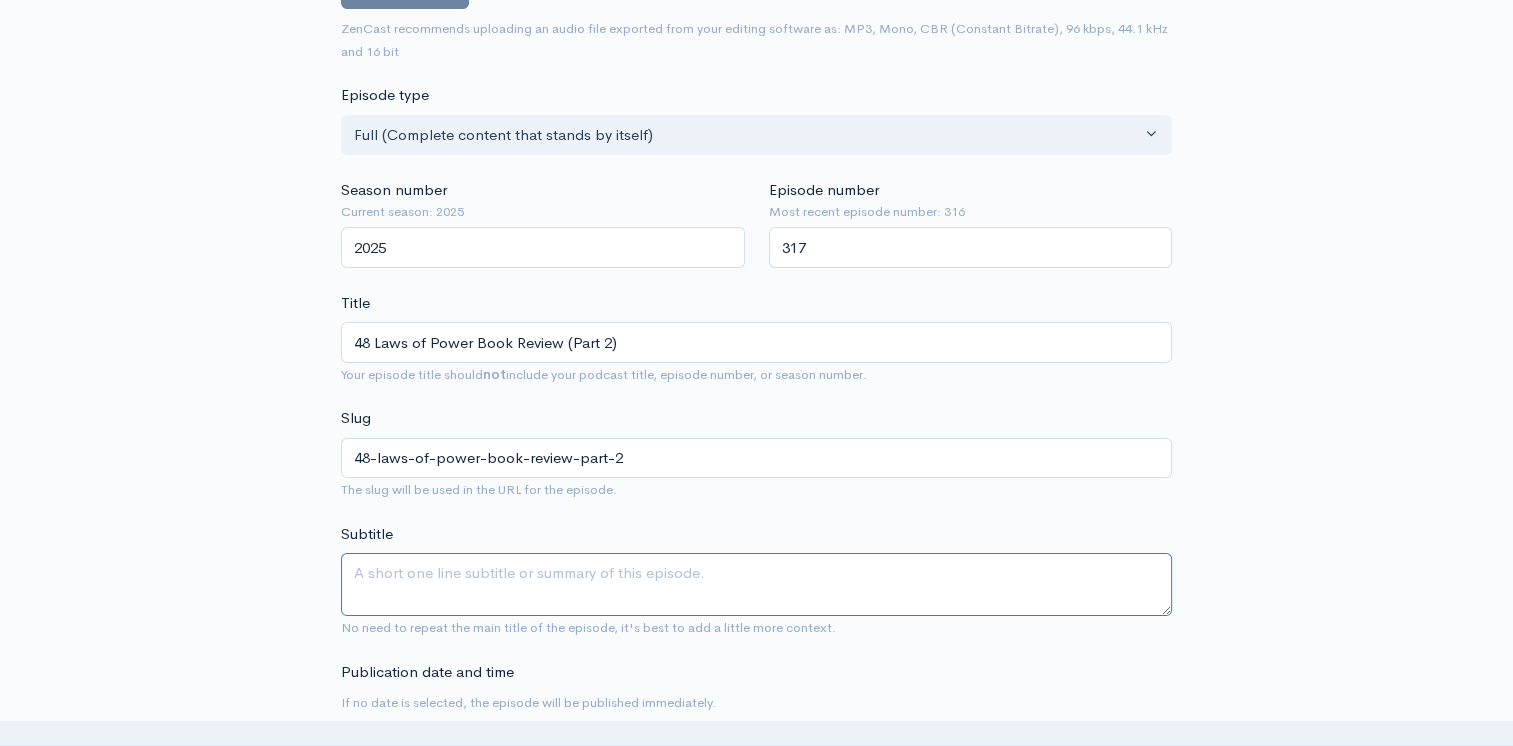 click on "Subtitle" at bounding box center (756, 584) 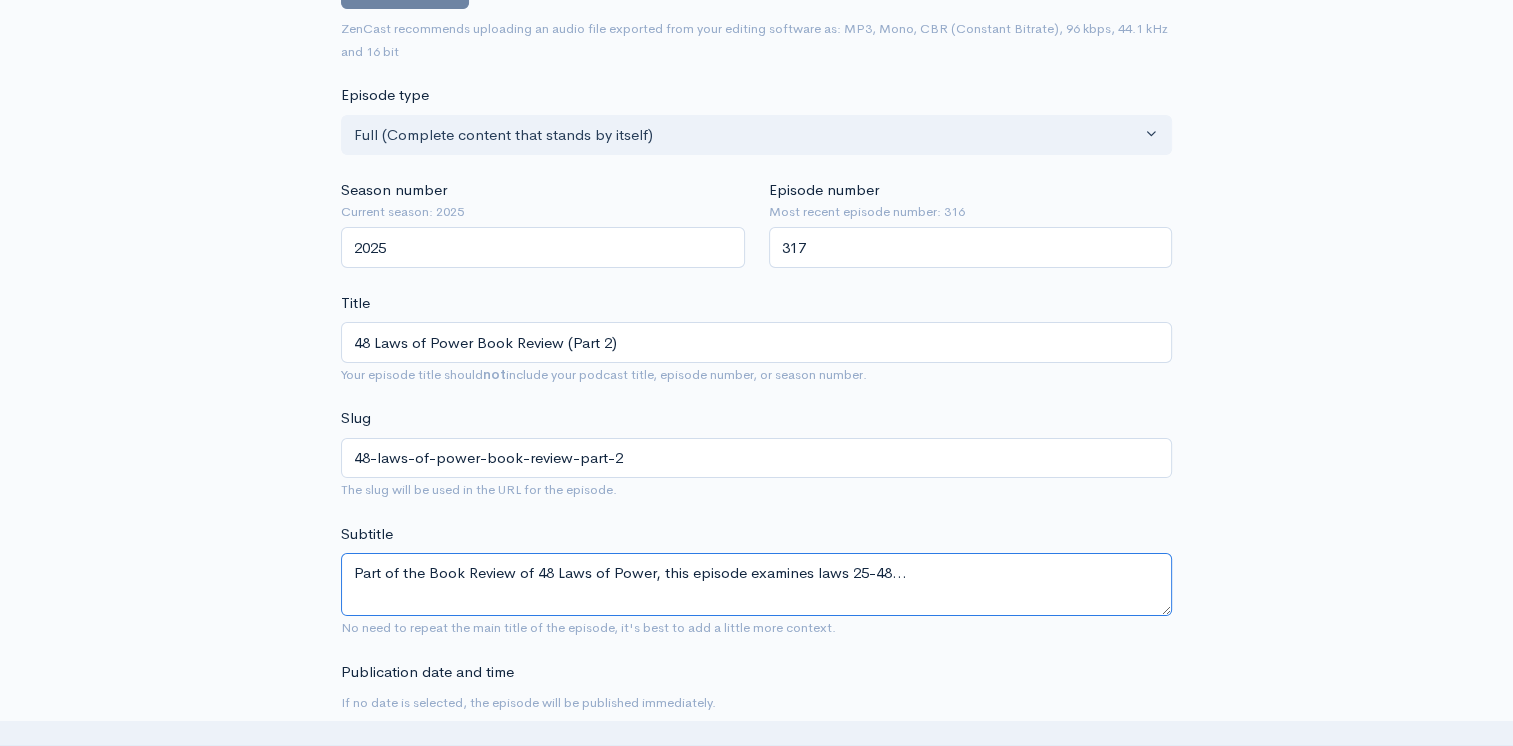 scroll, scrollTop: 0, scrollLeft: 0, axis: both 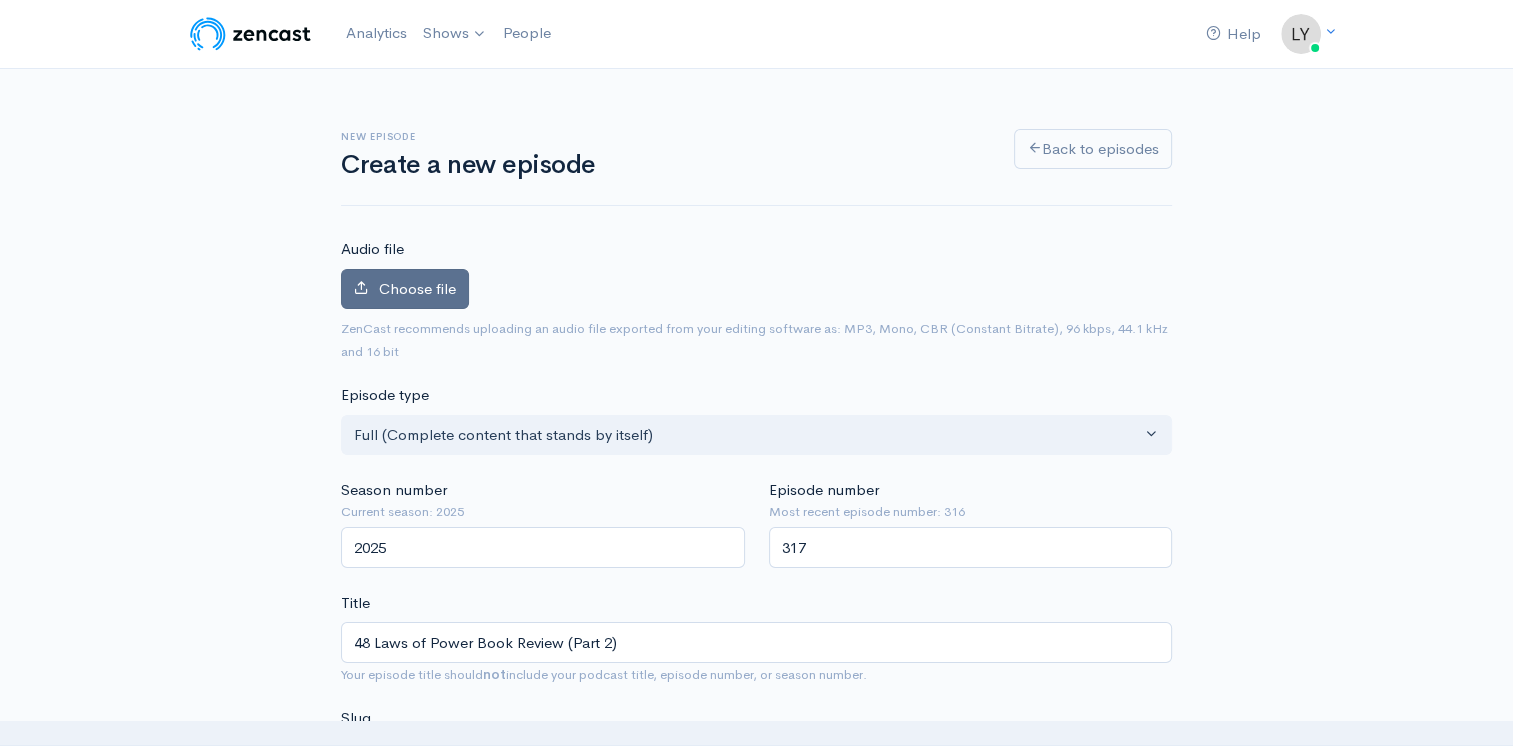 type on "Part of the Book Review of 48 Laws of Power, this episode examines laws 25-48..." 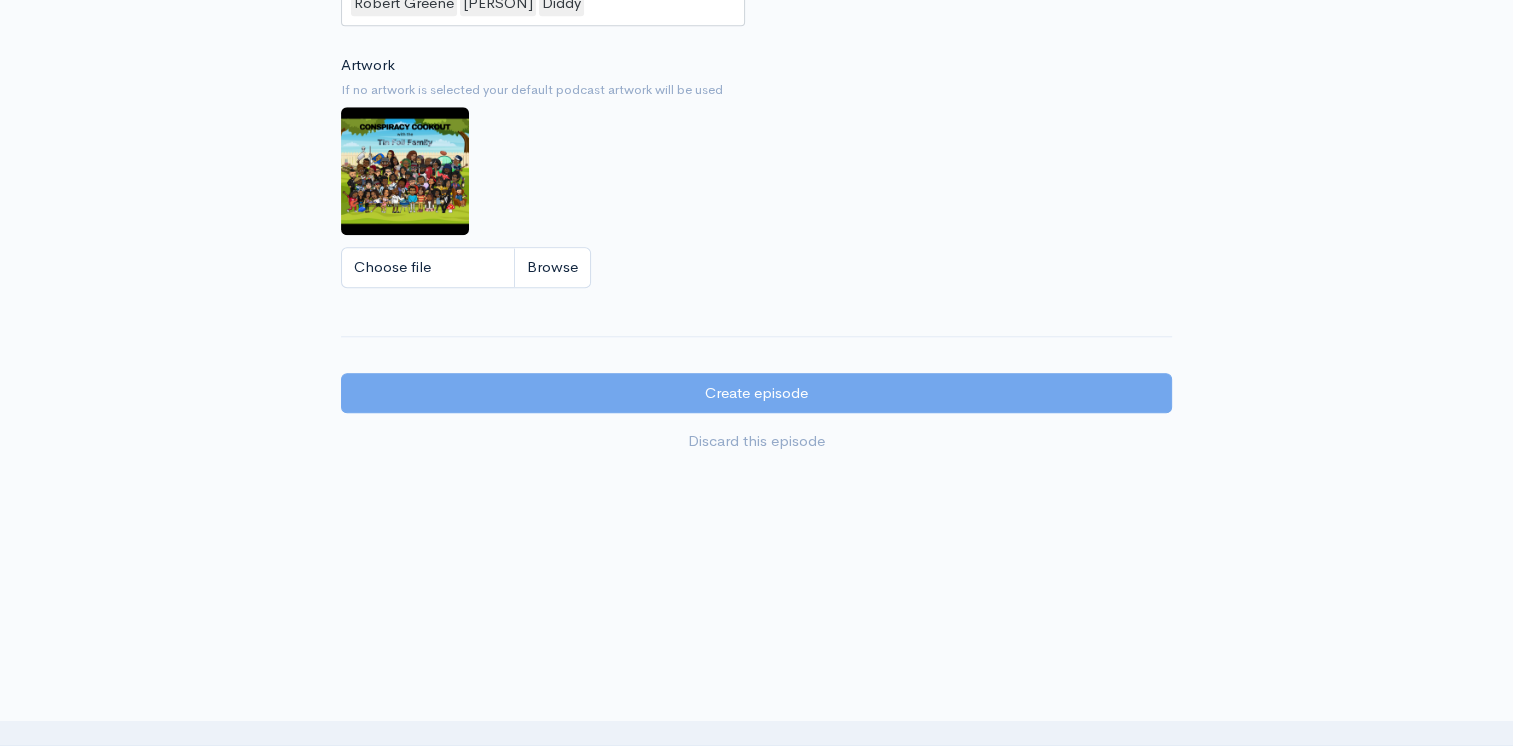 scroll, scrollTop: 1922, scrollLeft: 0, axis: vertical 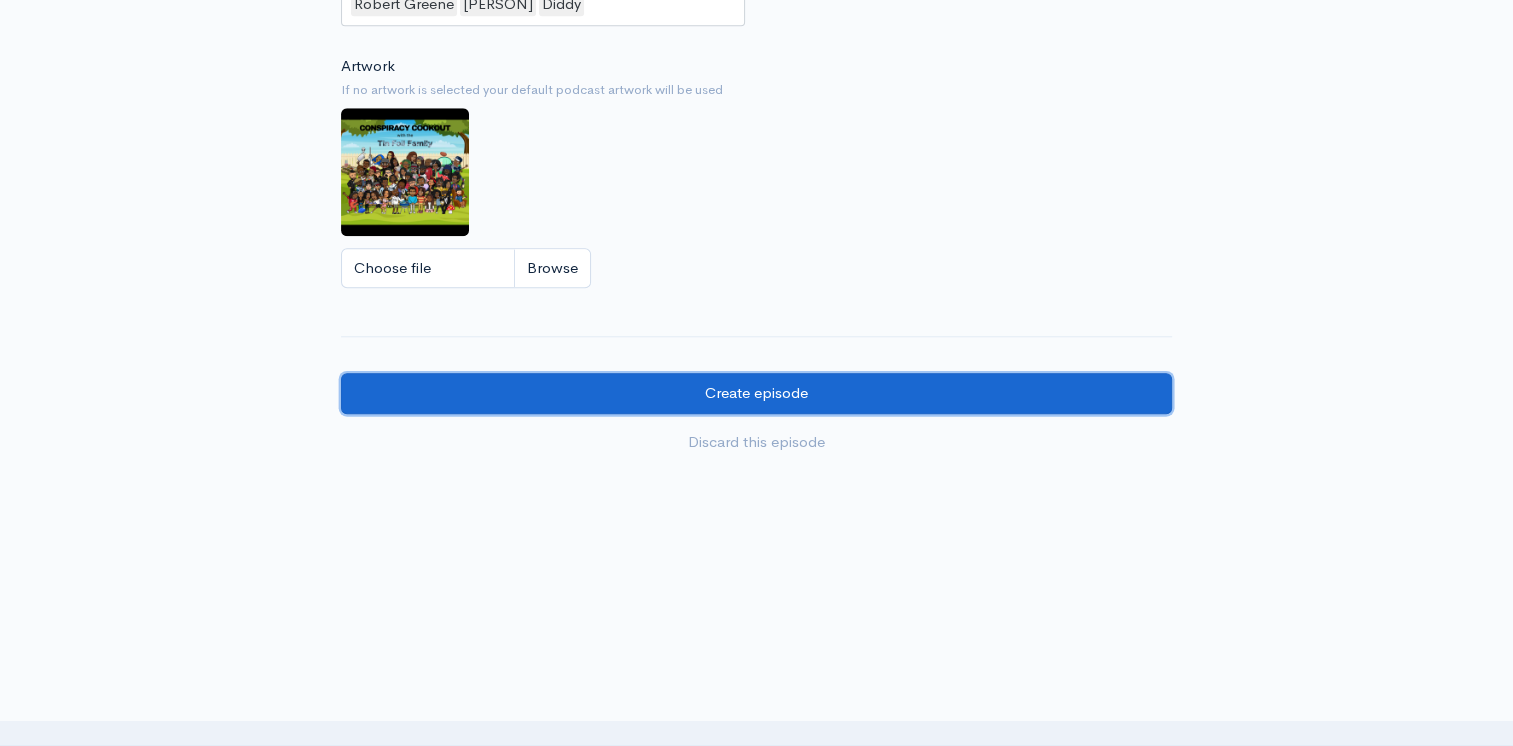 click on "Create episode" at bounding box center [756, 393] 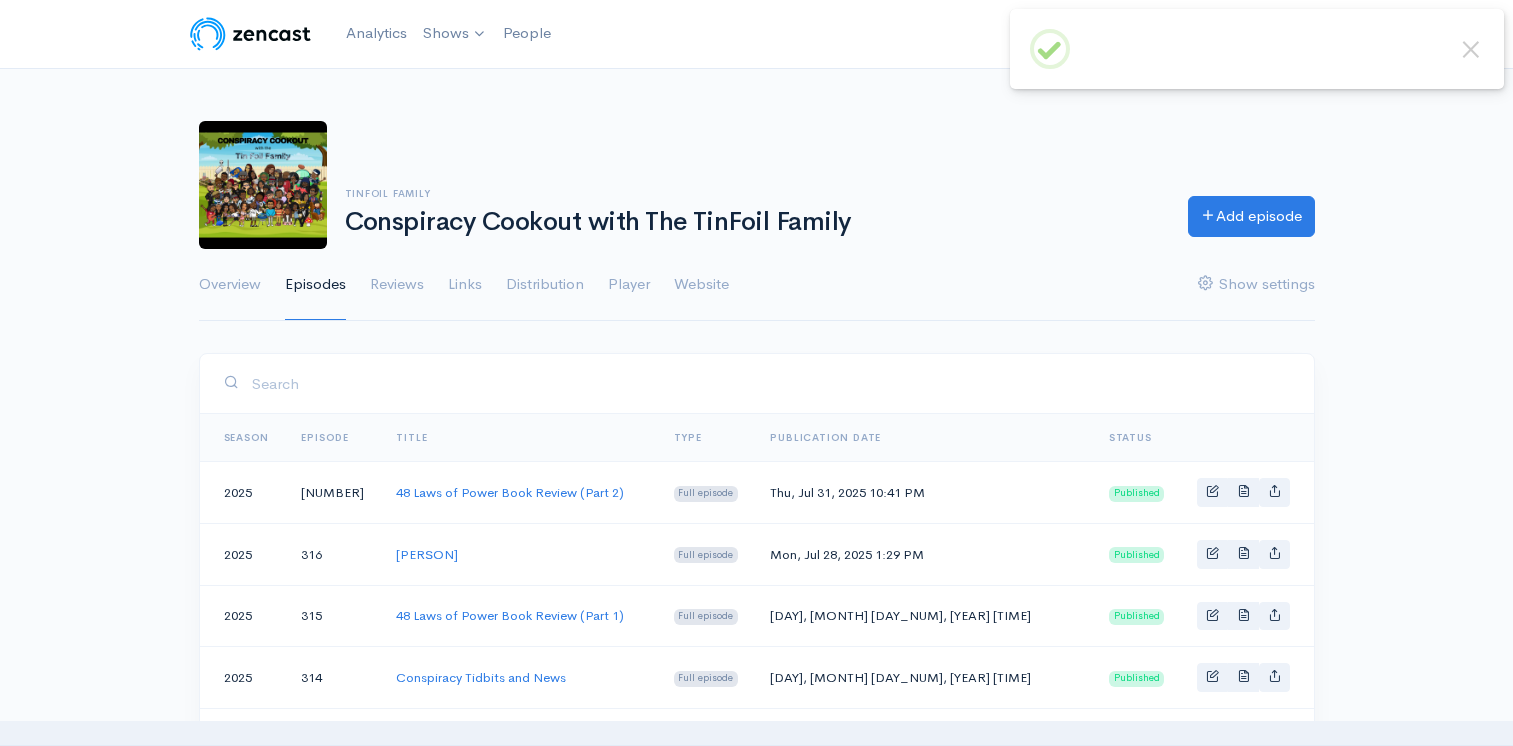 scroll, scrollTop: 0, scrollLeft: 0, axis: both 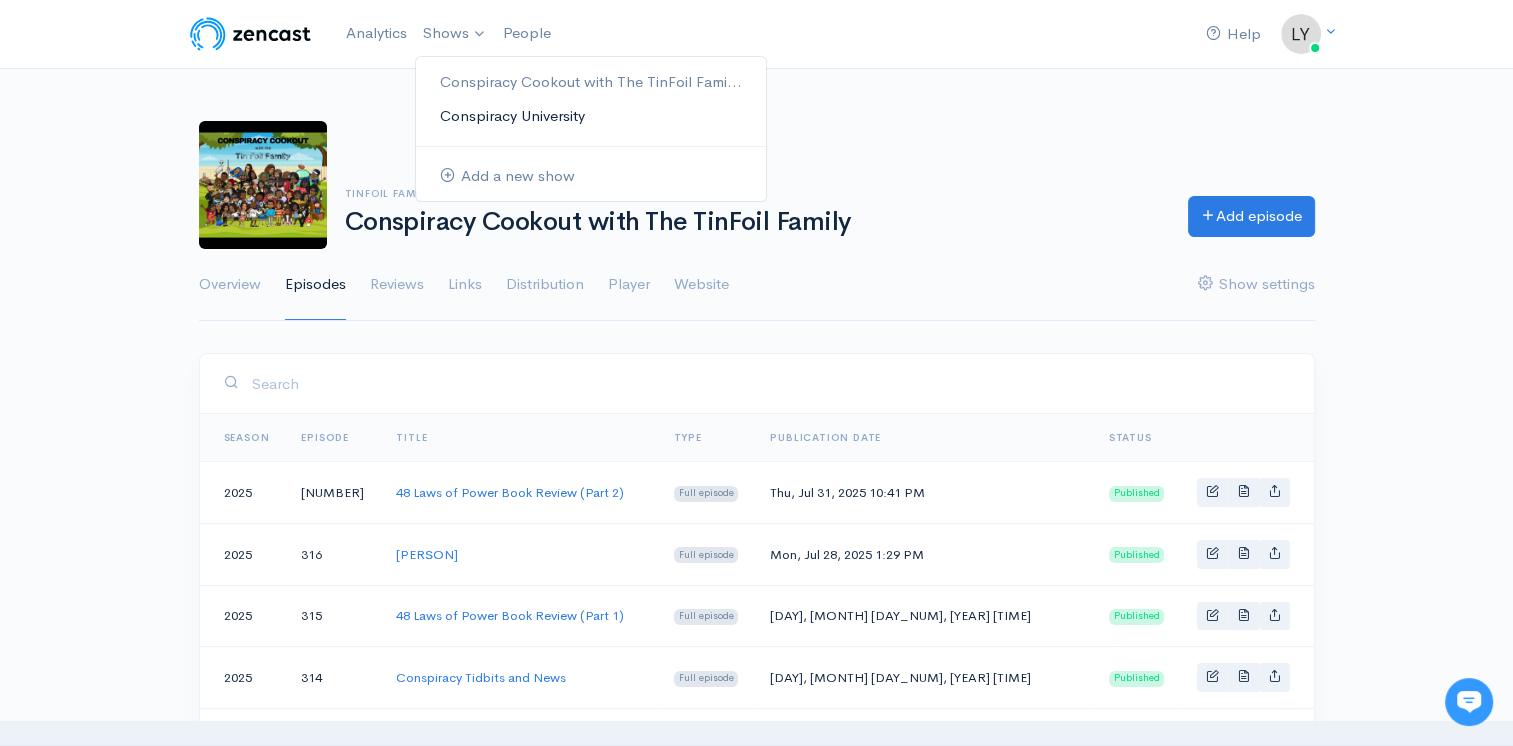click on "Conspiracy University" at bounding box center [591, 116] 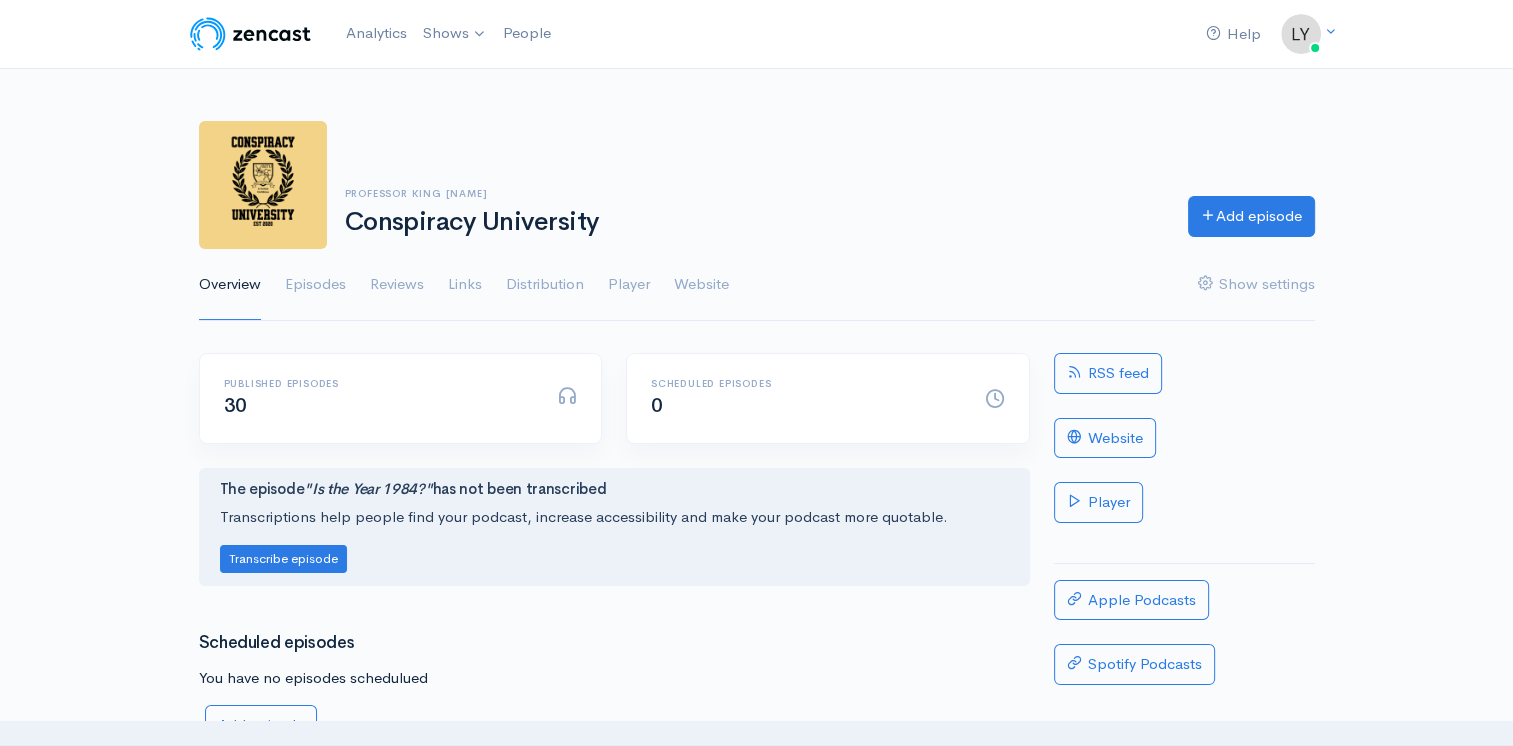 scroll, scrollTop: 0, scrollLeft: 0, axis: both 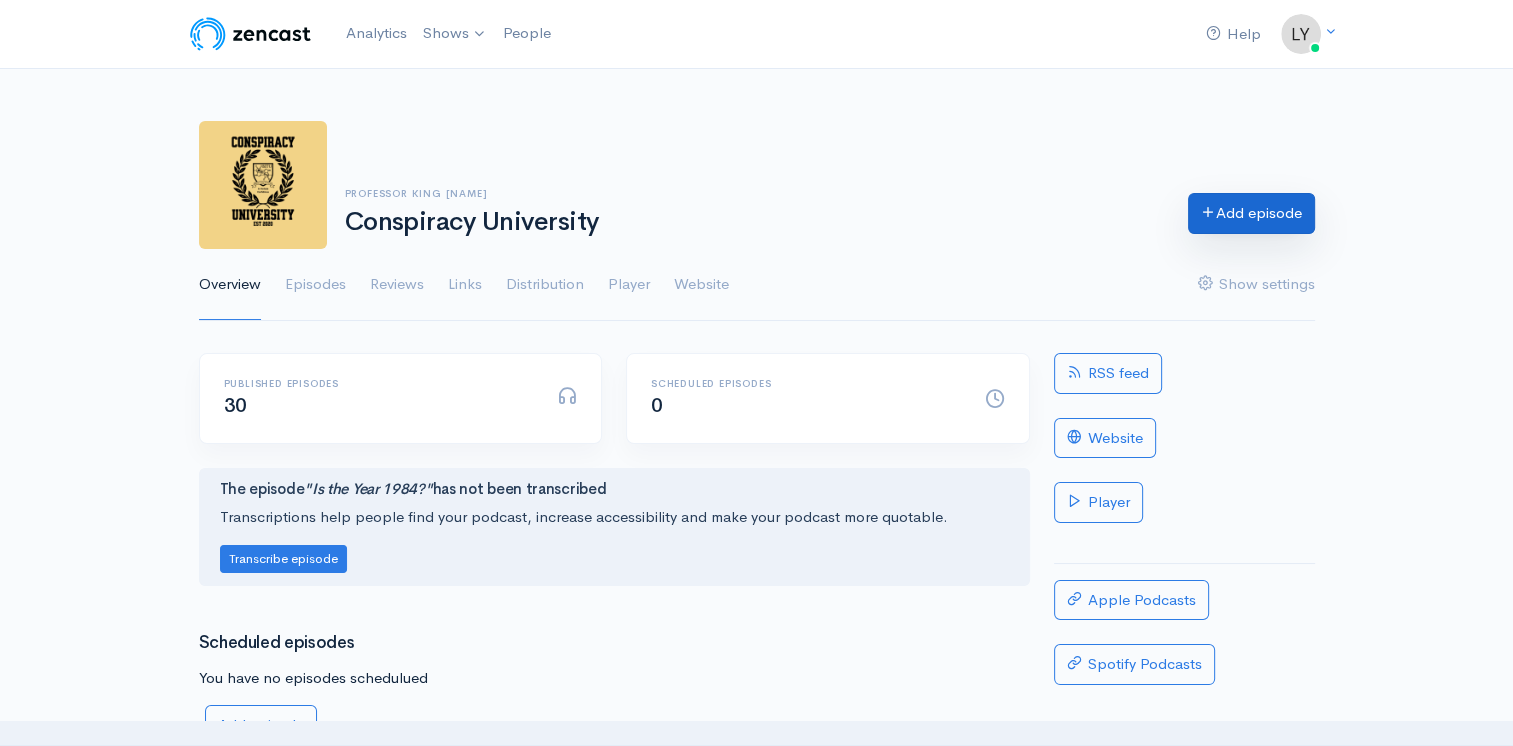 click on "Add episode" at bounding box center (1251, 213) 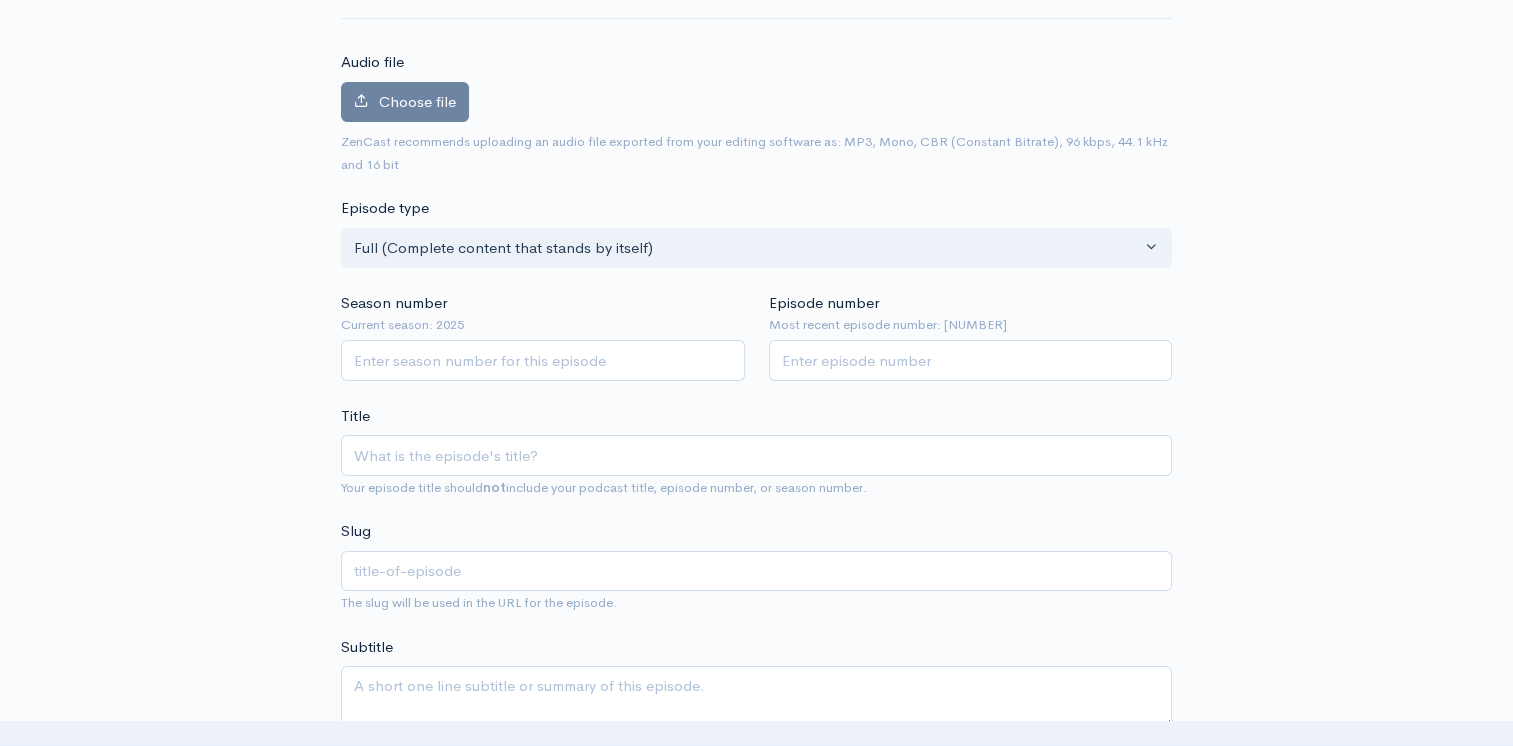 scroll, scrollTop: 200, scrollLeft: 0, axis: vertical 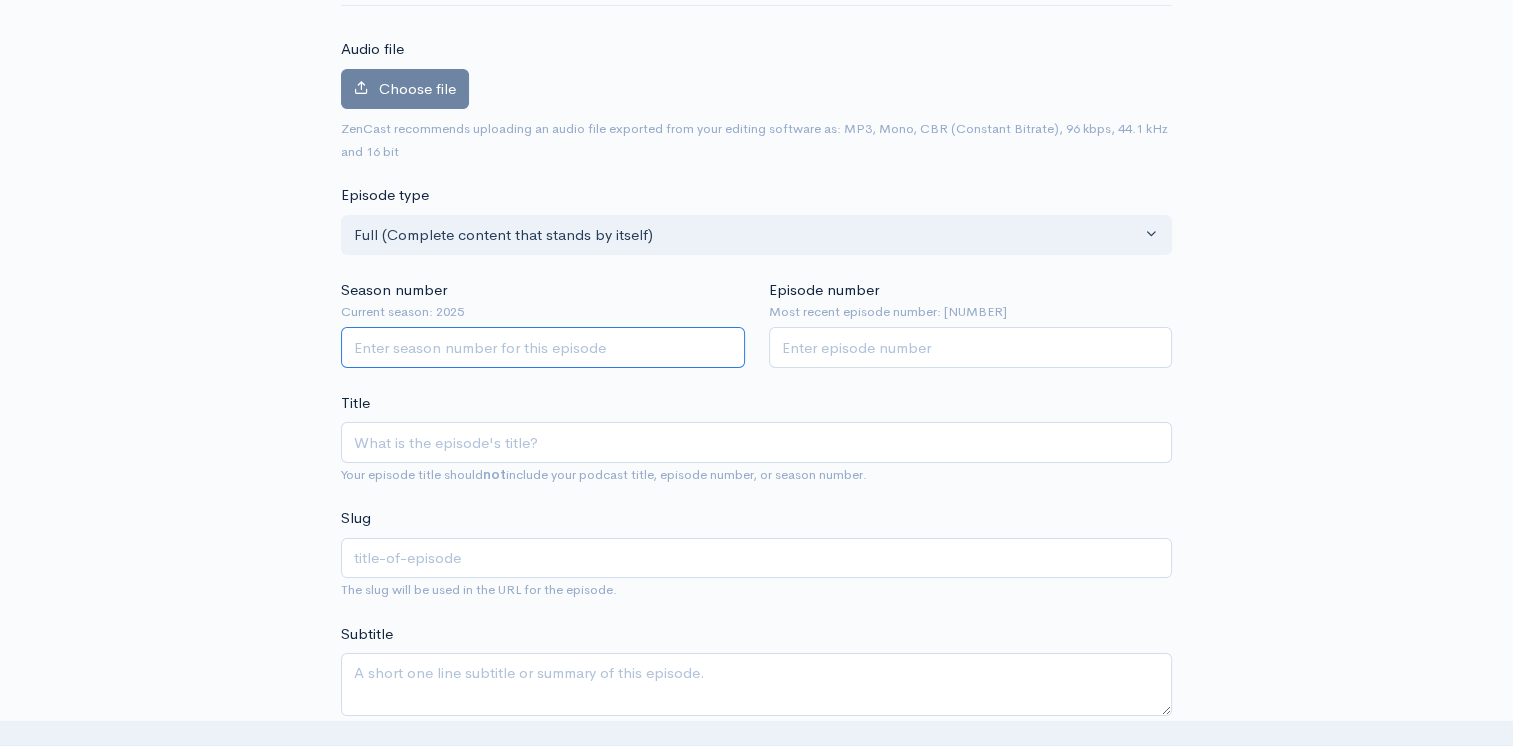 click on "Season number" at bounding box center [543, 347] 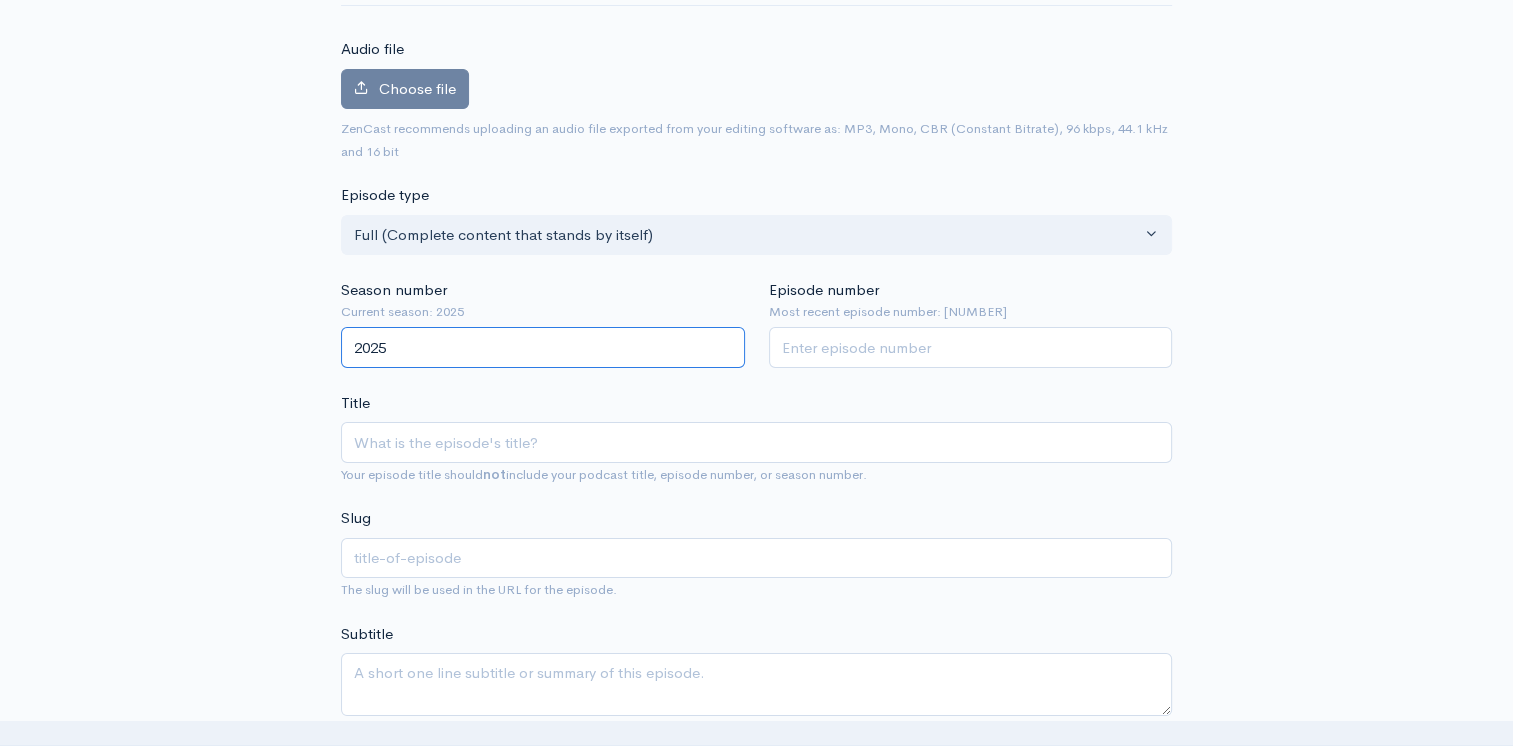 type on "2025" 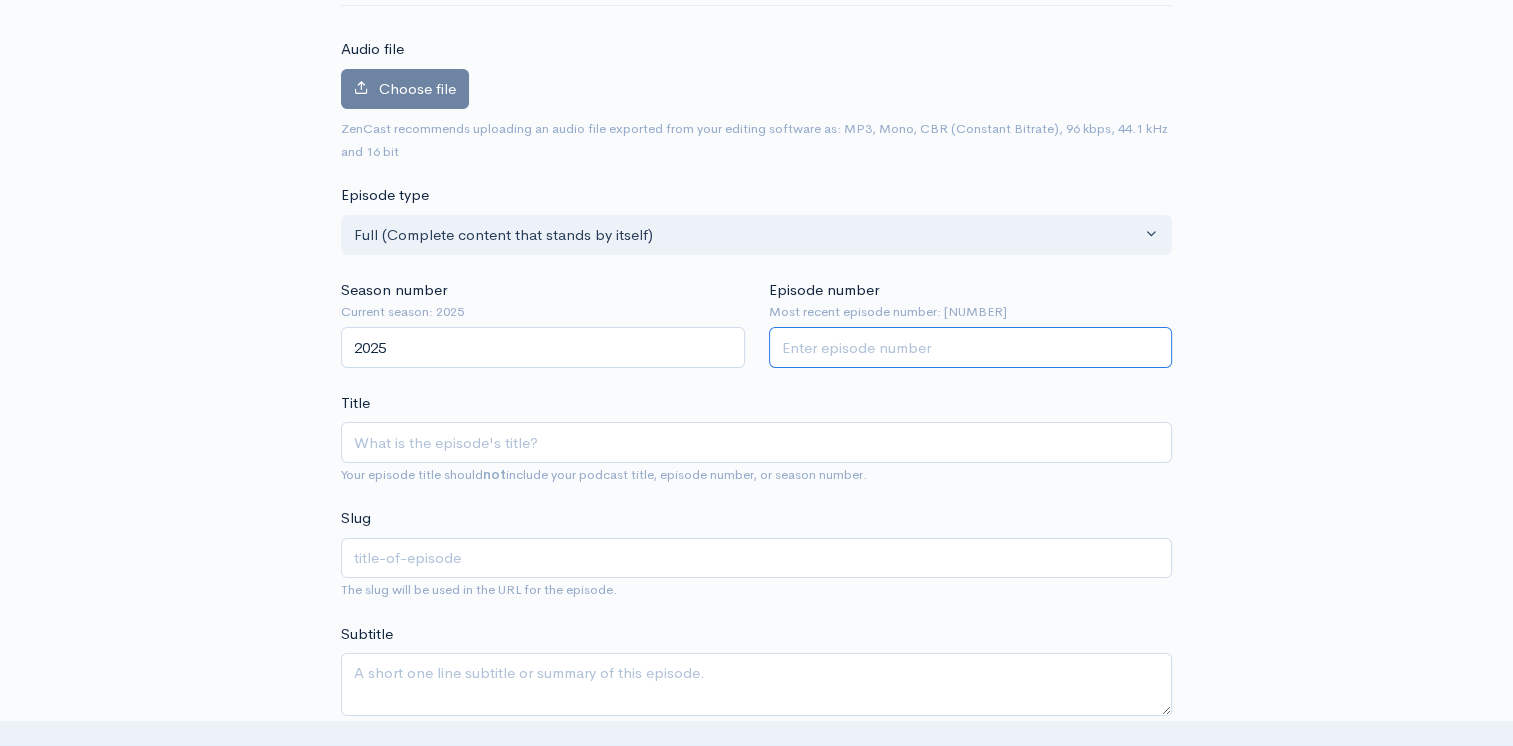 click on "Episode number" at bounding box center (971, 347) 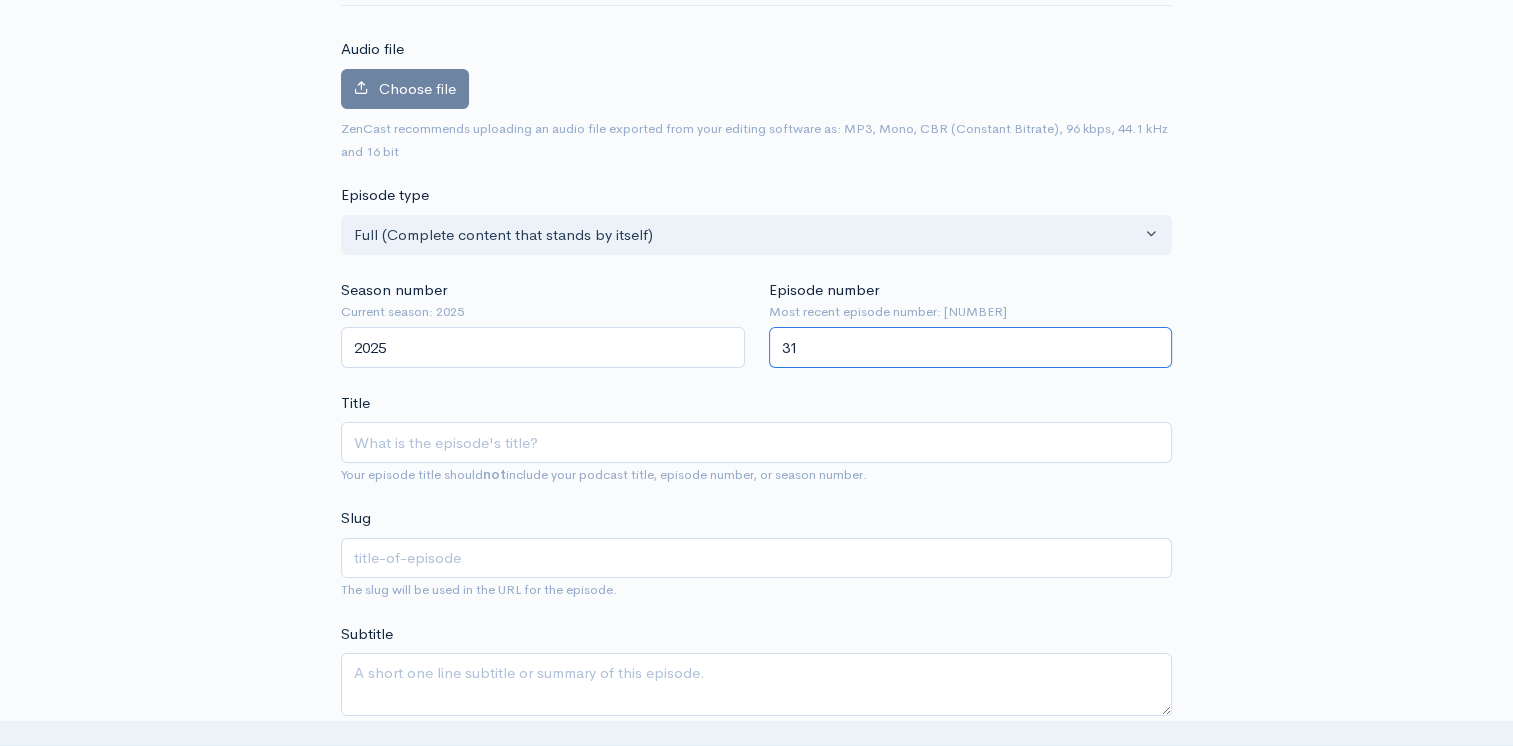 type on "31" 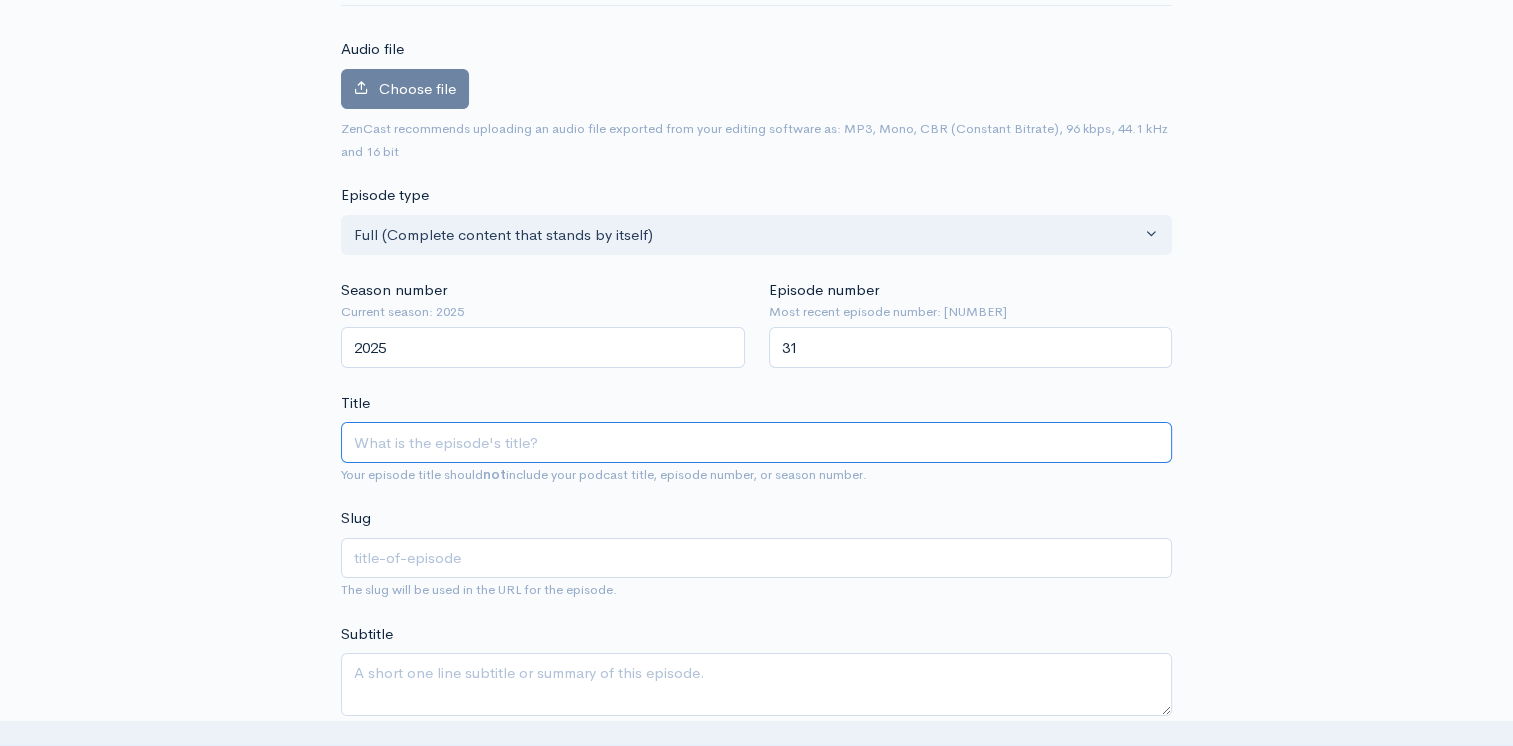 click on "Title" at bounding box center (756, 442) 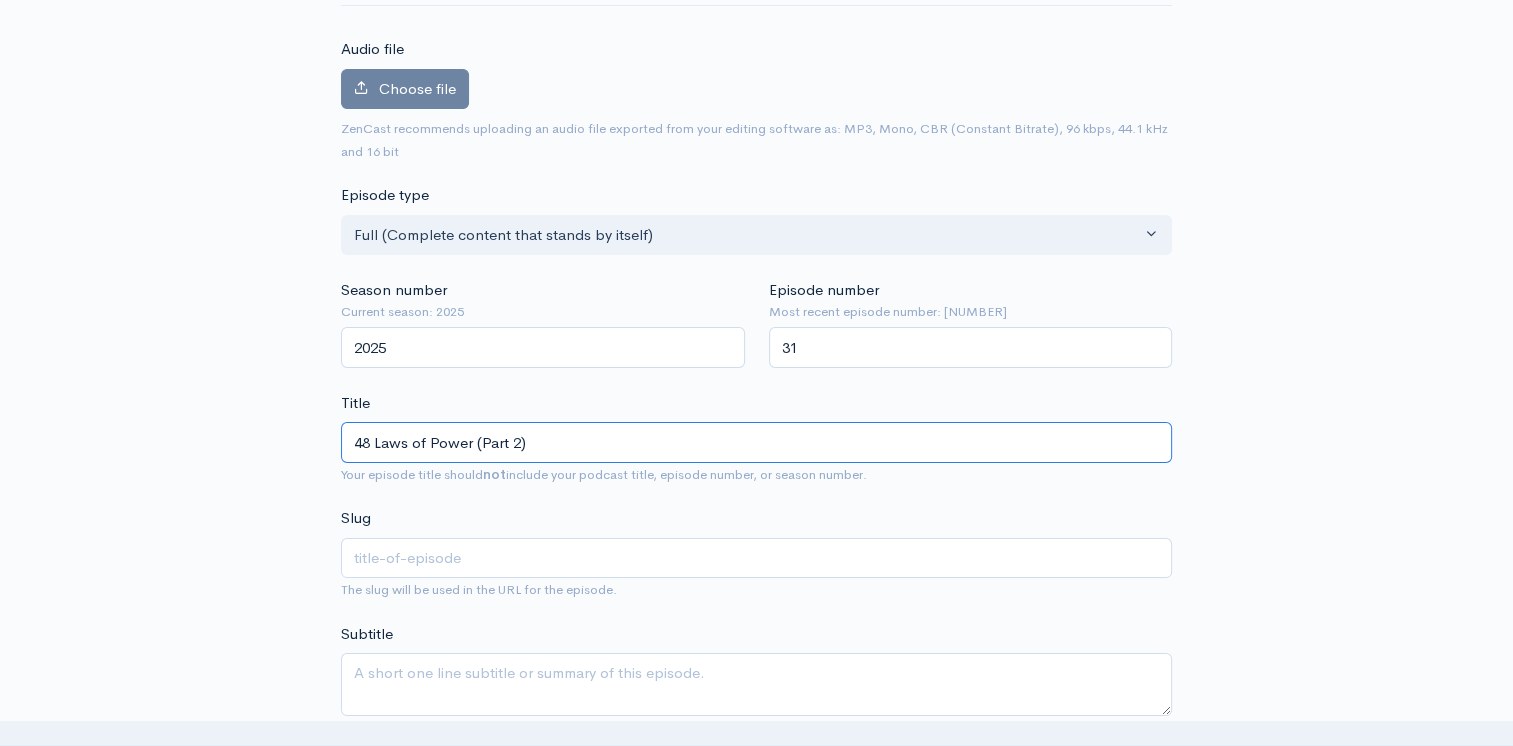 type on "48-laws-of-power-part-2" 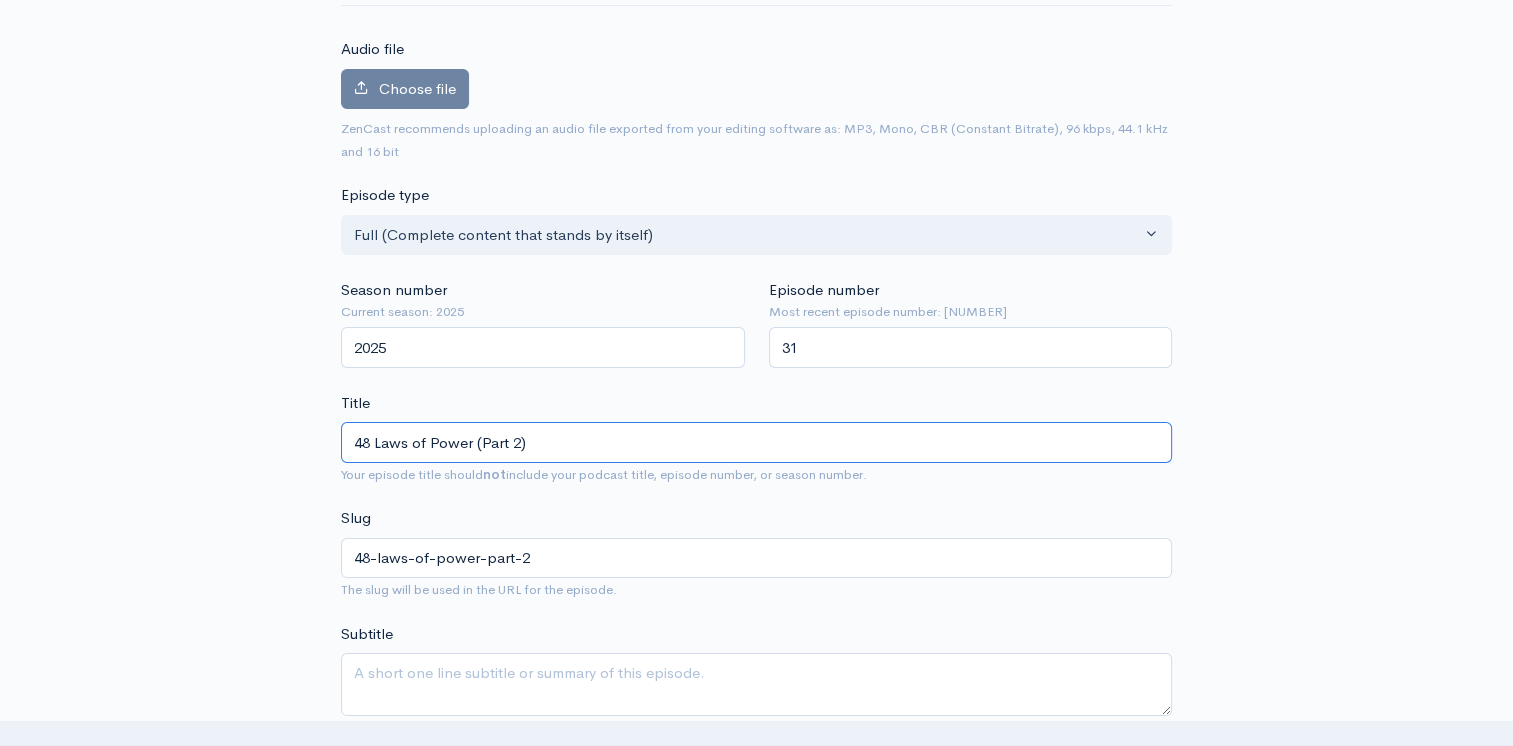 click on "48 Laws of Power (Part 2)" at bounding box center [756, 442] 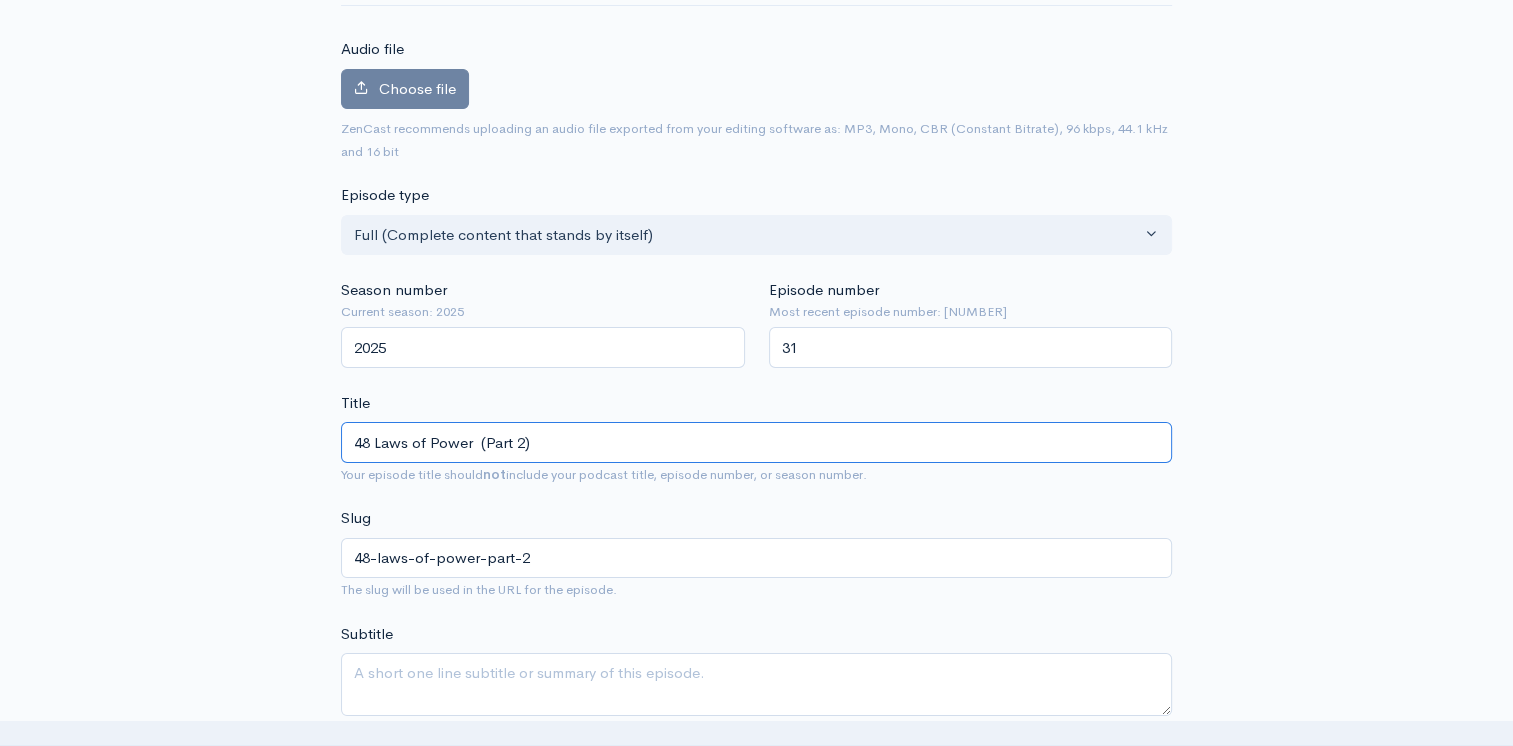 type on "48 Laws of Power B (Part 2)" 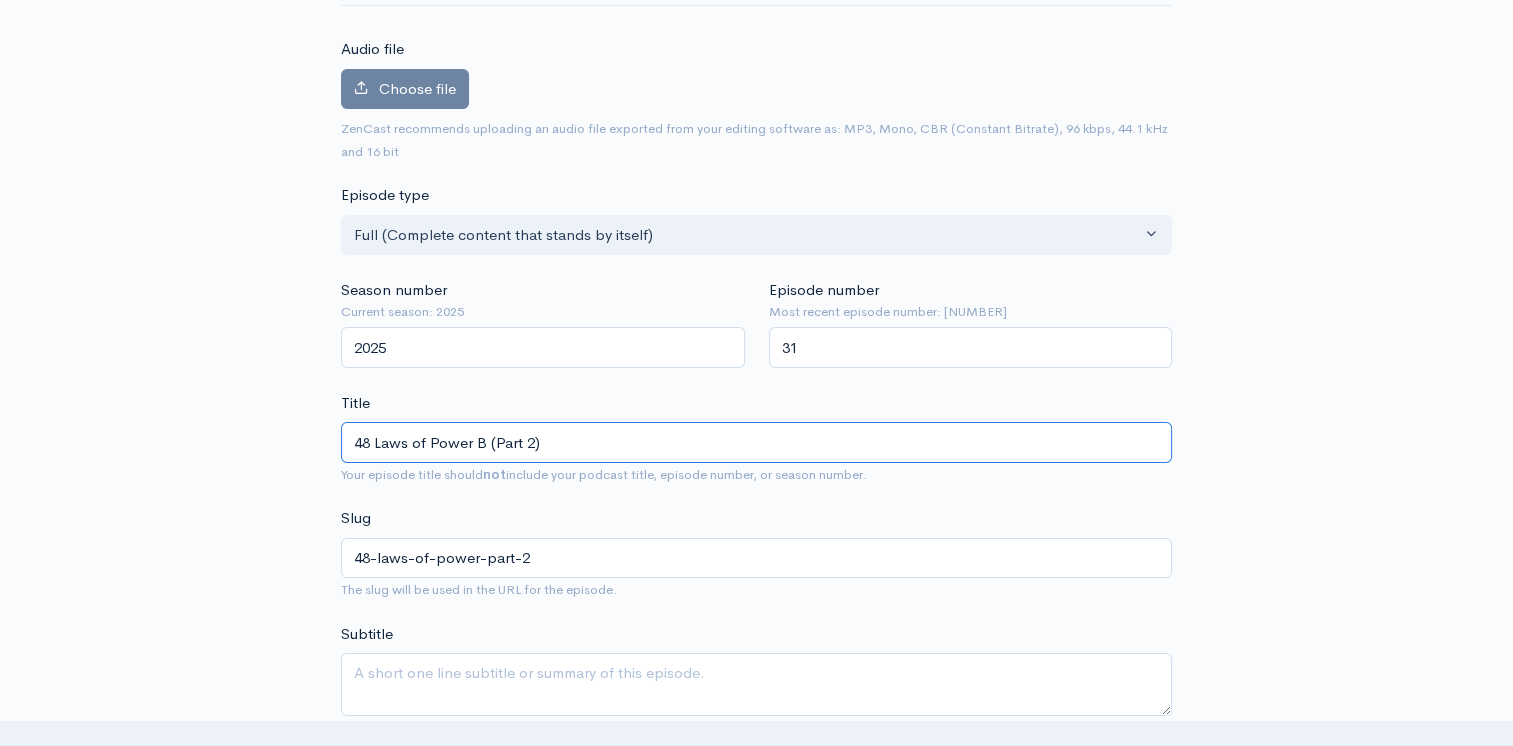 type on "48-laws-of-power-b-part-2" 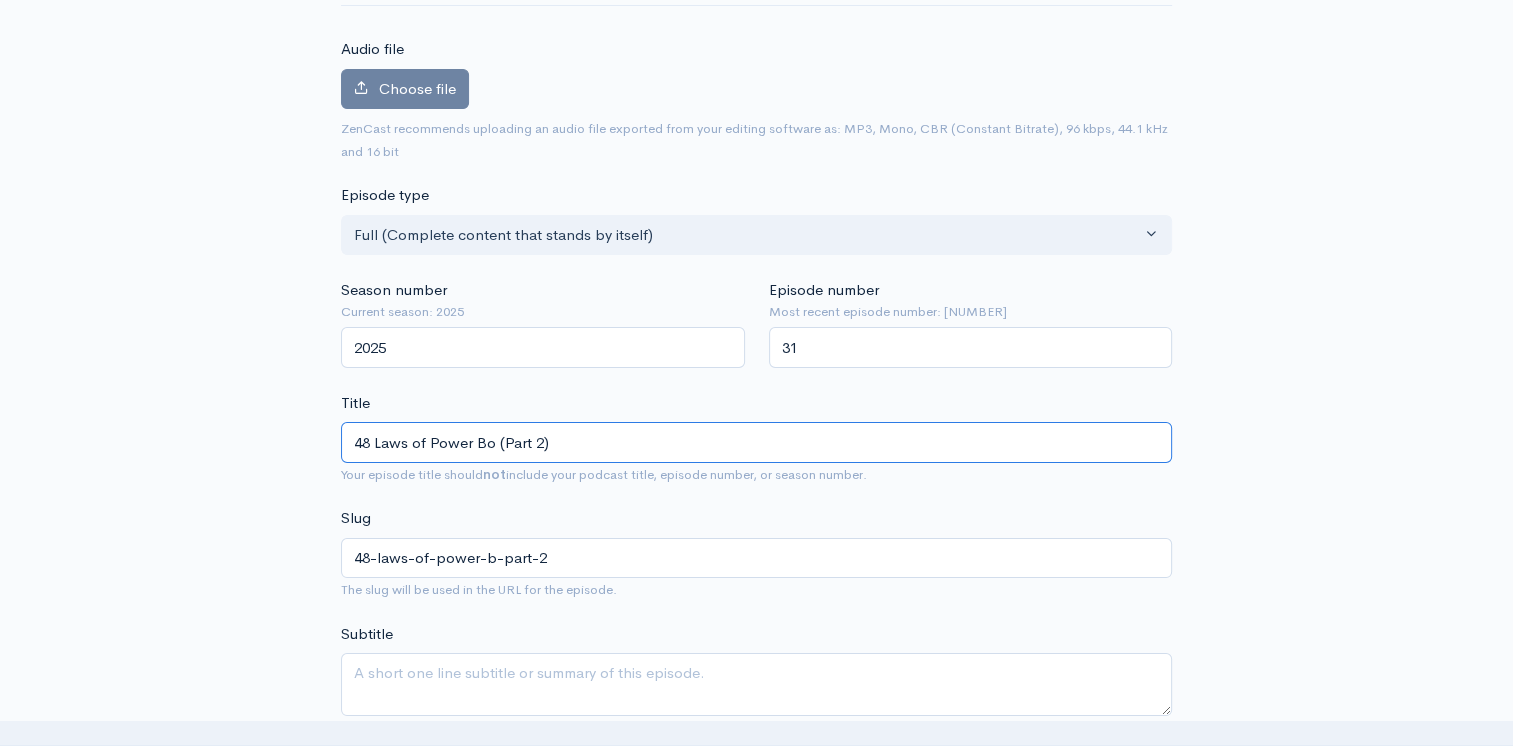 type on "48 Laws of Power Boj (Part 2)" 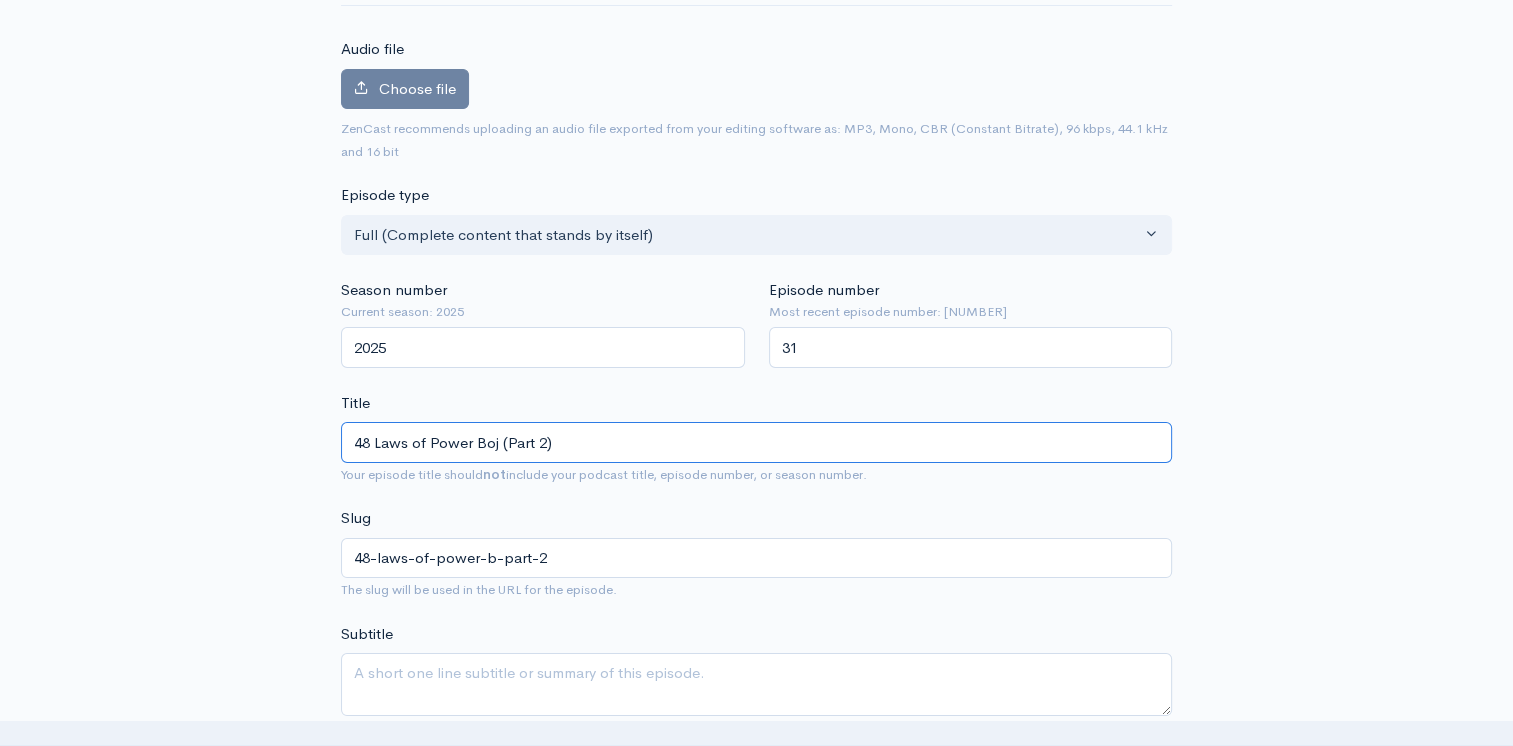 type on "48-laws-of-power-boj-part-2" 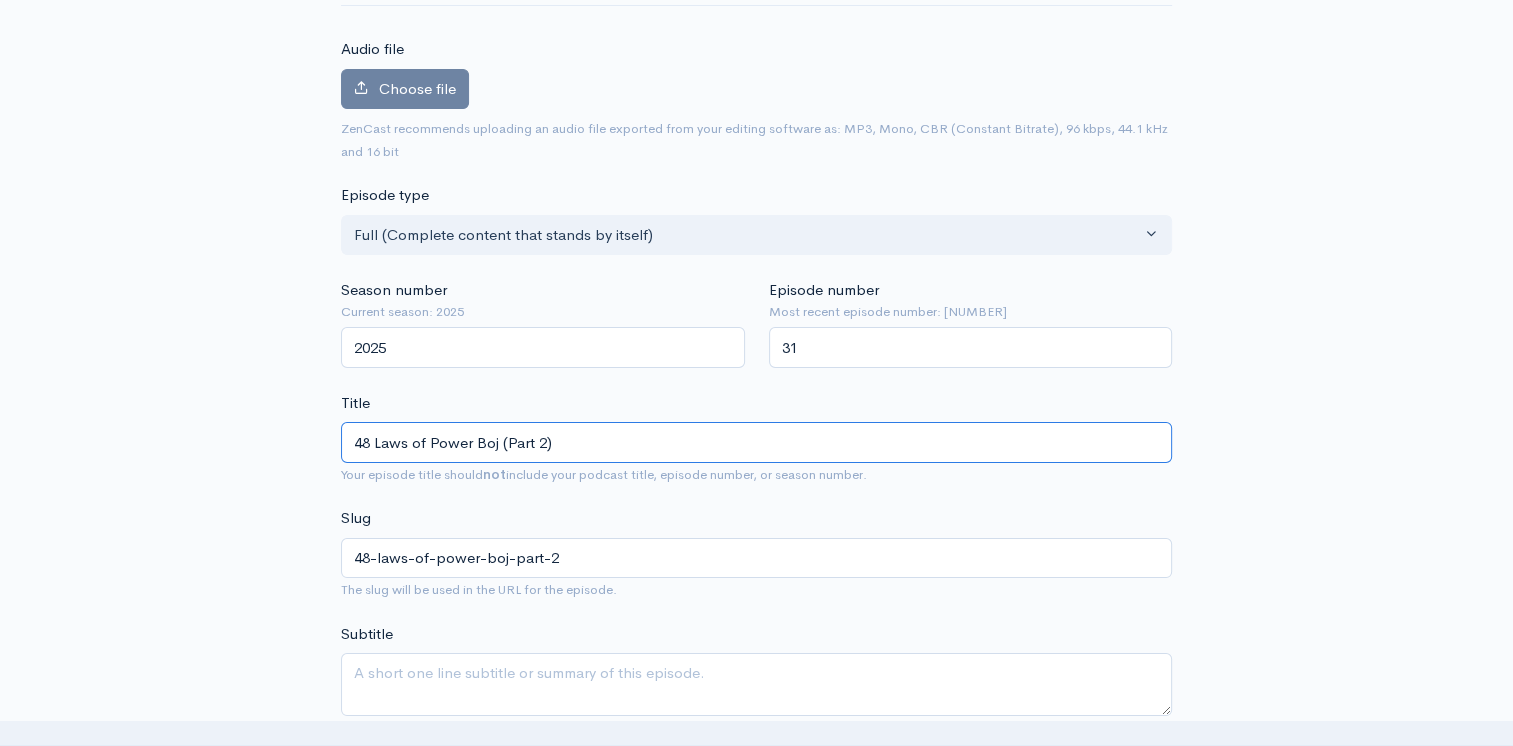 type on "48 Laws of Power Bojo (Part 2)" 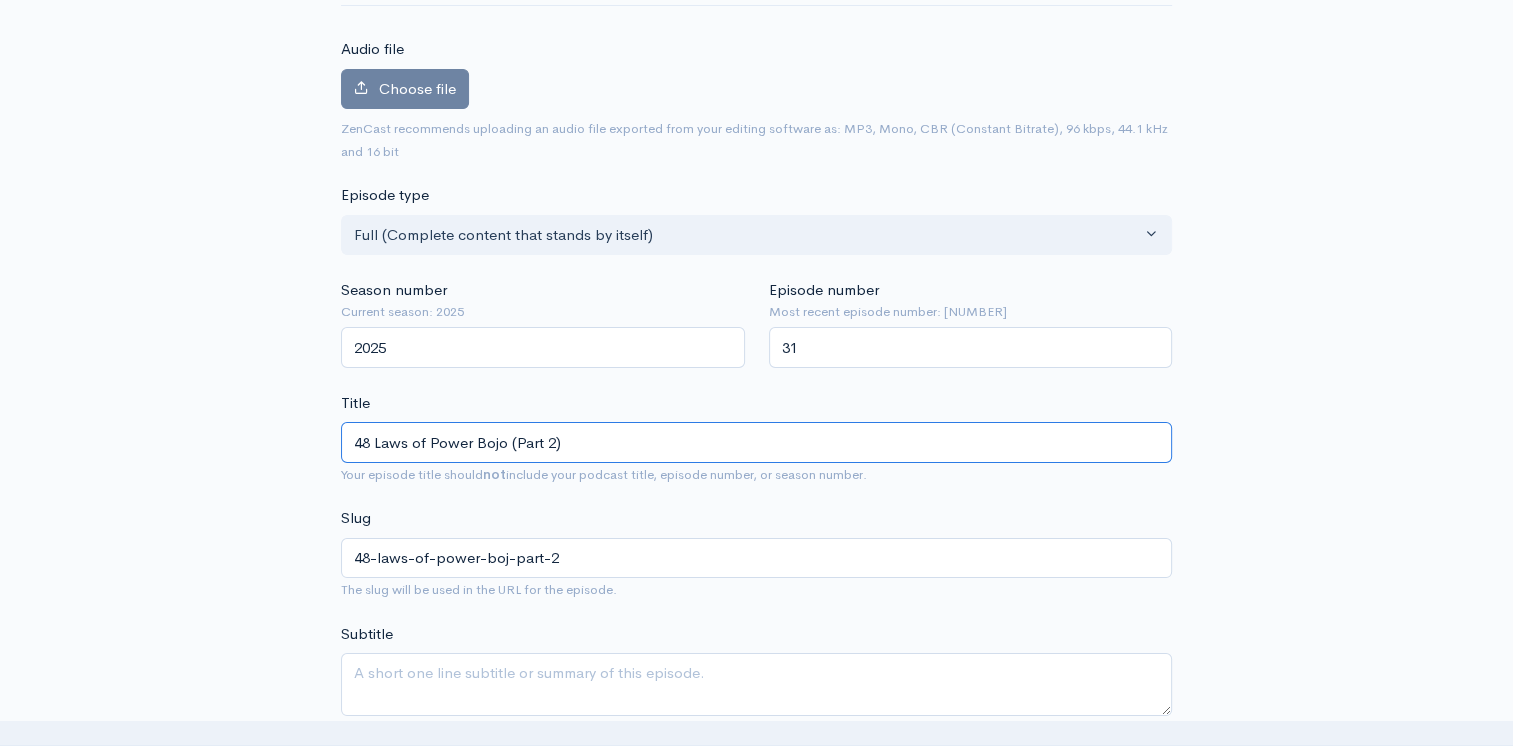 type on "48-laws-of-power-bojo-part-2" 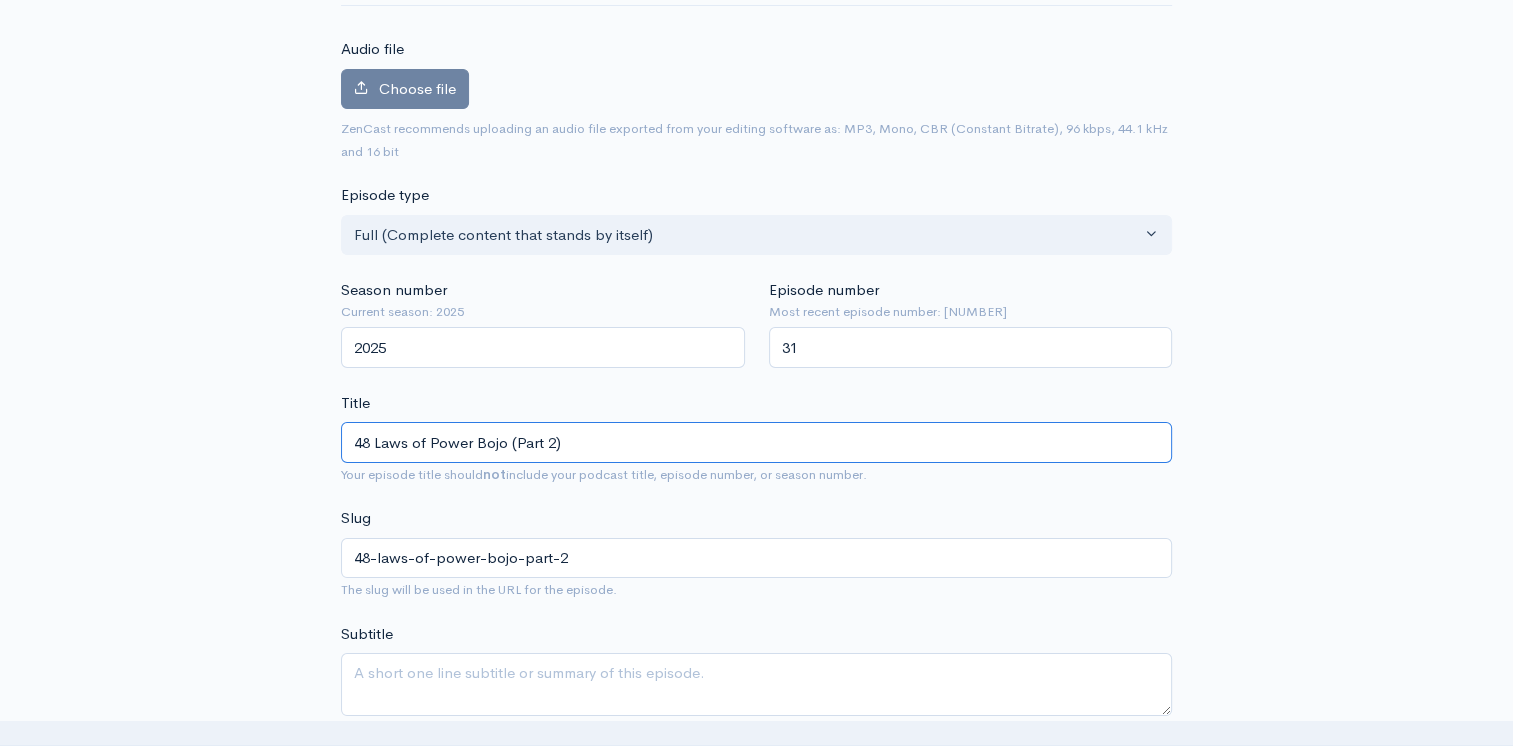 type on "48 Laws of Power Boj (Part 2)" 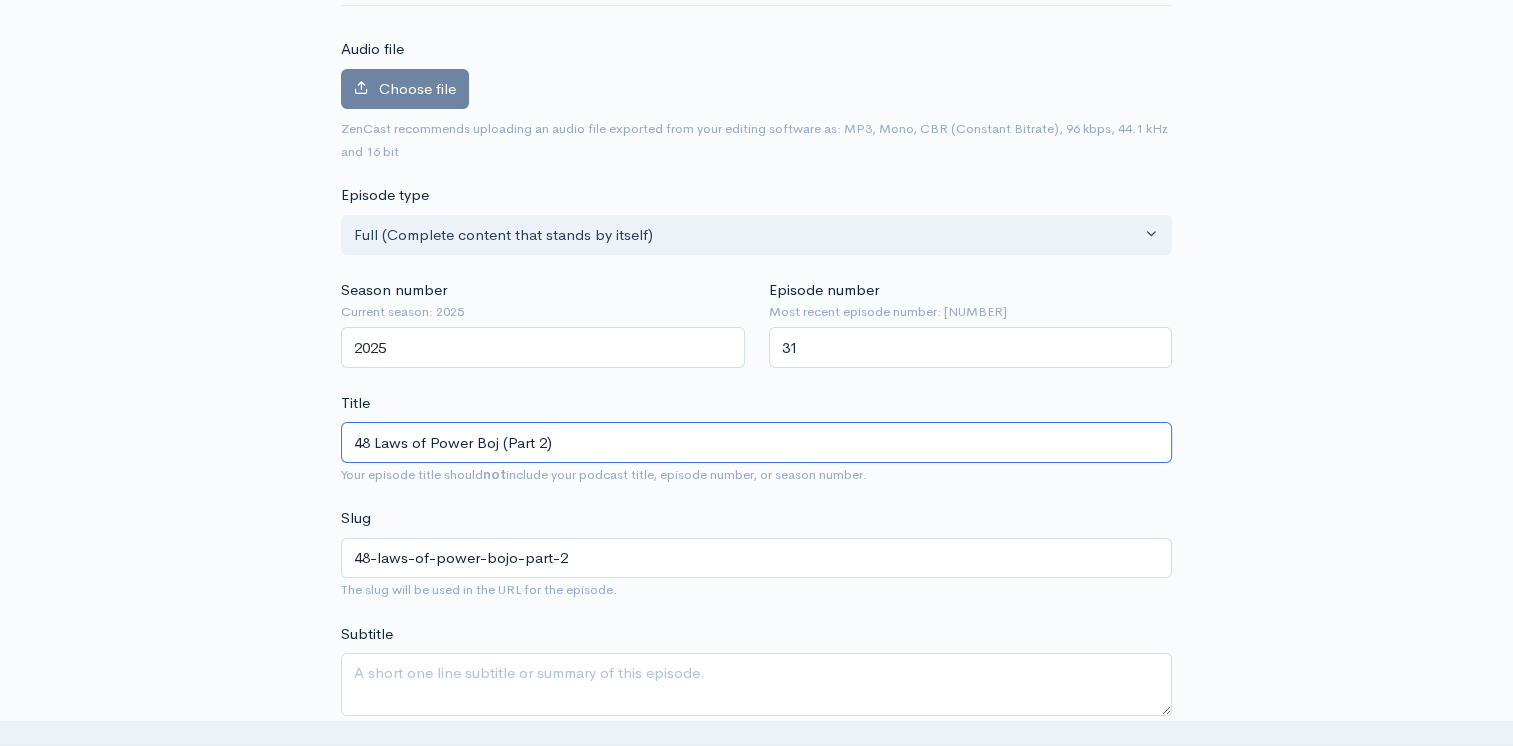 type on "48-laws-of-power-boj-part-2" 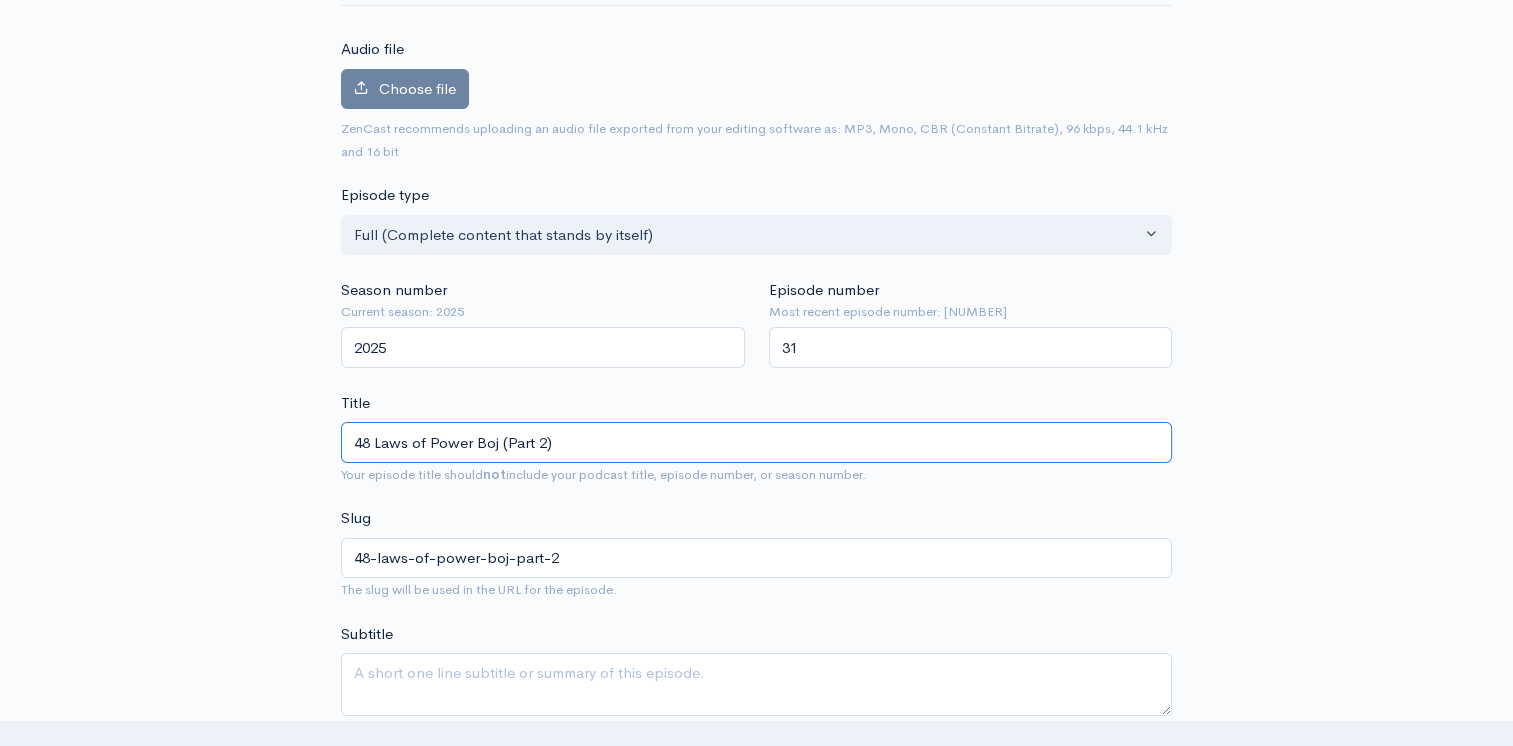 type on "48 Laws of Power Bo (Part 2)" 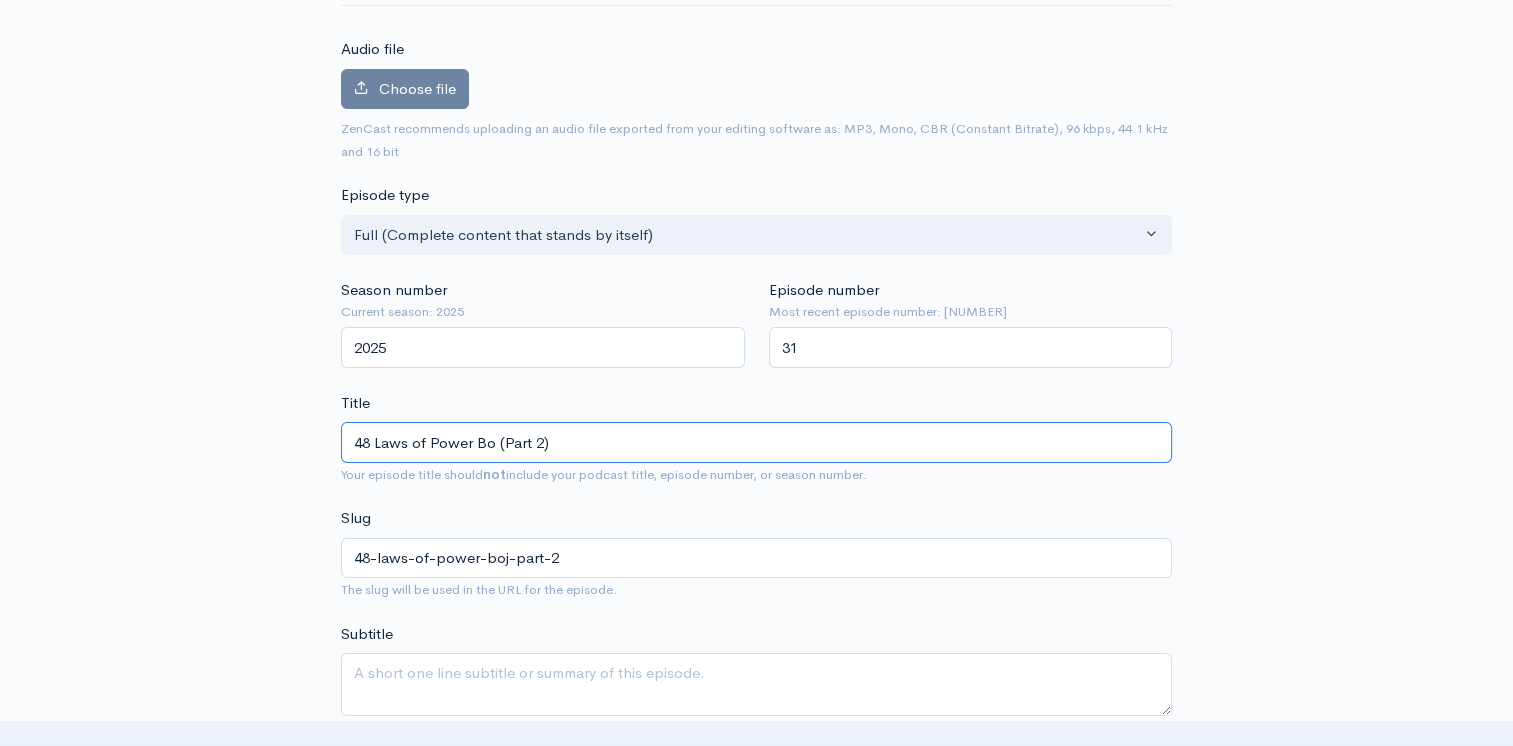 type on "48-laws-of-power-bo-part-2" 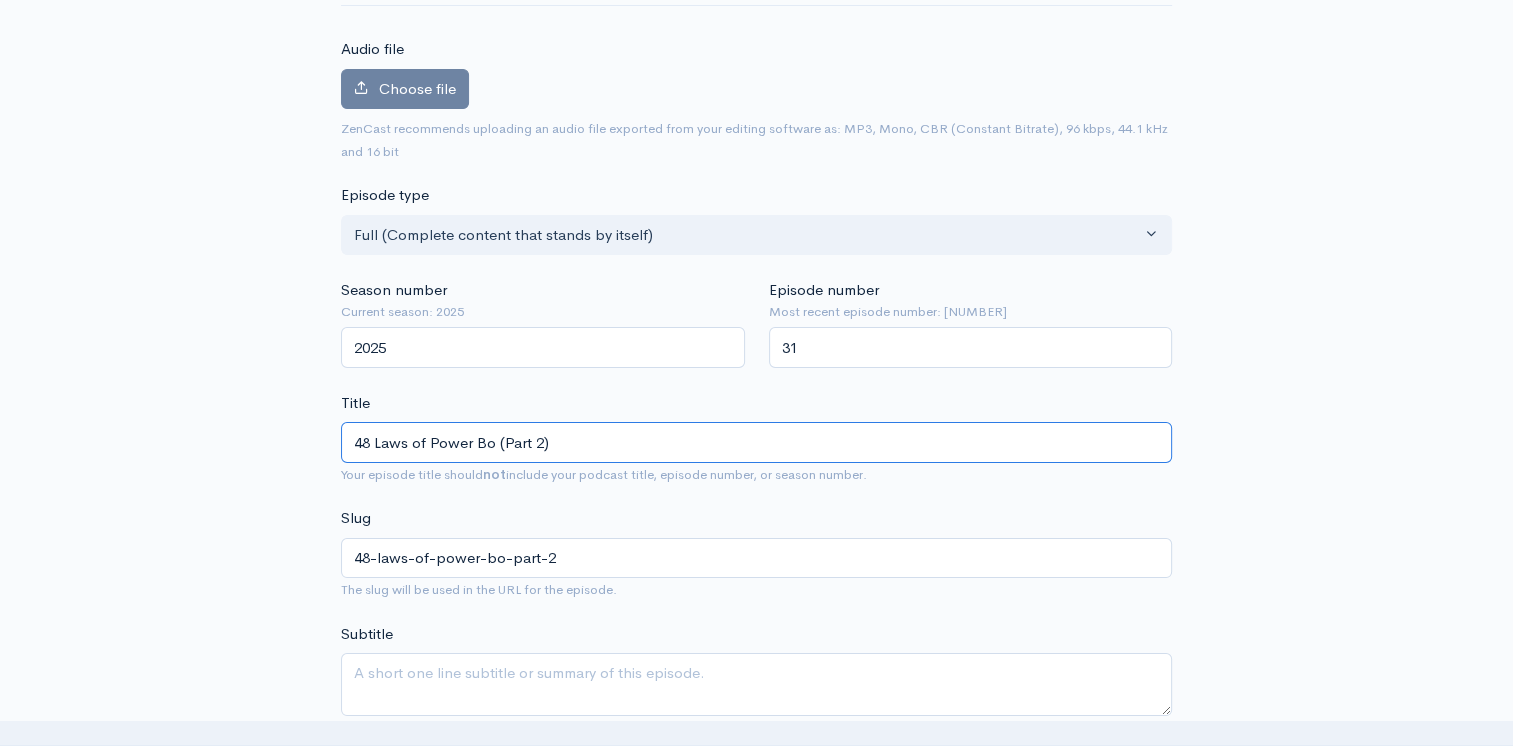 type on "48 Laws of Power Boo (Part 2)" 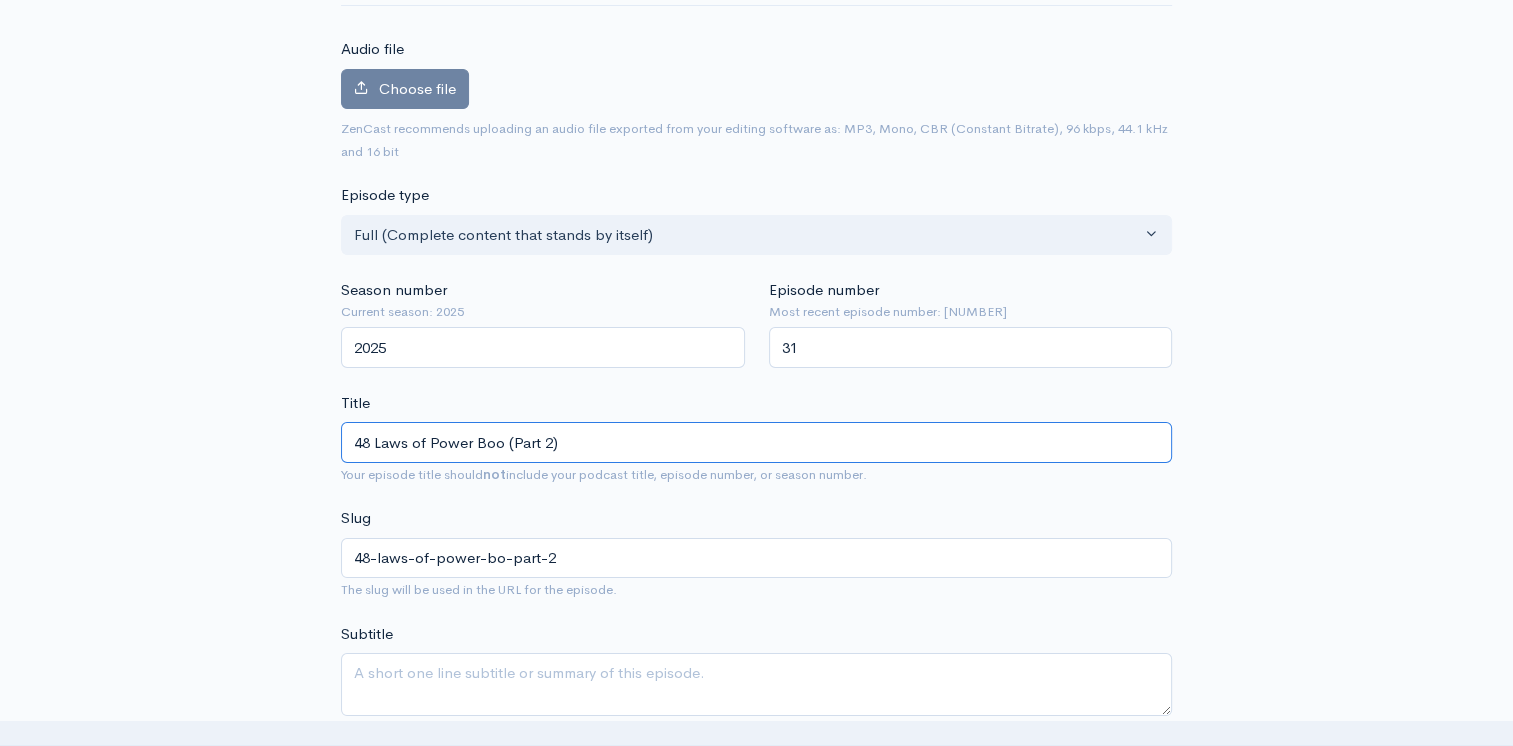 type on "48-laws-of-power-boo-part-2" 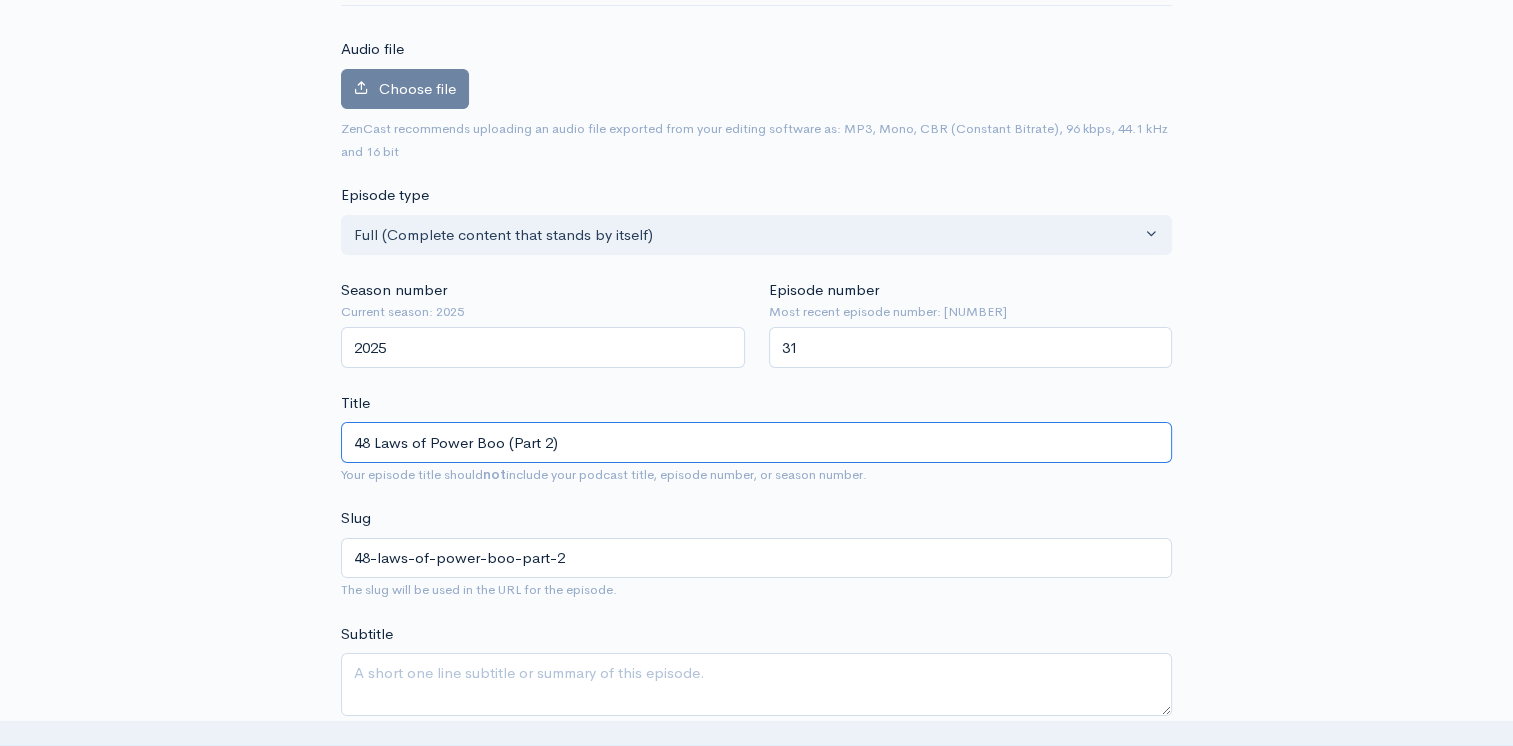 type on "48 Laws of Power Book (Part 2)" 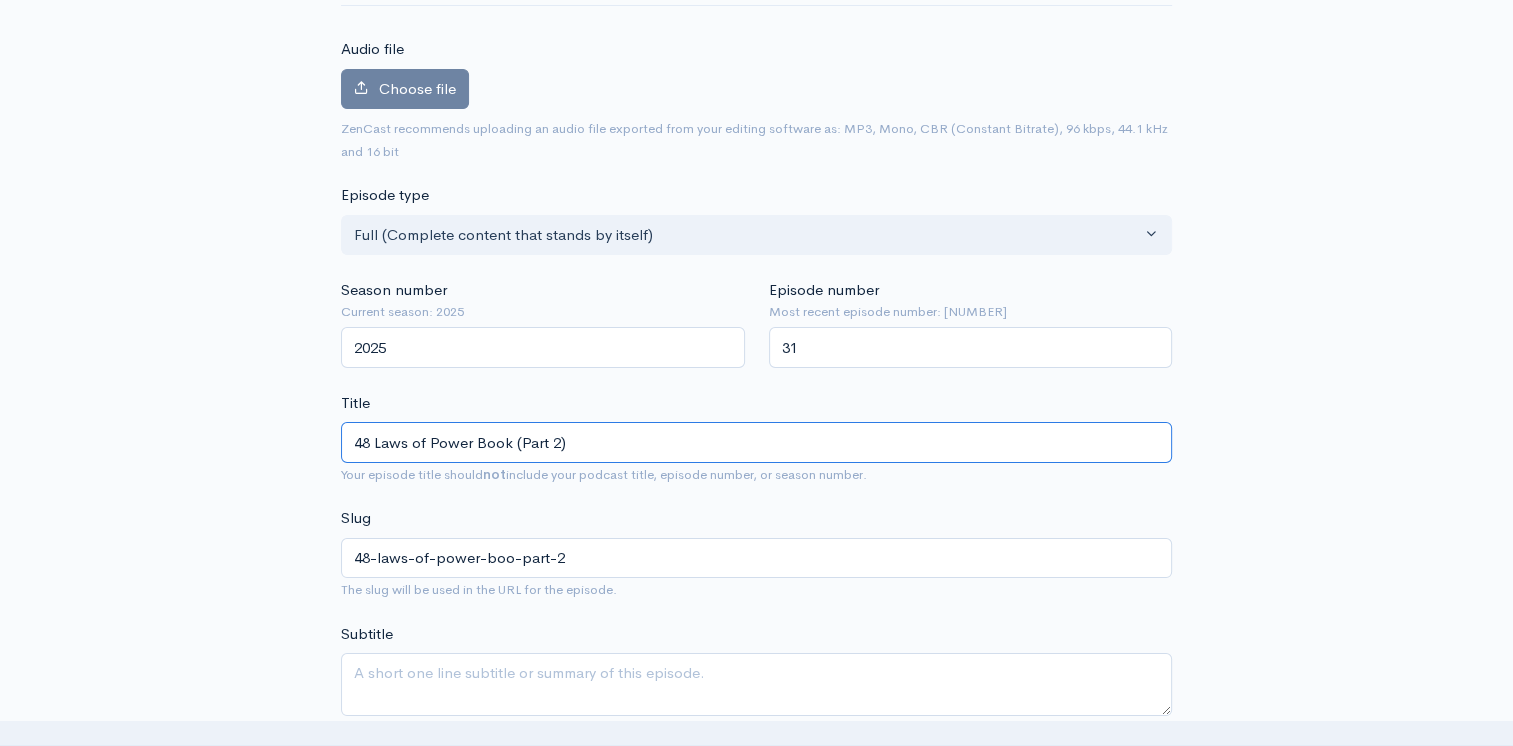 type on "48-laws-of-power-book-part-2" 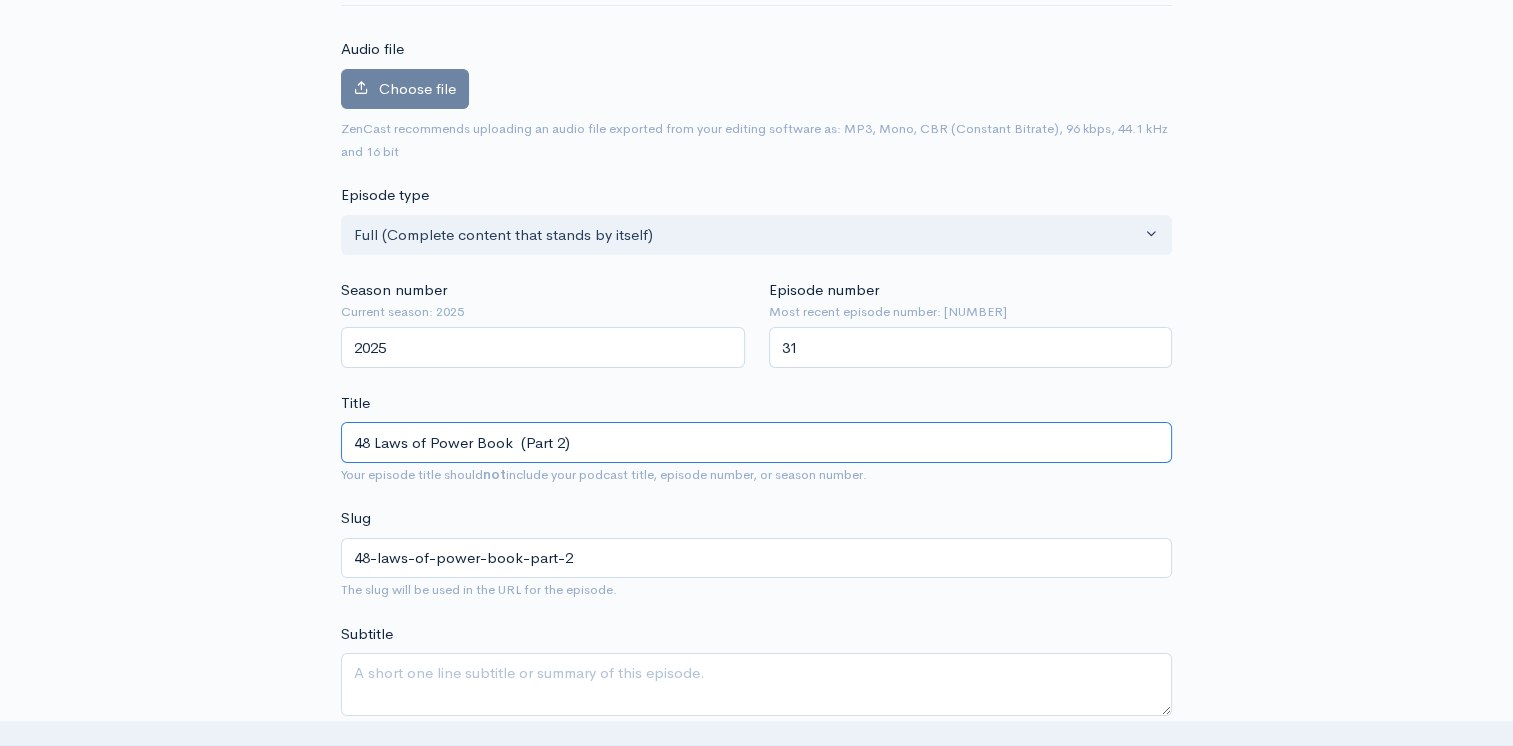 type on "48 Laws of Power Book R (Part 2)" 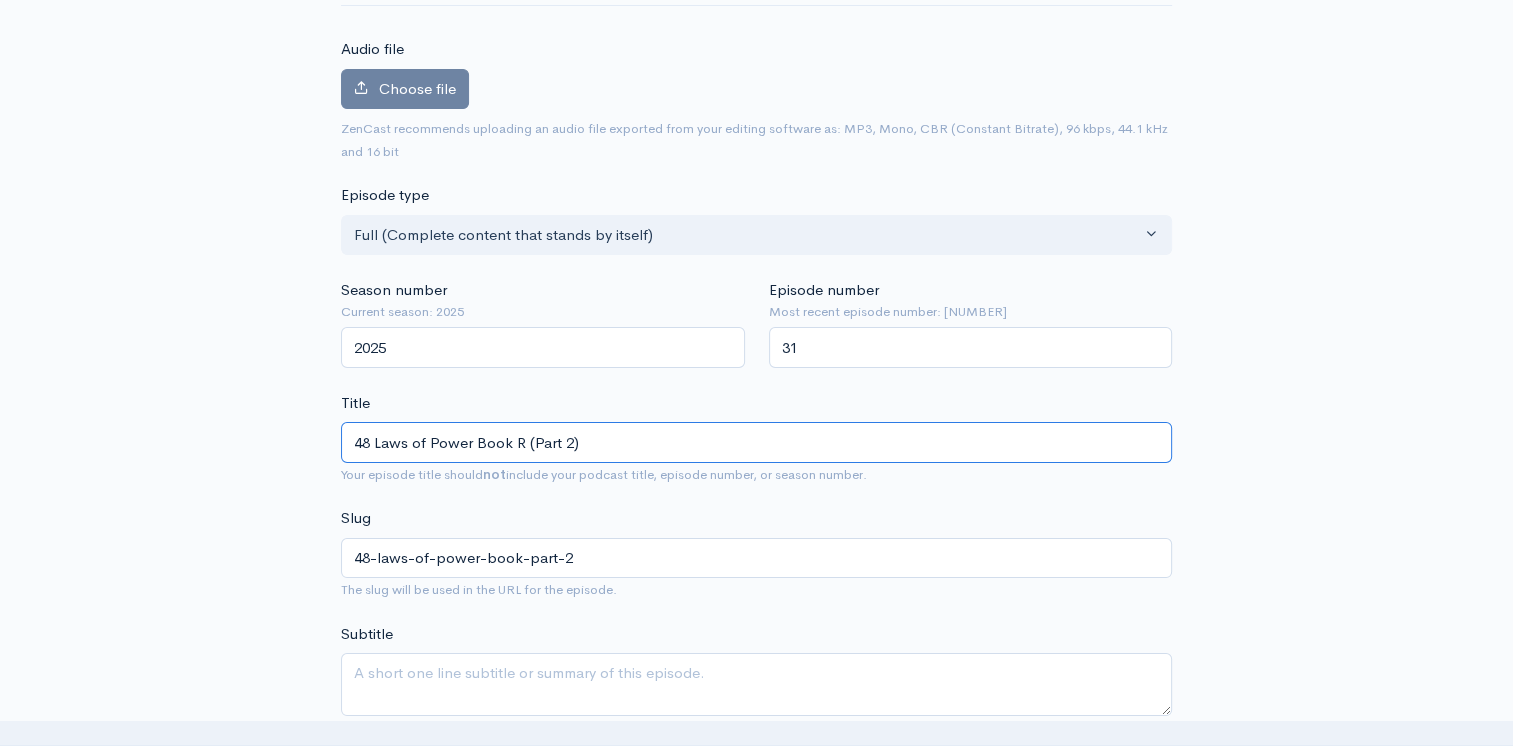 type on "48-laws-of-power-book-r-part-2" 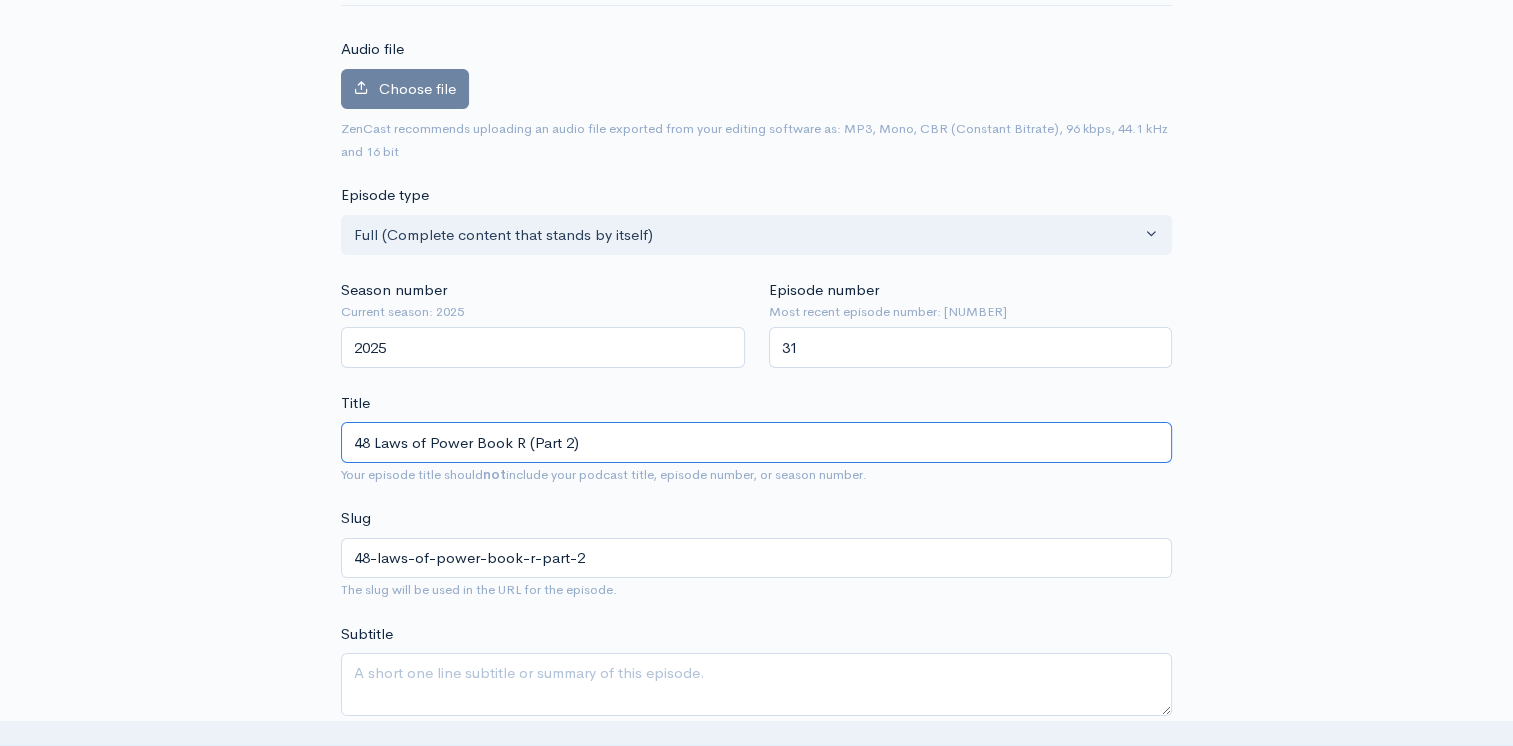 type on "48 Laws of Power Book Re (Part 2)" 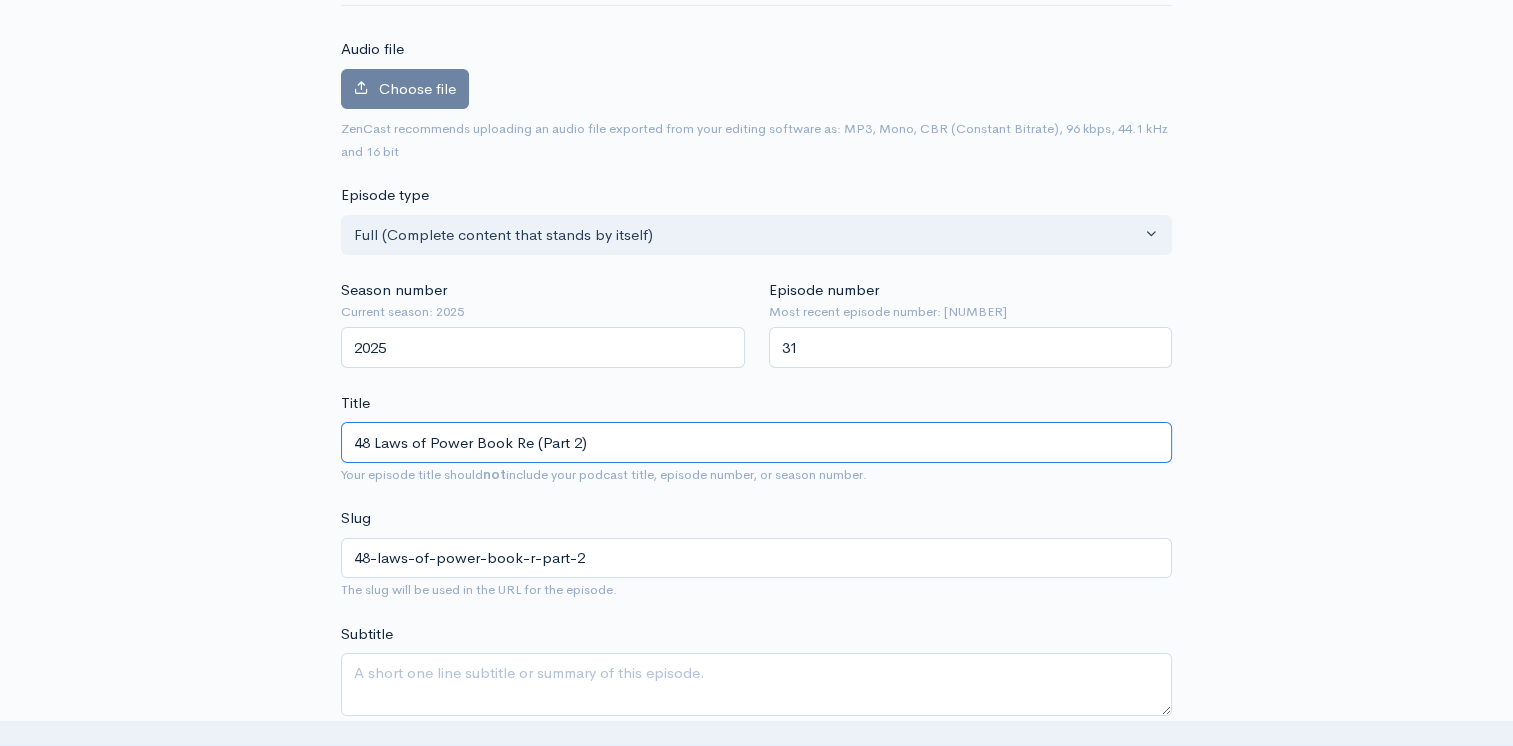 type on "48-laws-of-power-book-re-part-2" 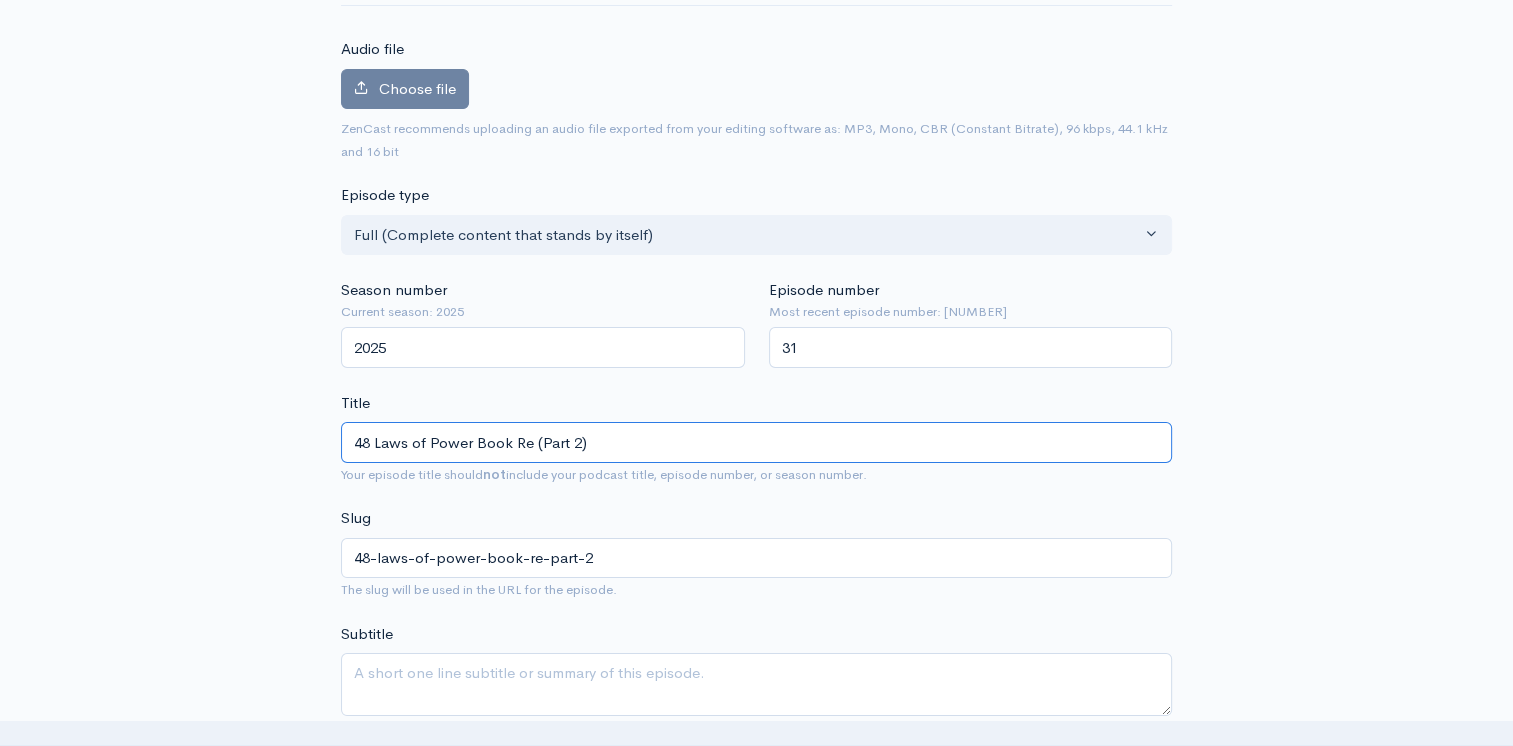 type on "48 Laws of Power Book Rev (Part 2)" 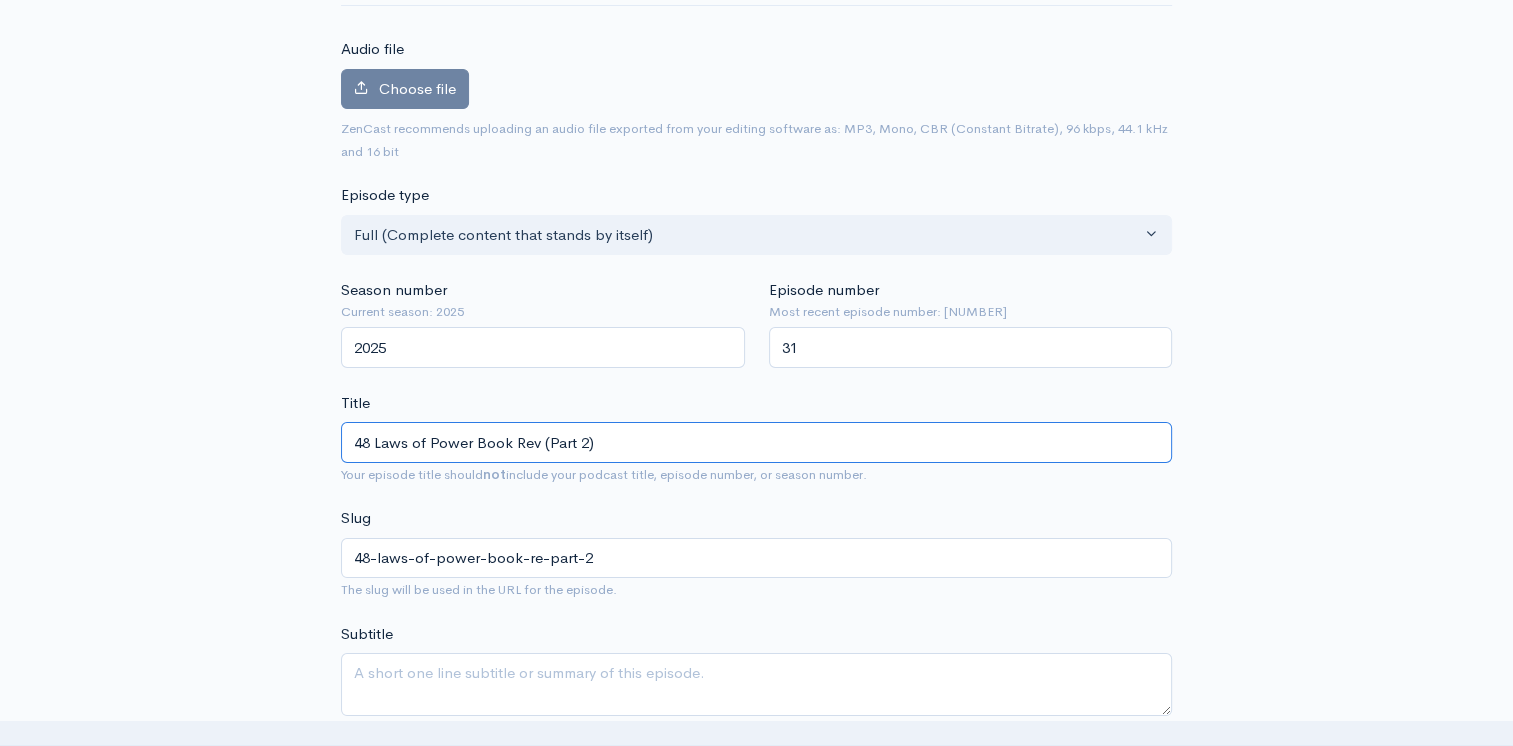 type on "48-laws-of-power-book-rev-part-2" 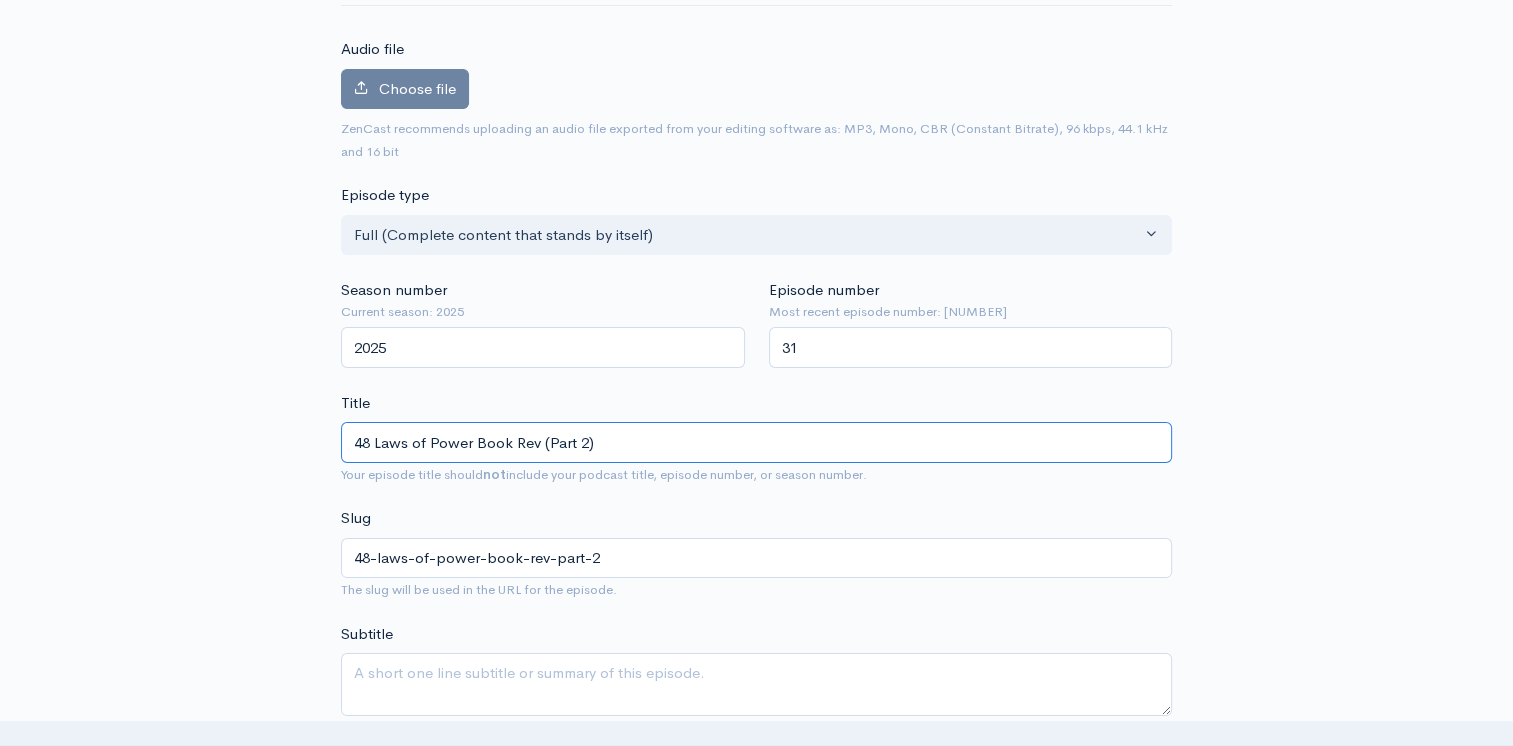 type on "48 Laws of Power Book Revi (Part 2)" 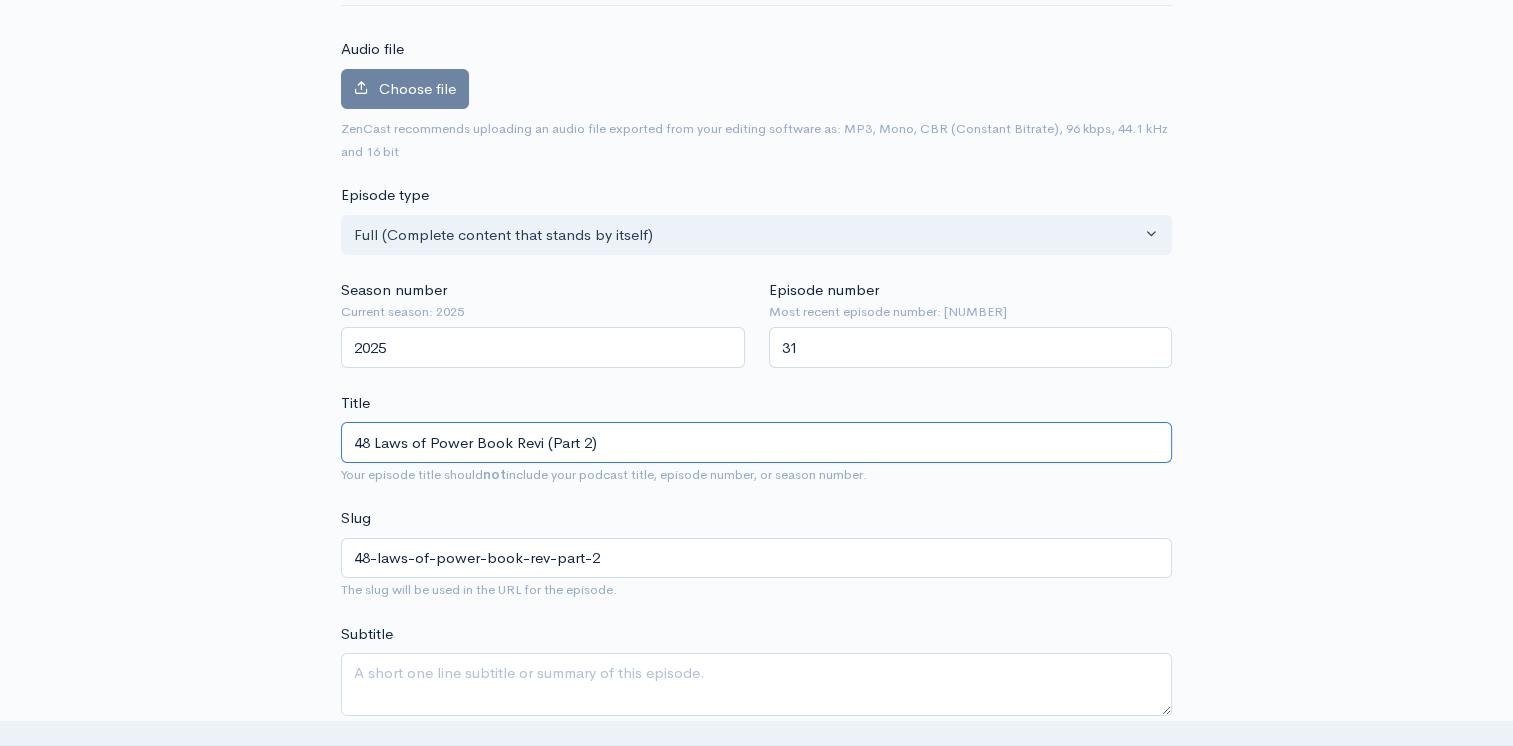 type on "48-laws-of-power-book-revi-part-2" 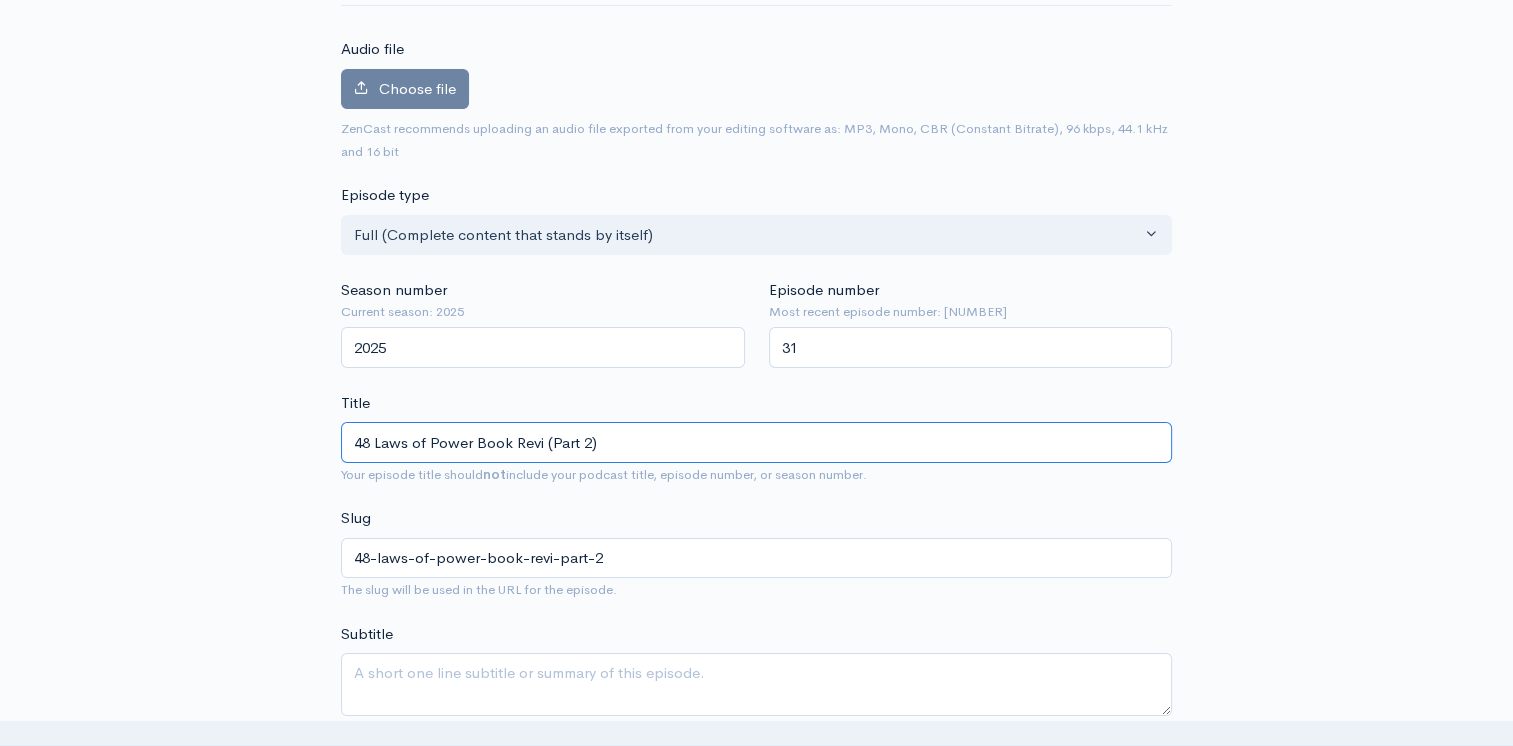 type on "48 Laws of Power Book Revie (Part 2)" 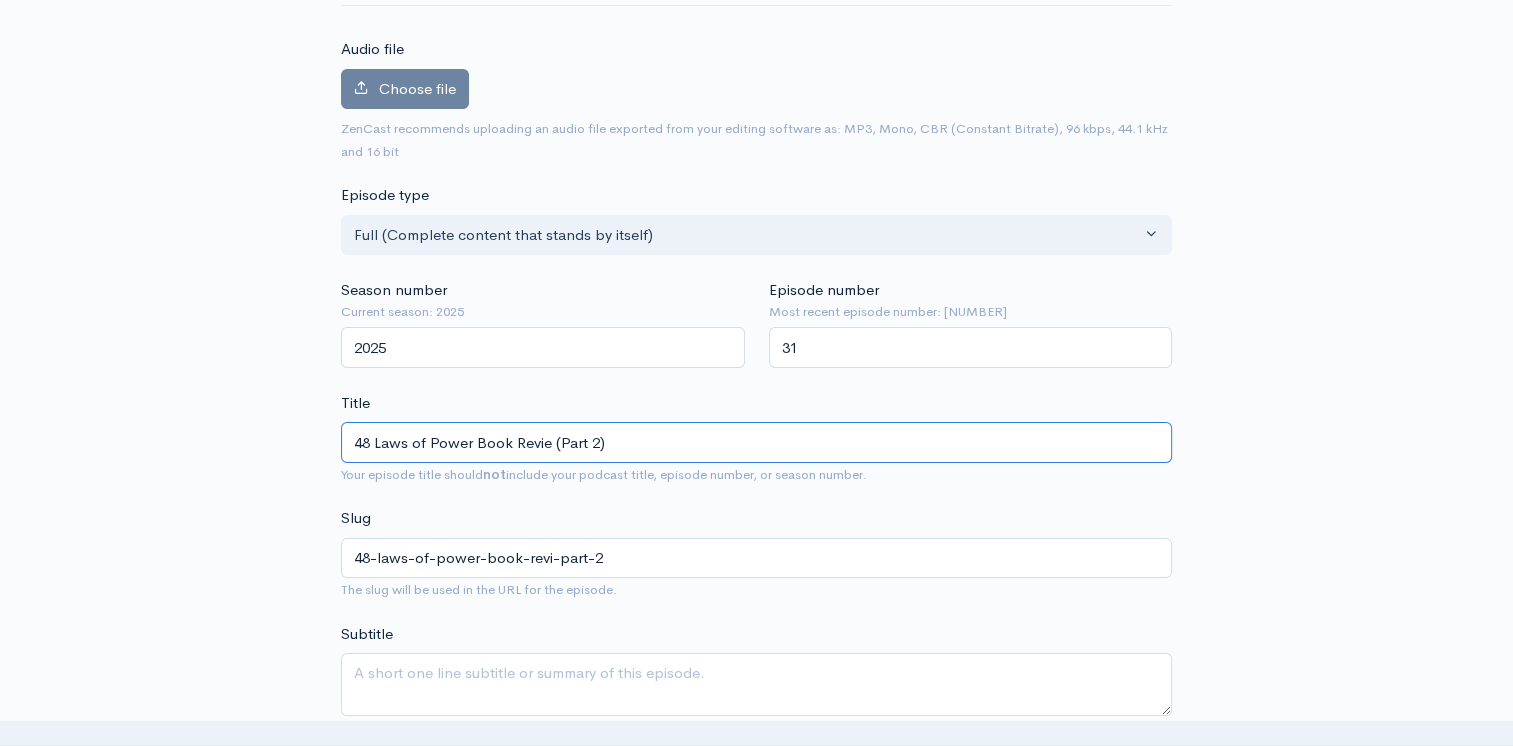type on "48-laws-of-power-book-revie-part-2" 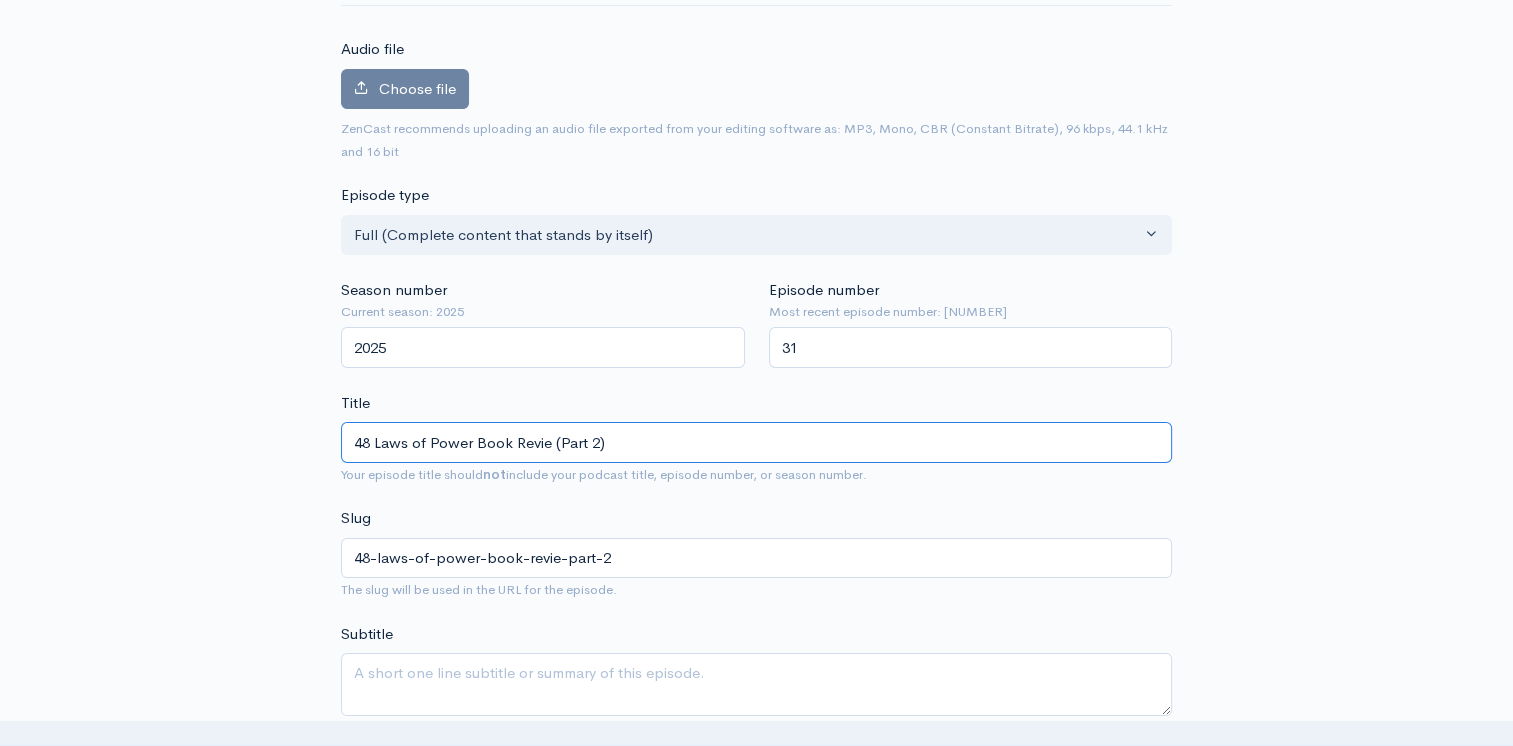 type on "48 Laws of Power Book Review (Part 2)" 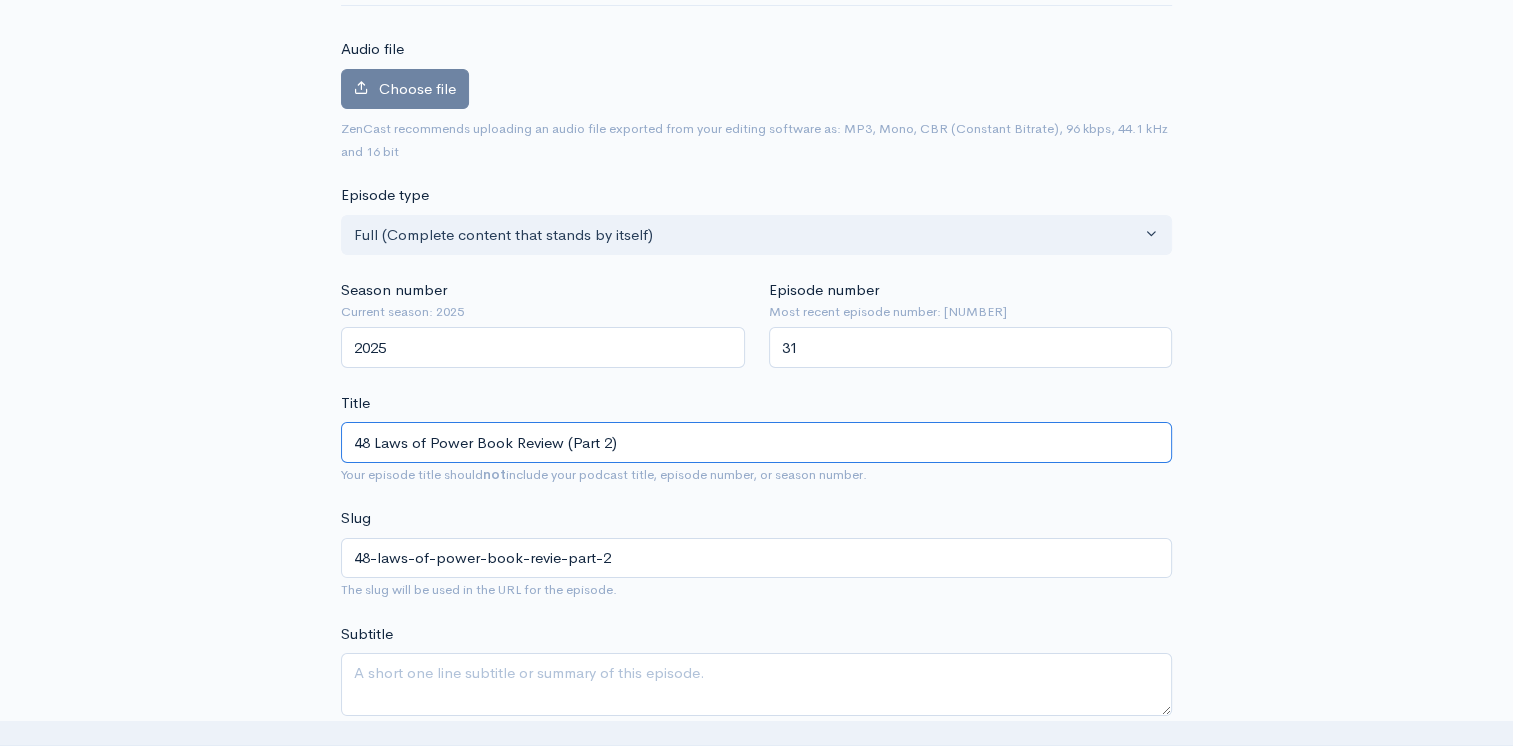 type on "48-laws-of-power-book-review-part-2" 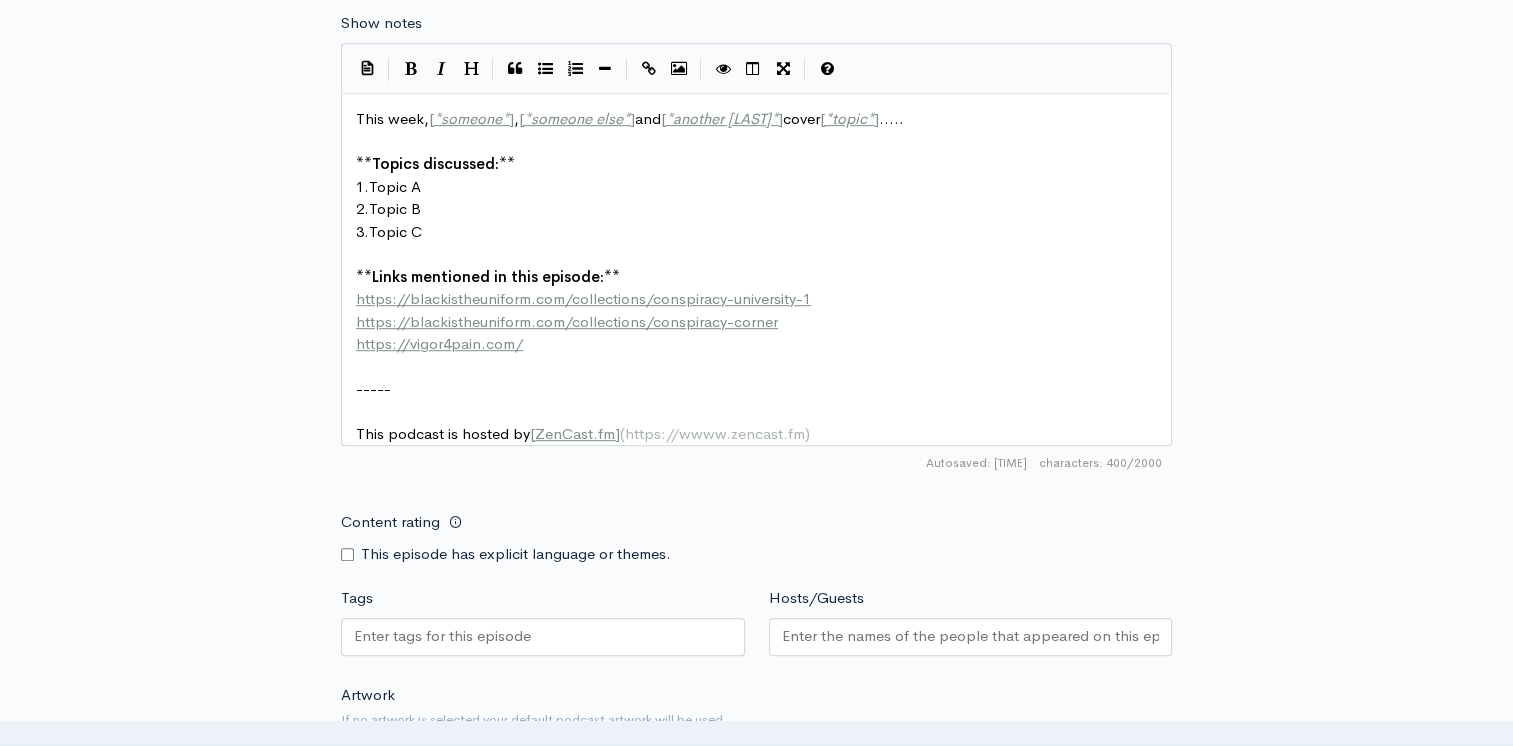 scroll, scrollTop: 900, scrollLeft: 0, axis: vertical 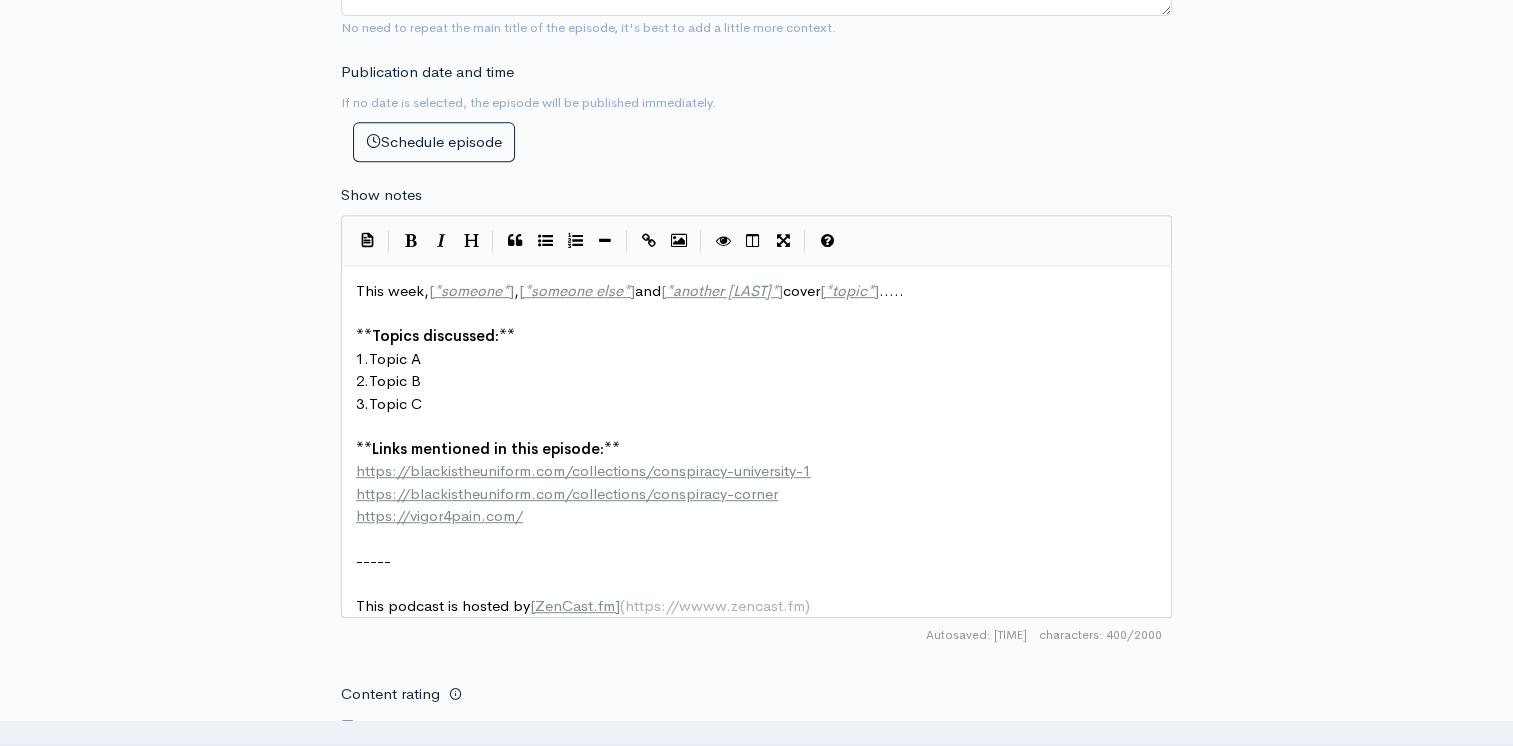 type on "48 Laws of Power Book Review (Part 2)" 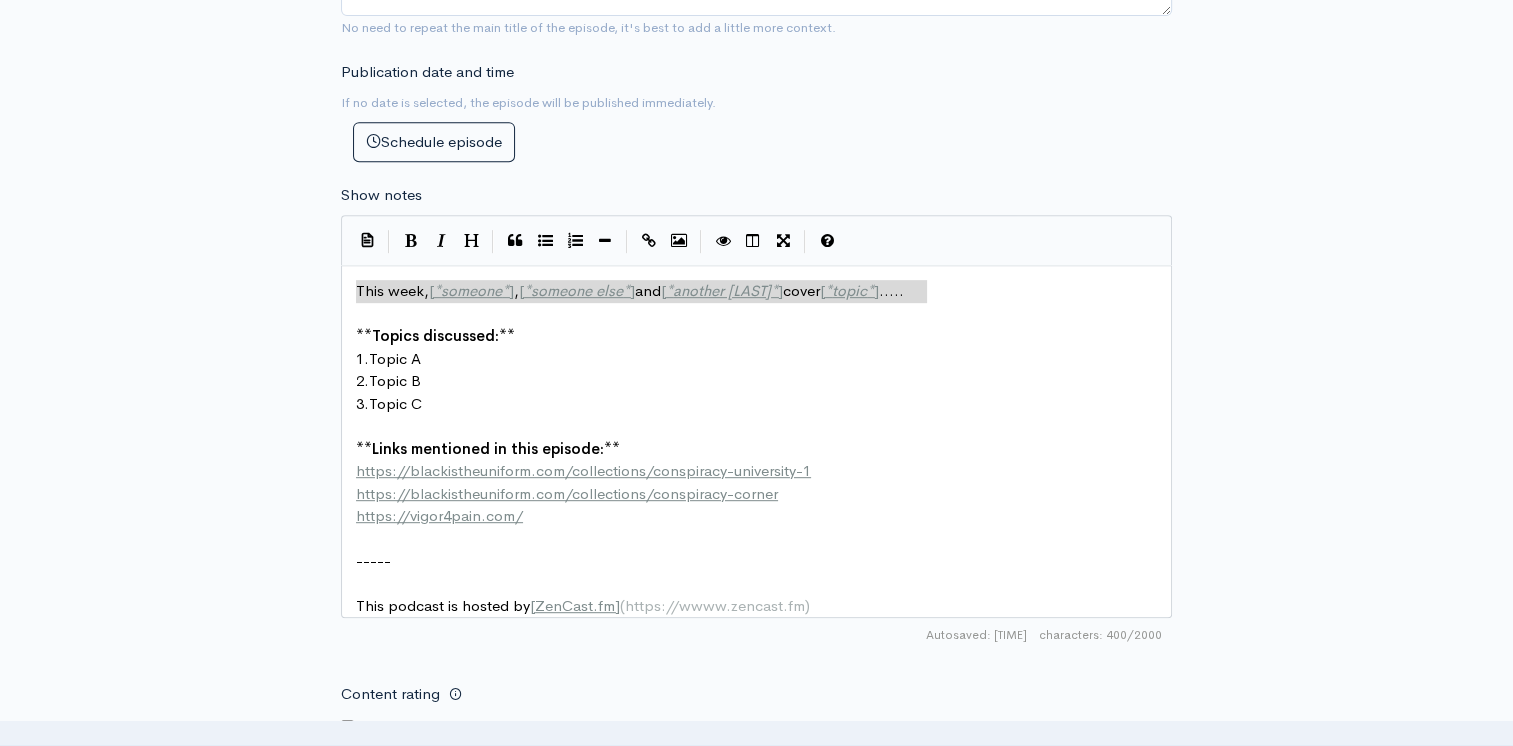 drag, startPoint x: 932, startPoint y: 290, endPoint x: 541, endPoint y: 275, distance: 391.28763 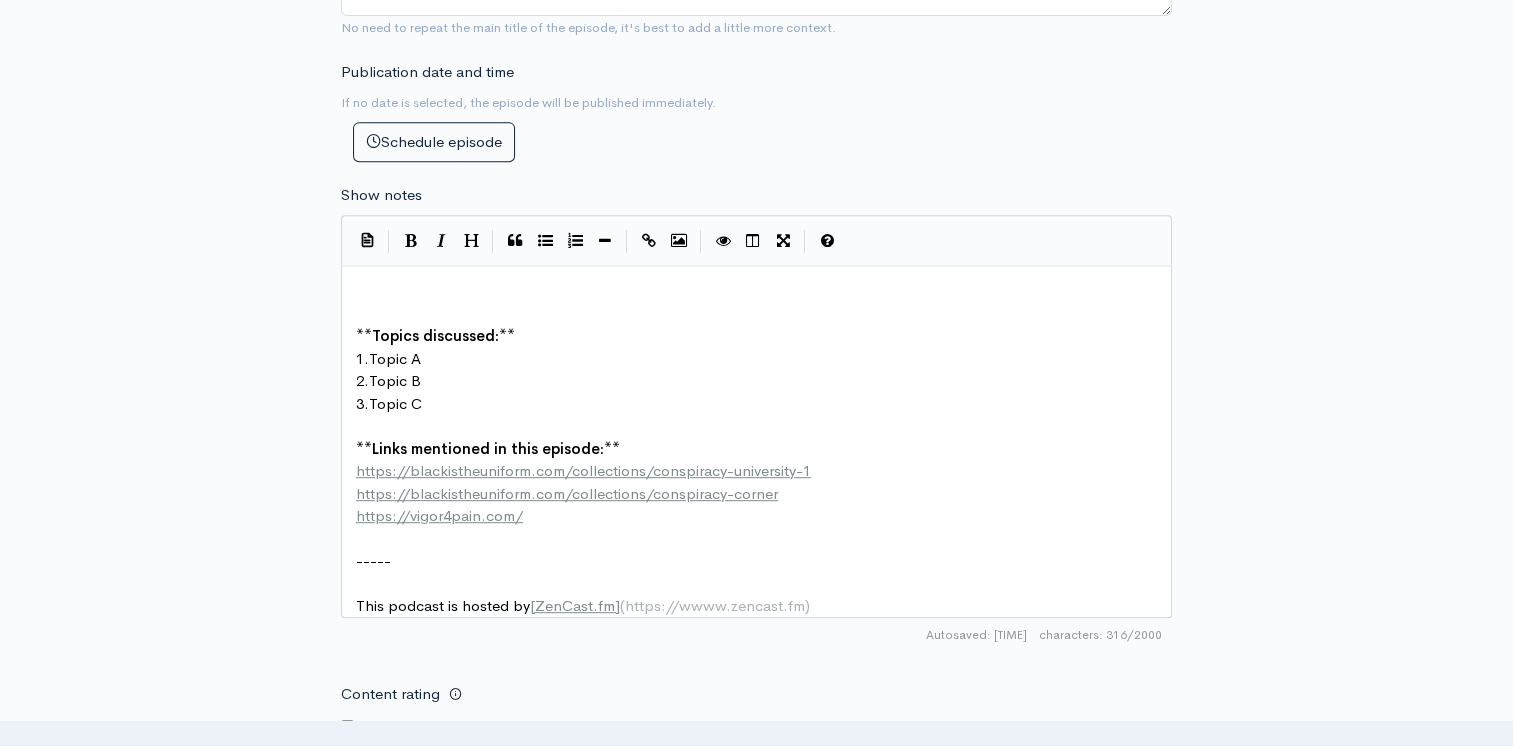 click on "2.  Topic B" at bounding box center [764, 381] 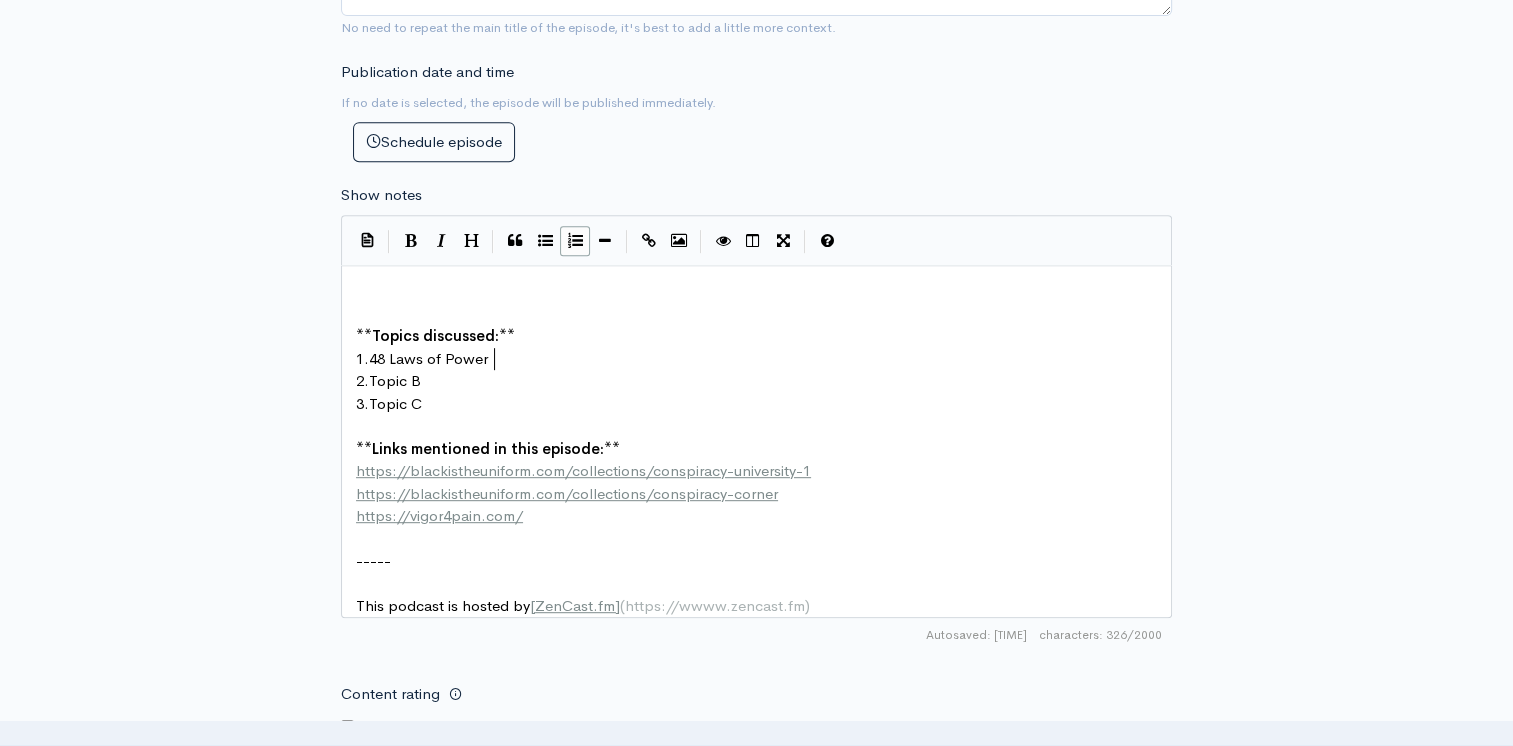 click on "2.  Topic B" at bounding box center [764, 381] 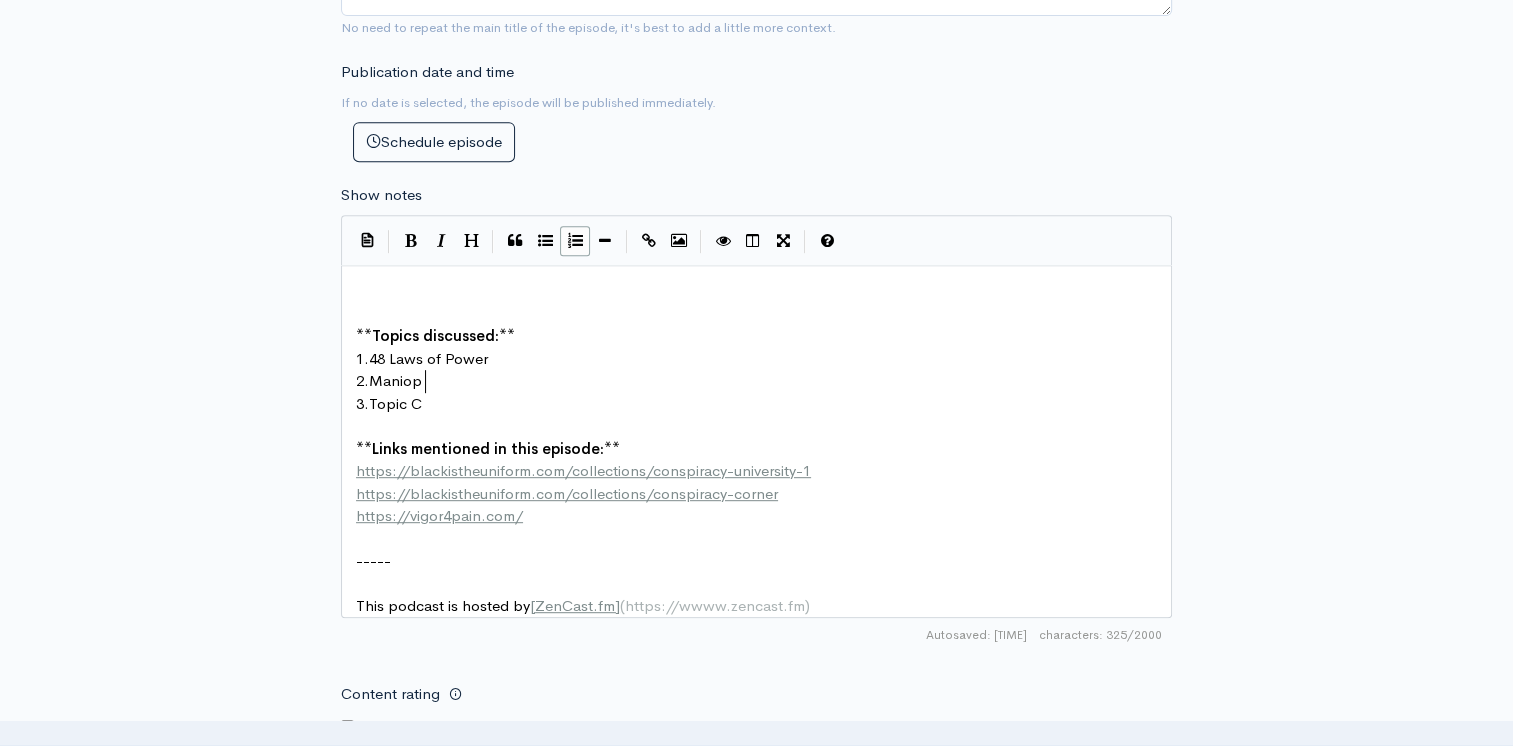 type on "Maniop=" 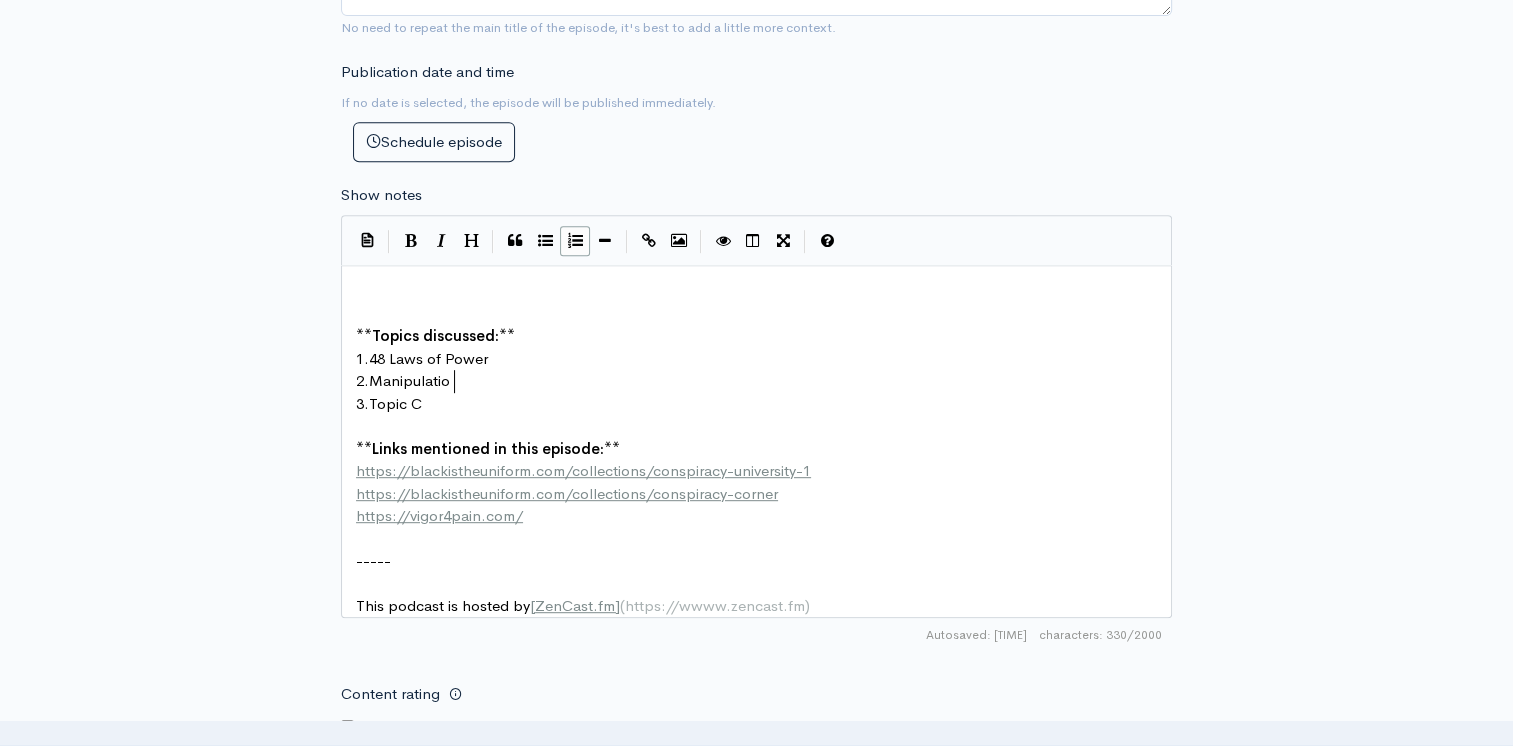 type on "pulation" 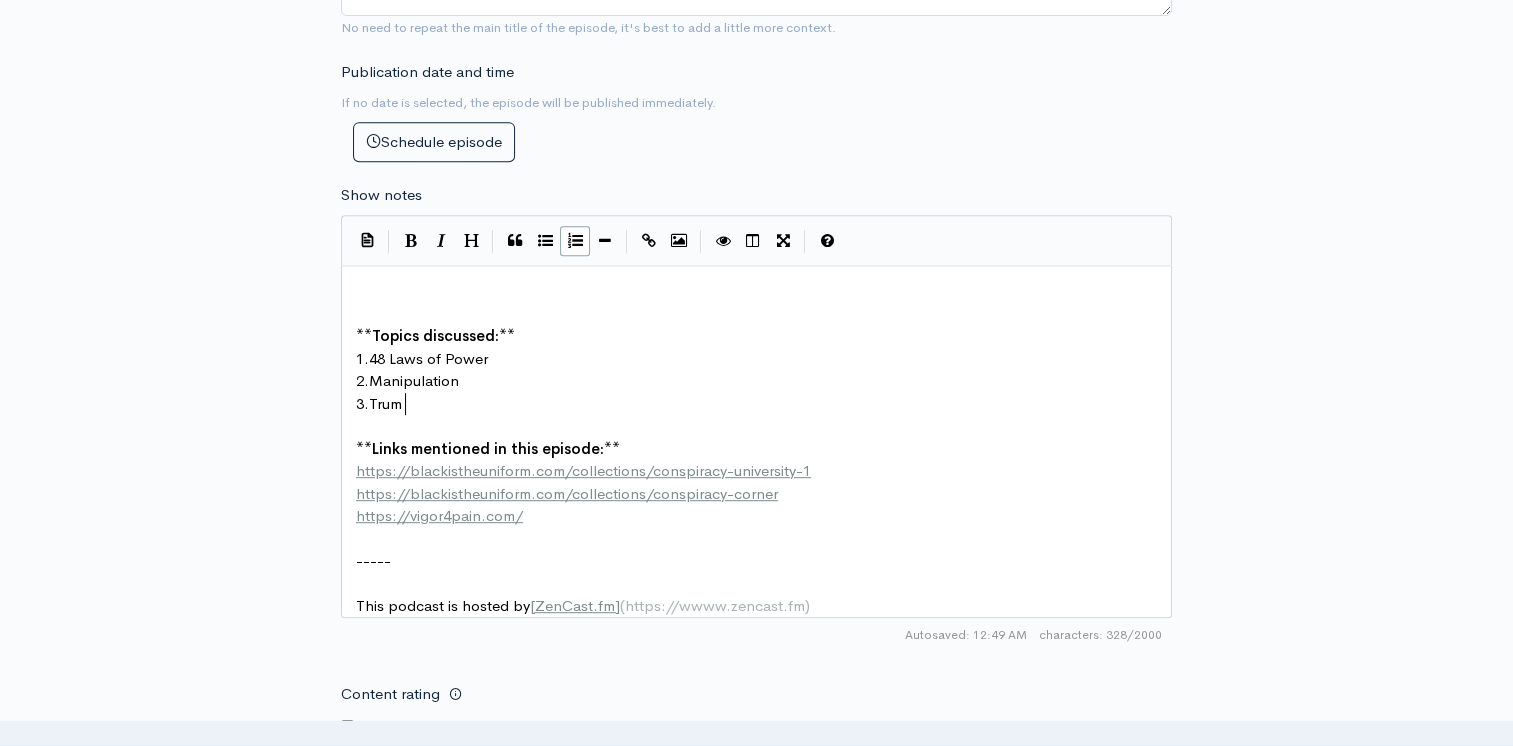 scroll, scrollTop: 7, scrollLeft: 40, axis: both 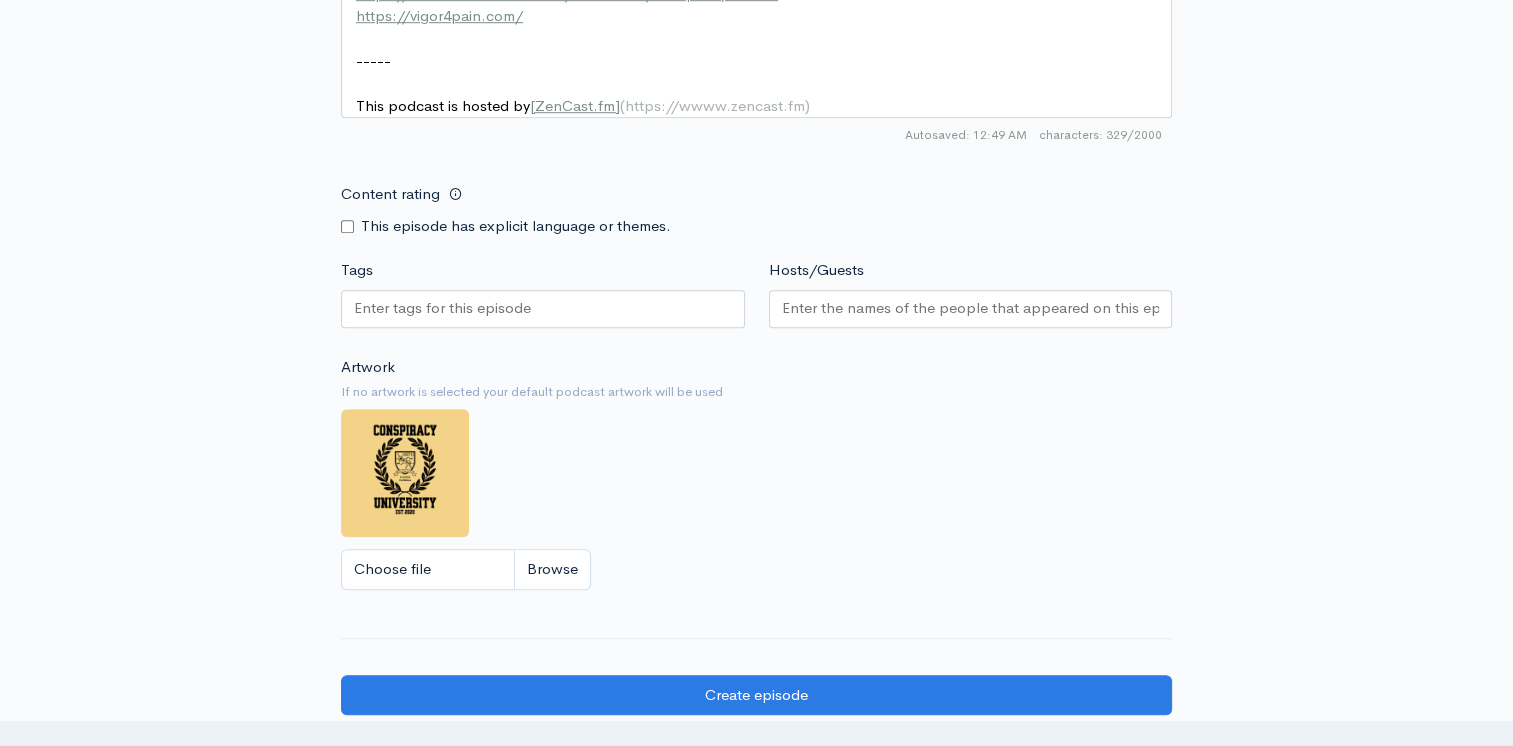 type on "[PERSON]" 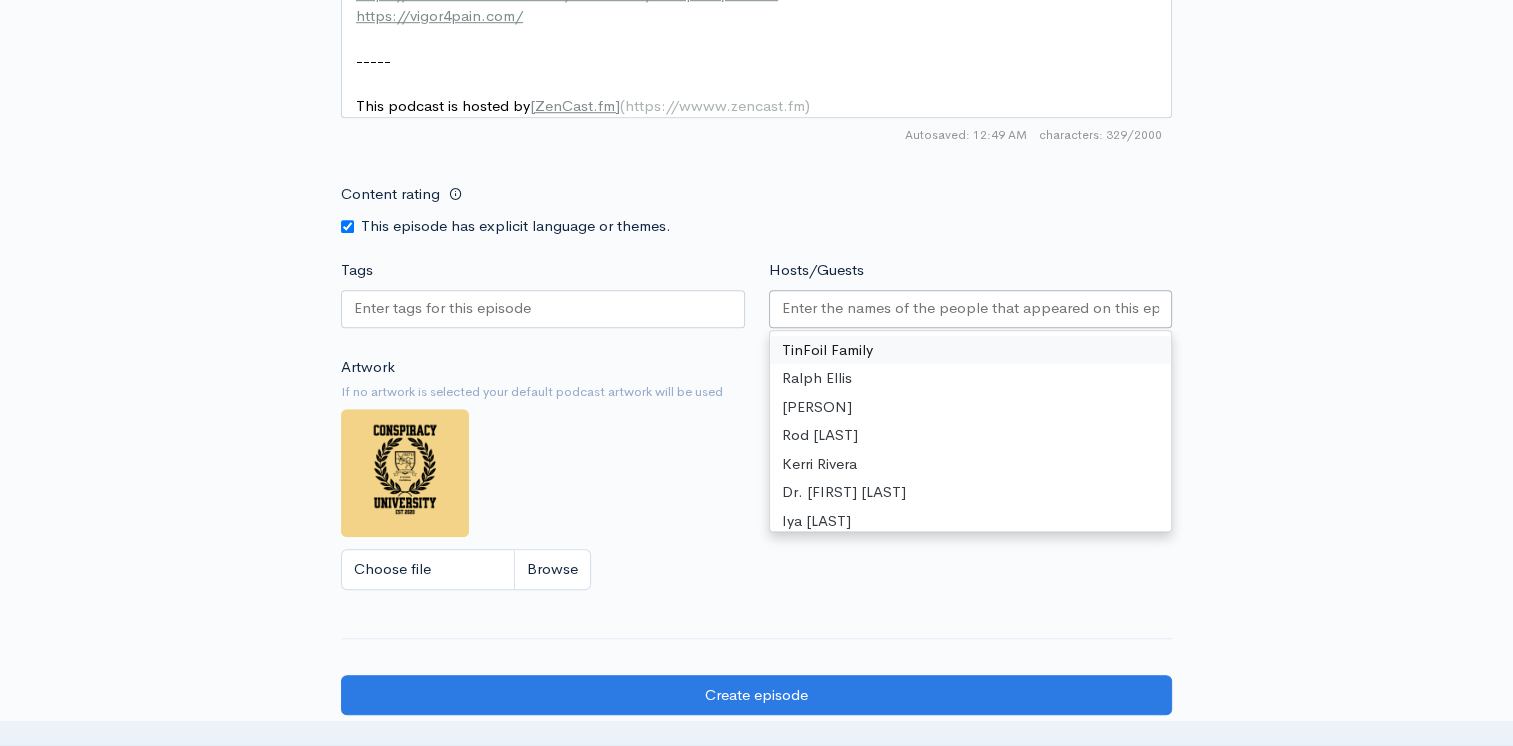 click on "Hosts/Guests" at bounding box center (971, 308) 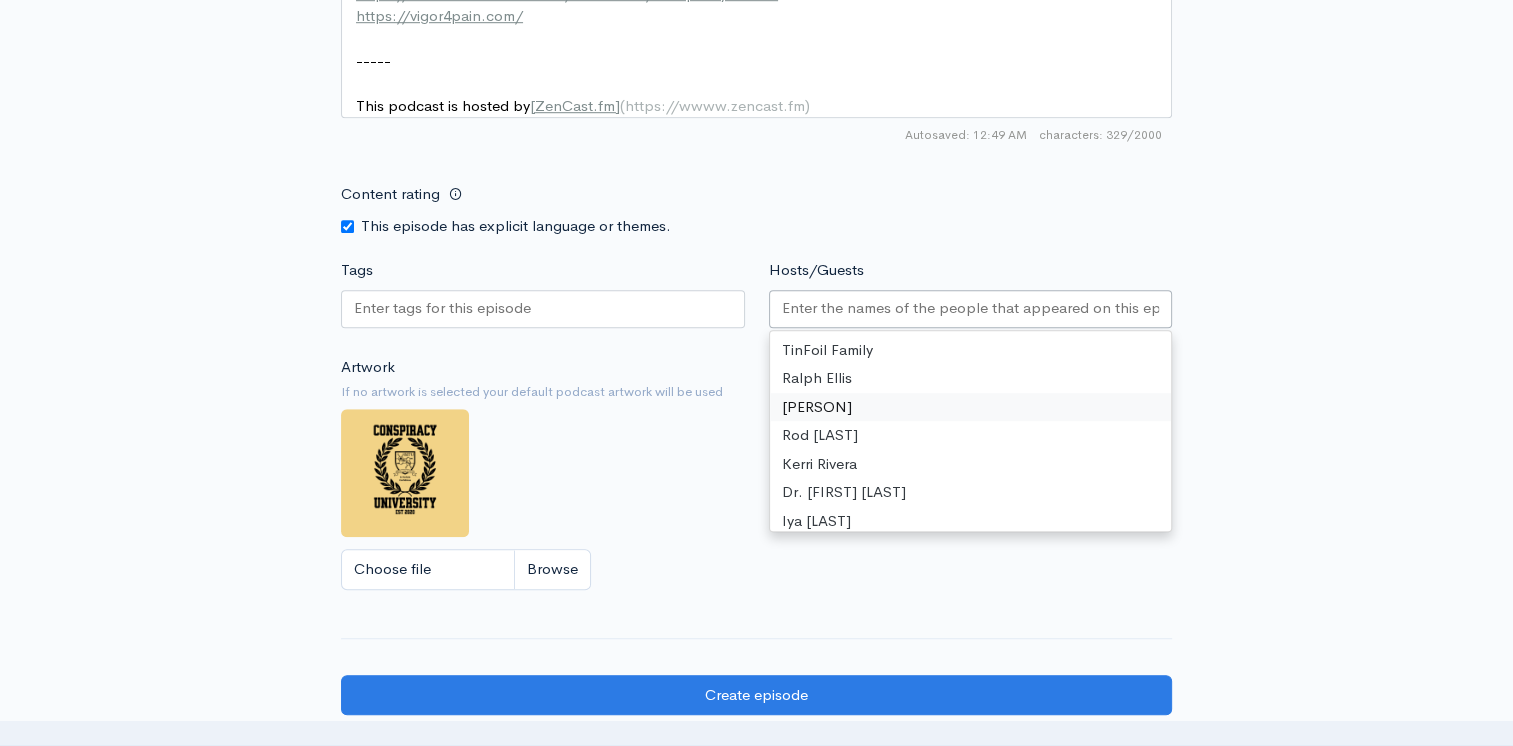 scroll, scrollTop: 95, scrollLeft: 0, axis: vertical 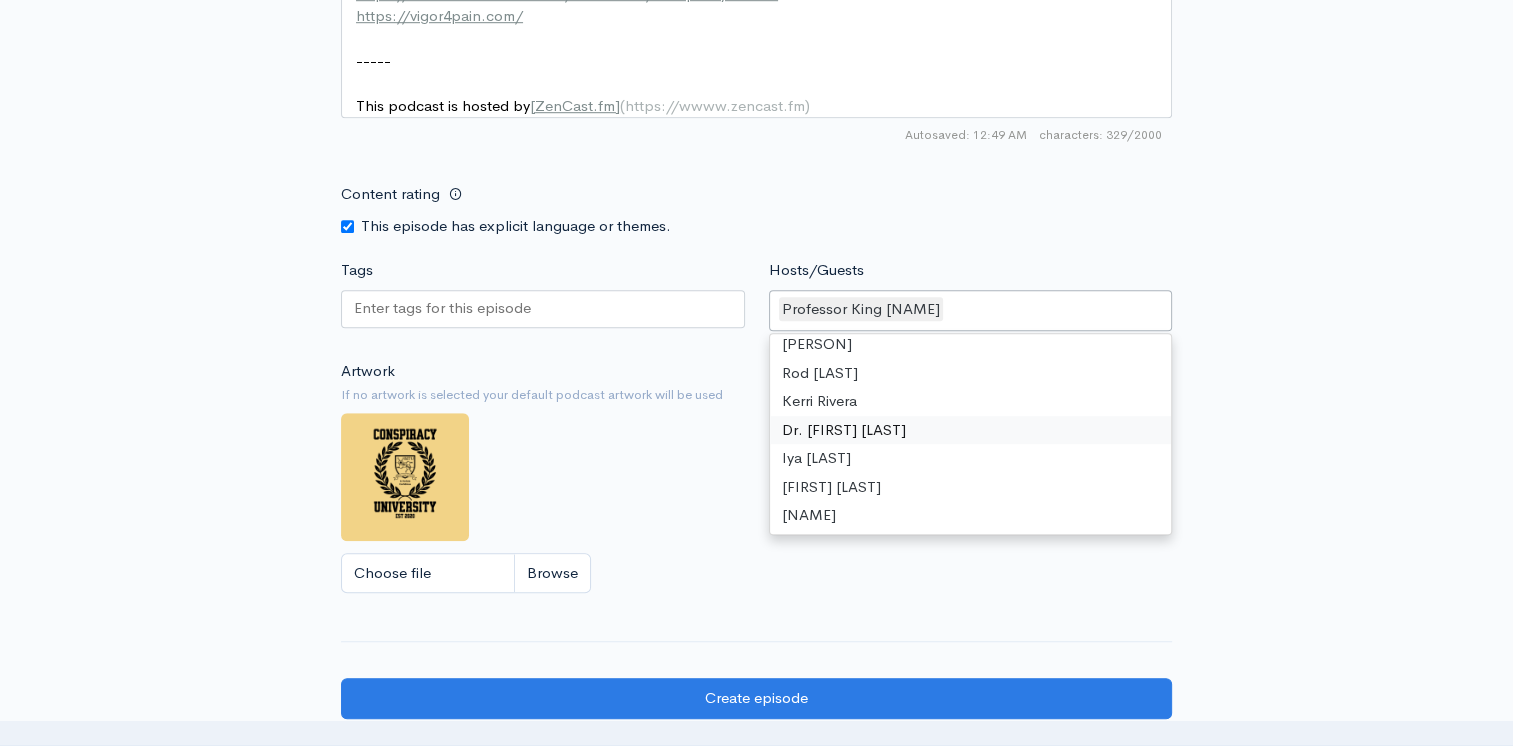 click on "Tags" at bounding box center [444, 308] 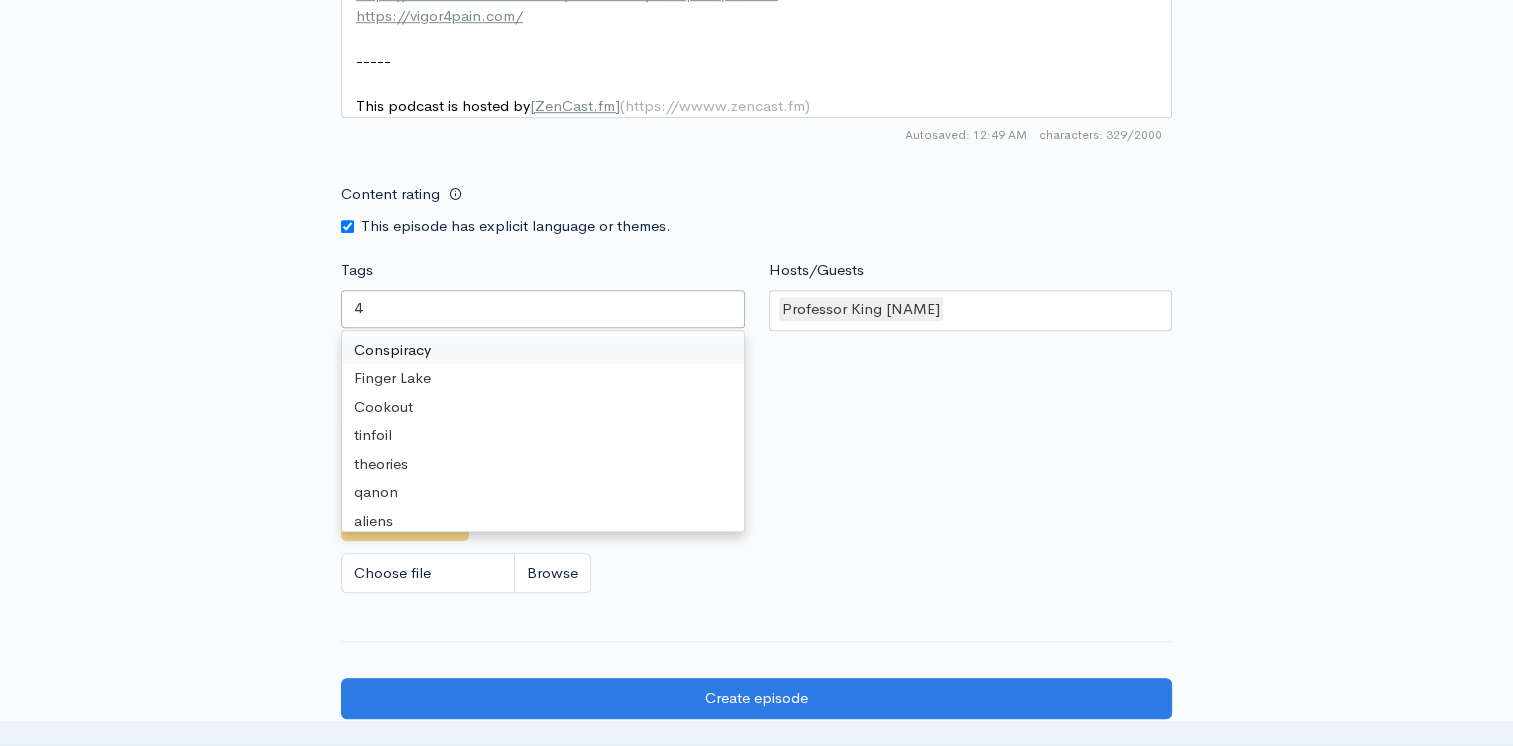 type on "48" 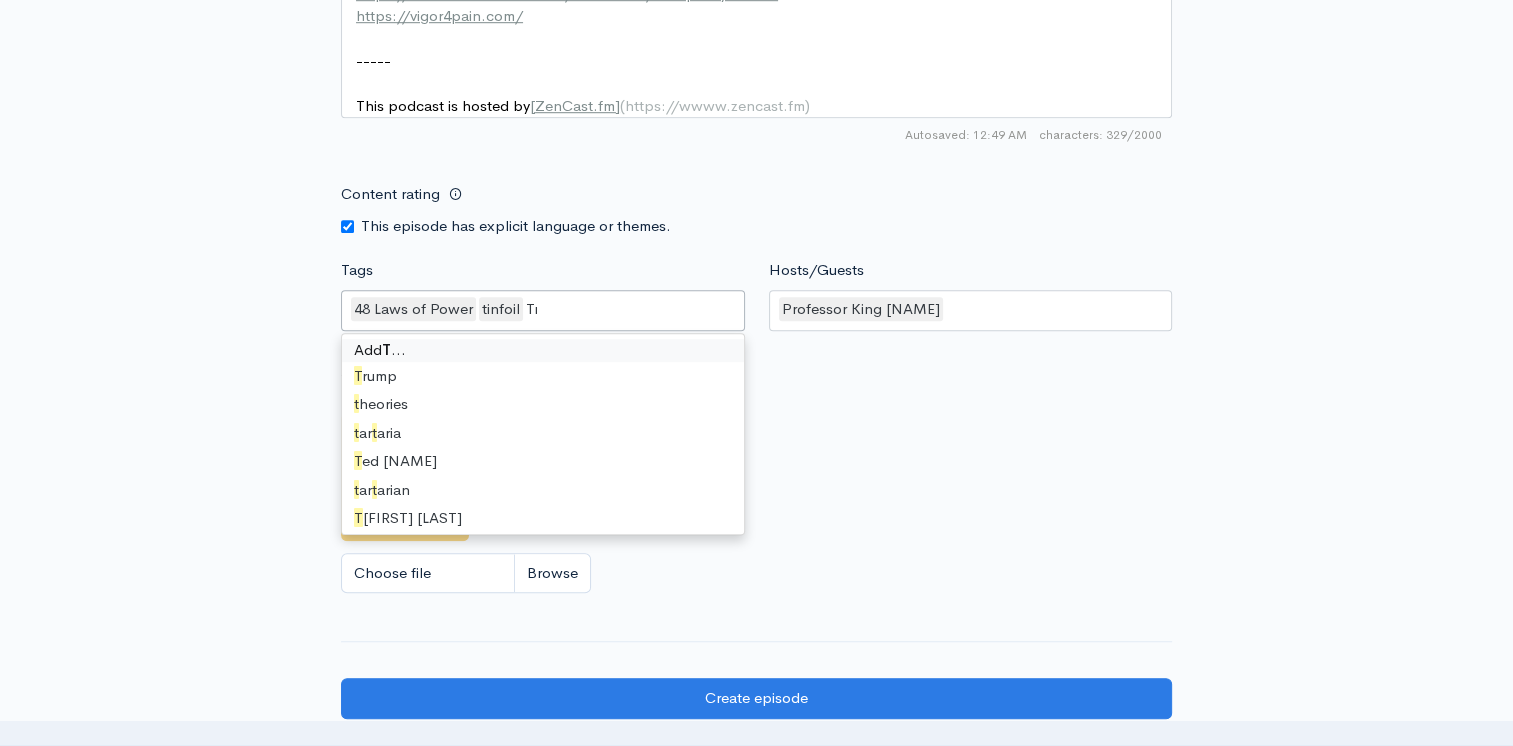 type on "Tru" 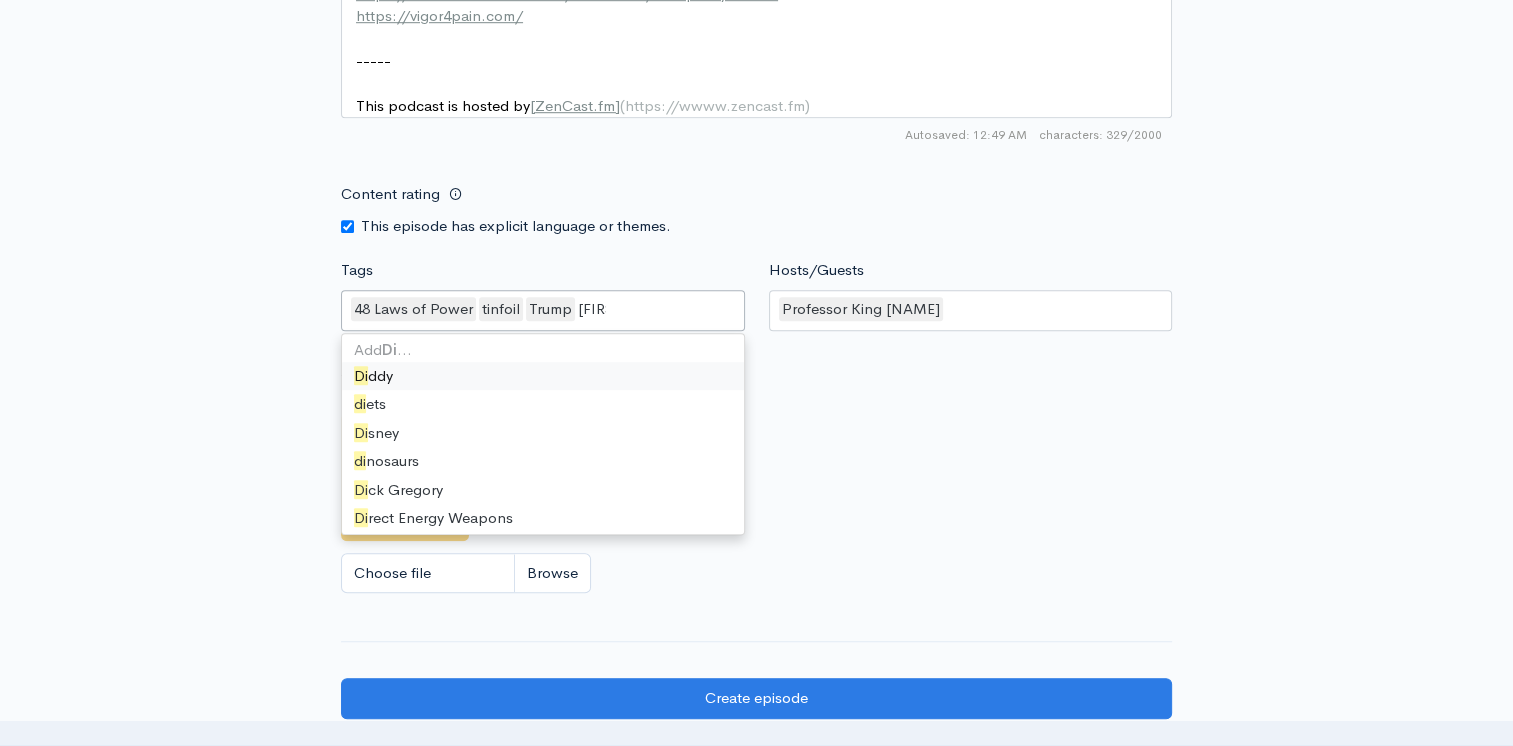 type on "Diddy" 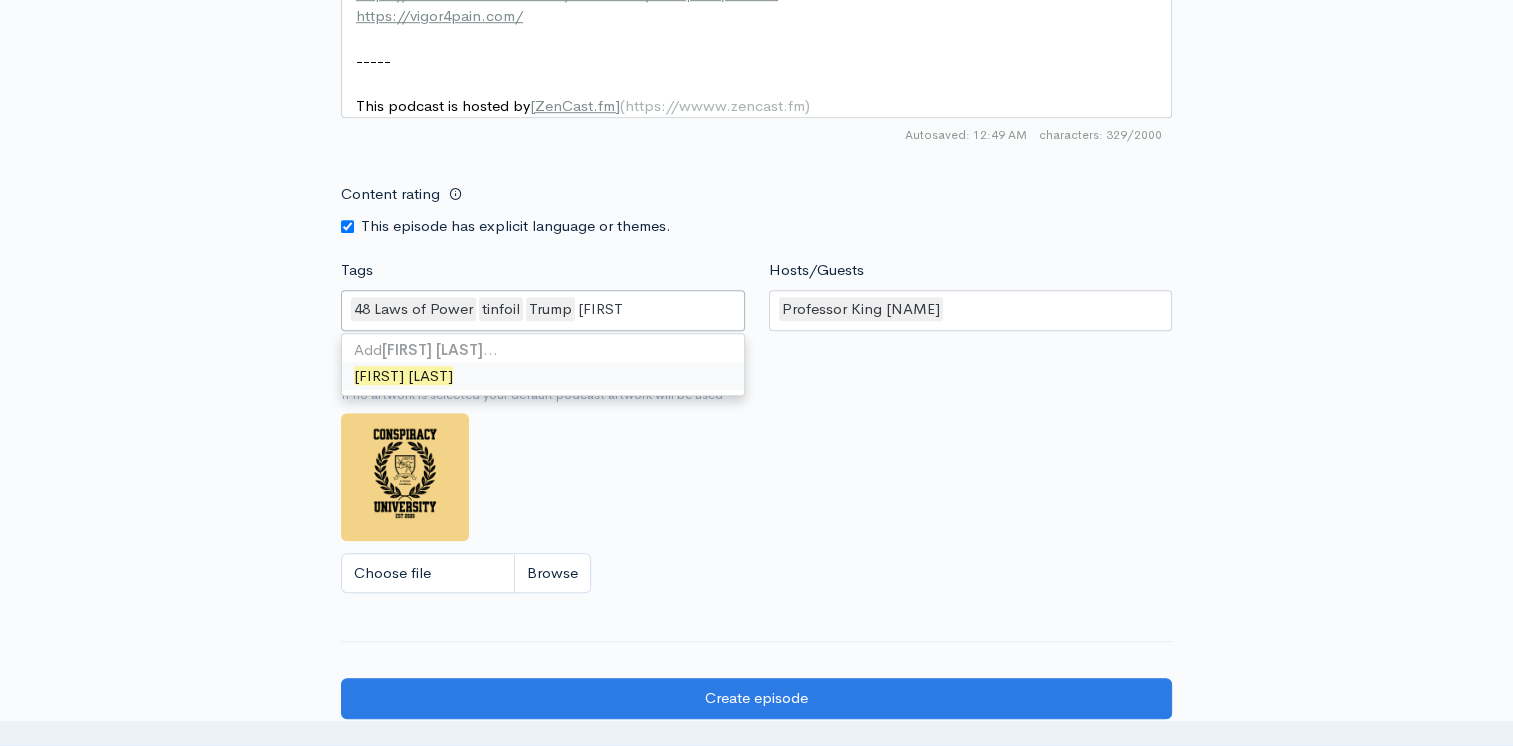 type 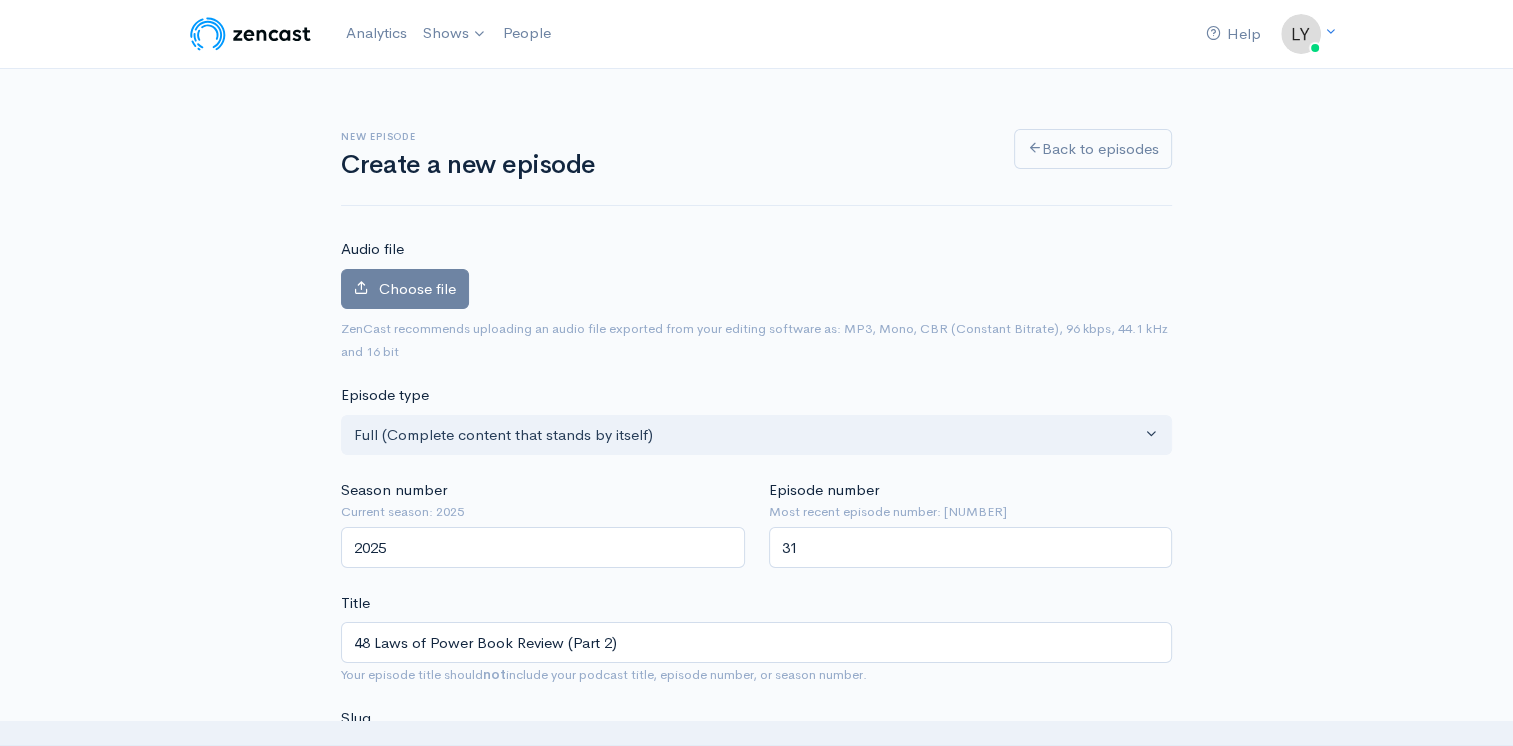 scroll, scrollTop: 100, scrollLeft: 0, axis: vertical 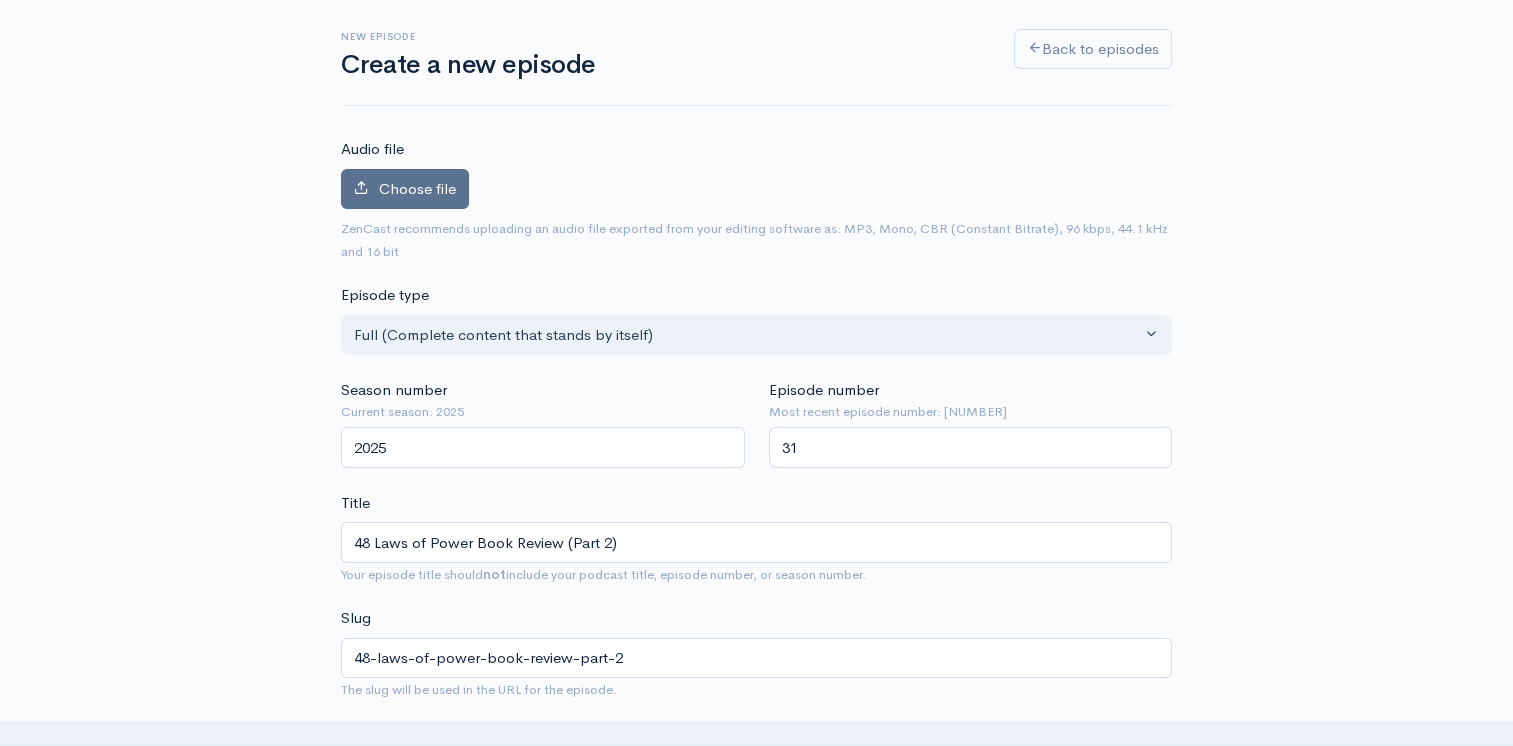 click on "Choose file" at bounding box center [417, 188] 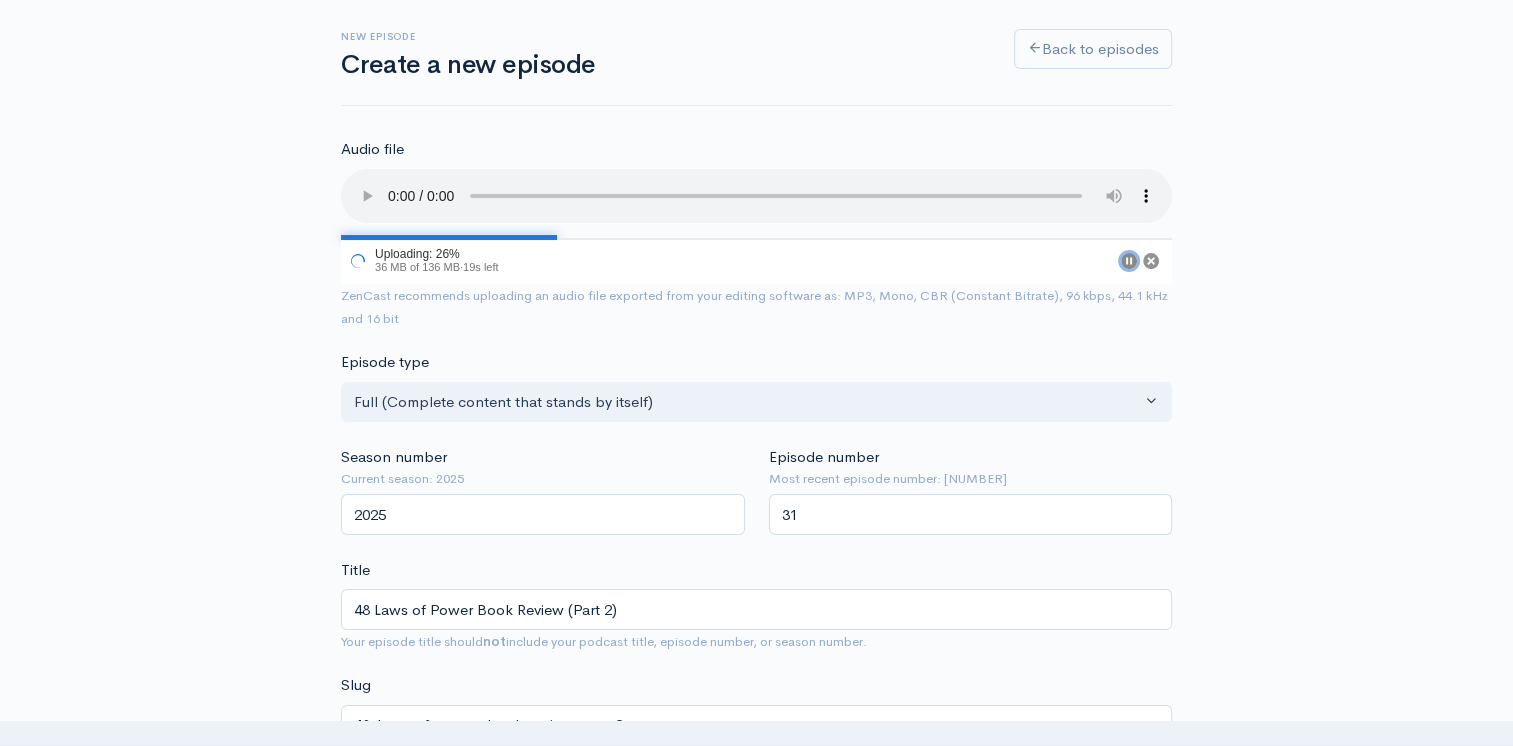 click 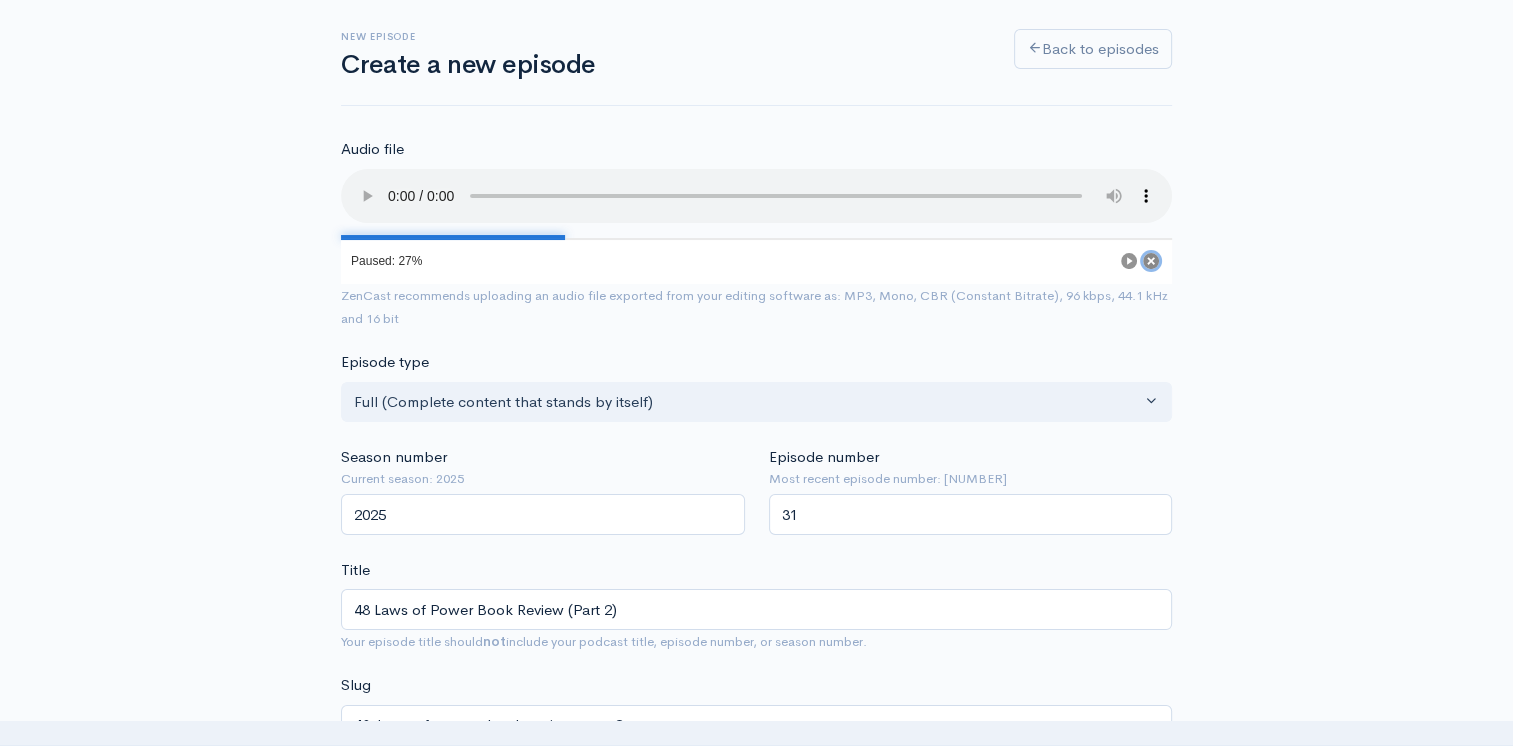 click 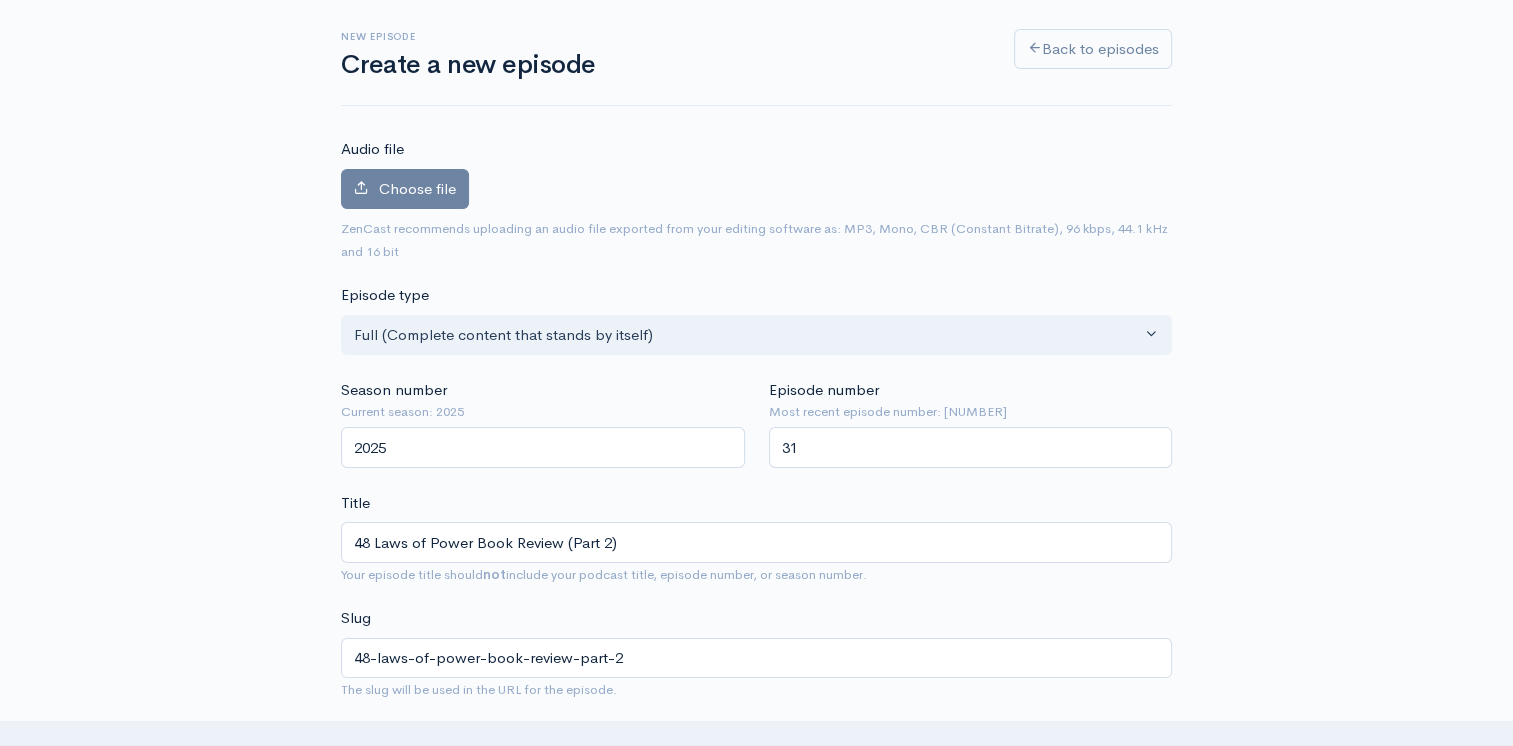 click on "Choose file                     0" at bounding box center (756, 193) 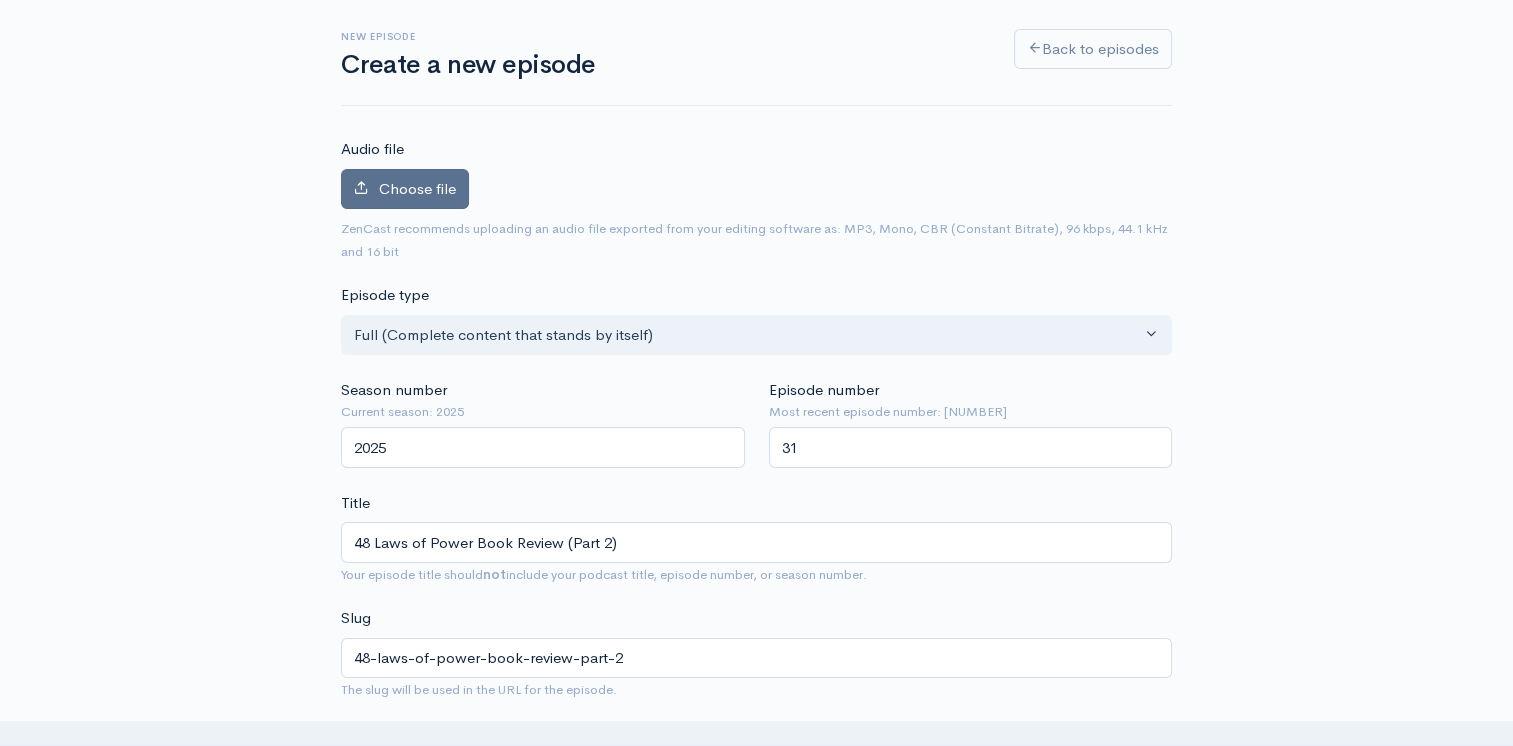 click on "Choose file" at bounding box center (417, 188) 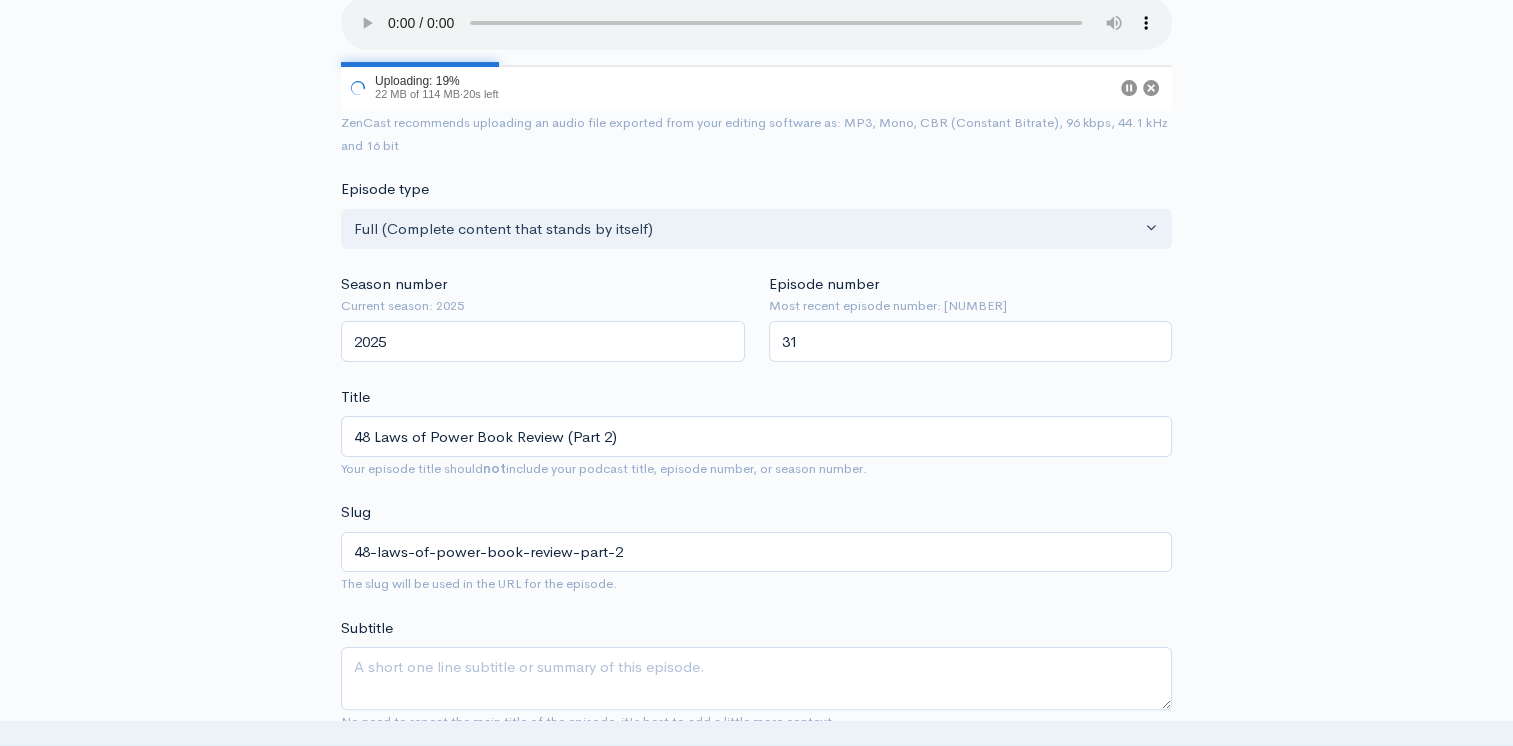 scroll, scrollTop: 700, scrollLeft: 0, axis: vertical 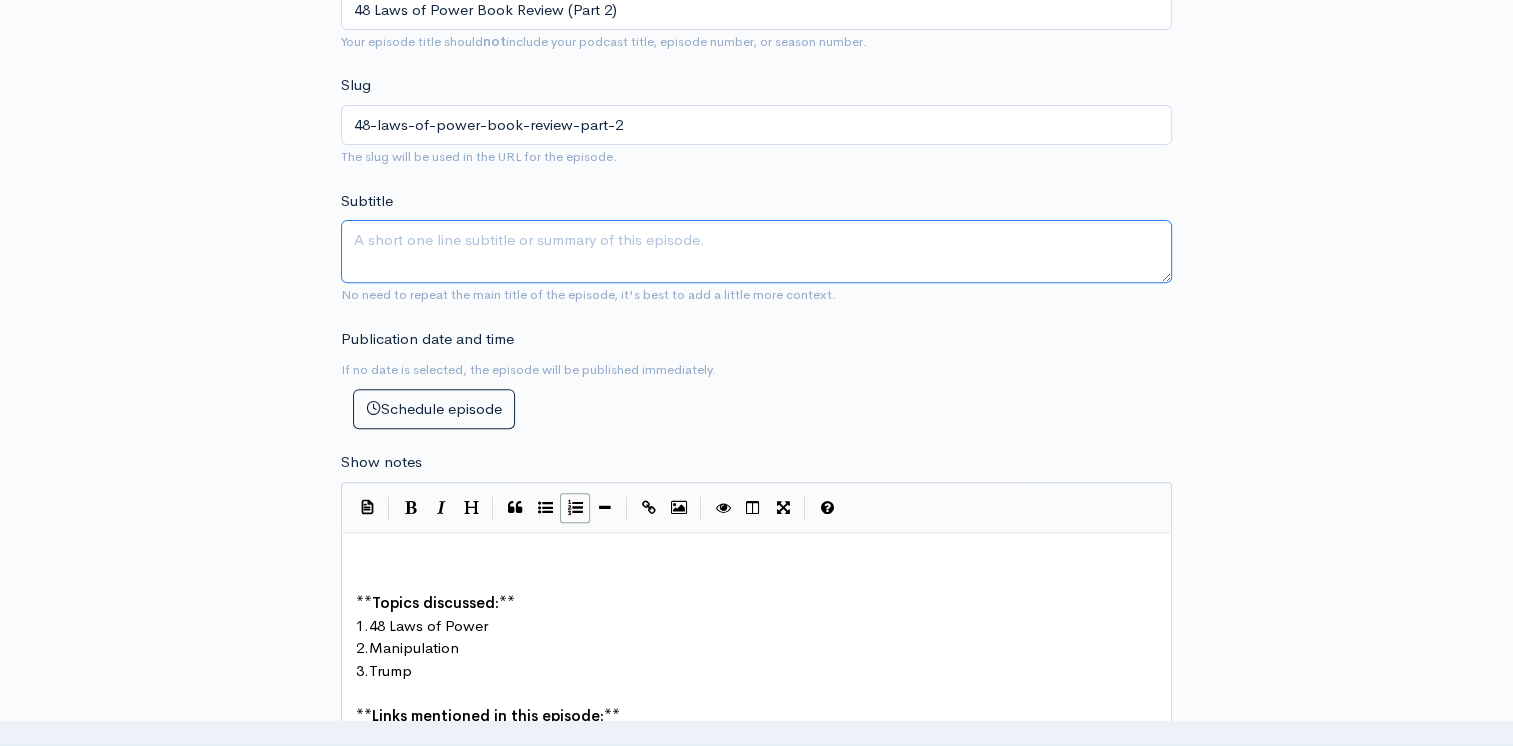 click on "Subtitle" at bounding box center (756, 251) 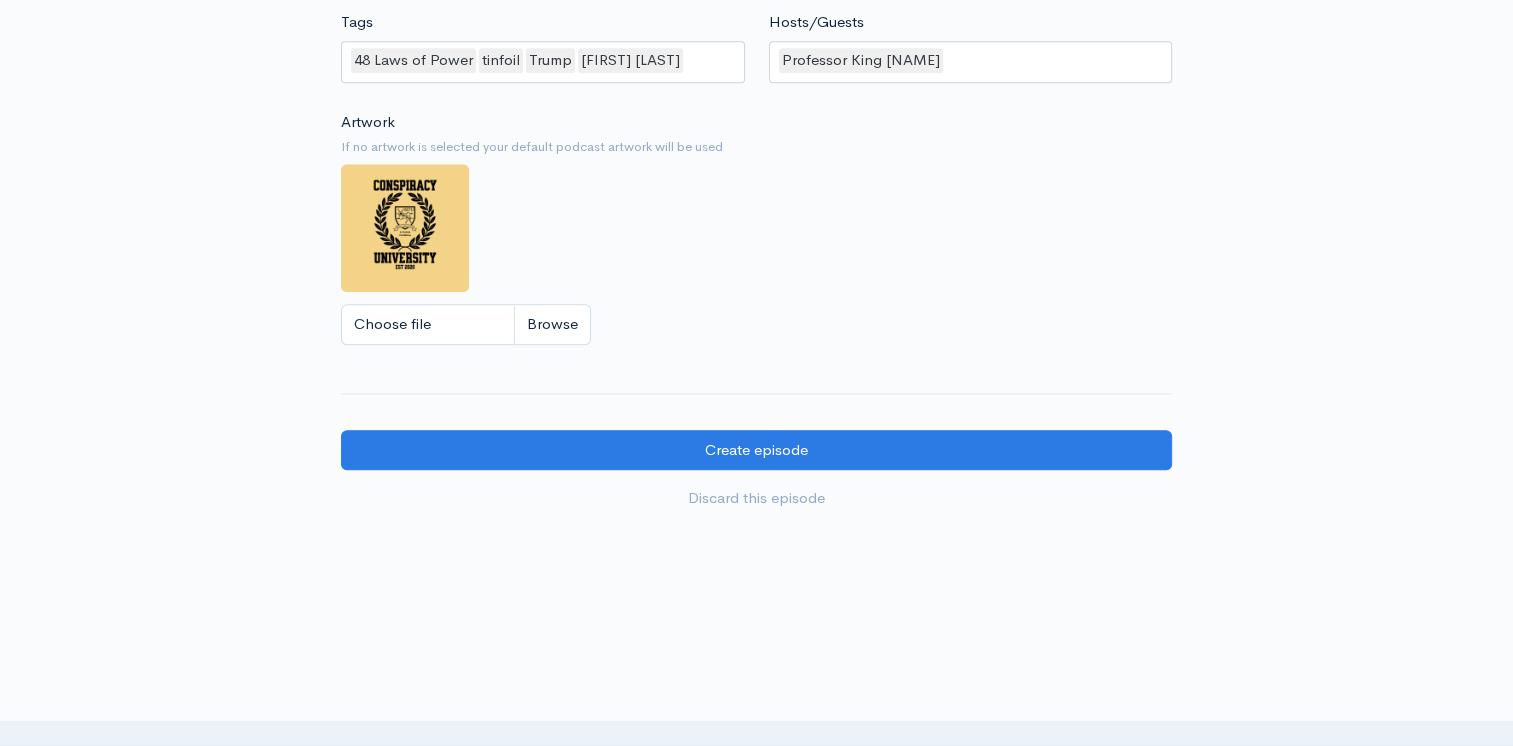scroll, scrollTop: 1828, scrollLeft: 0, axis: vertical 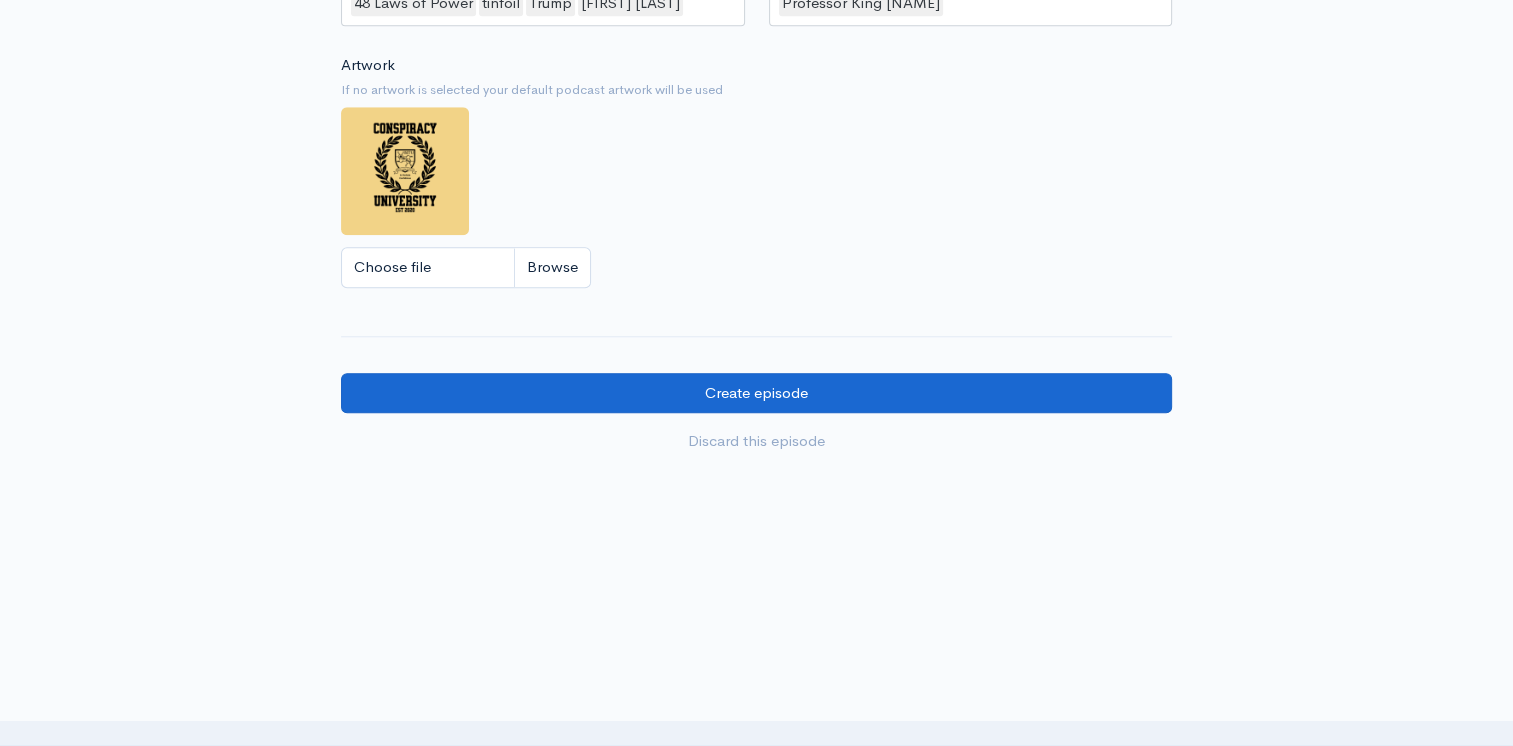 type on "Part 2 of the book review of the 48 Laws of Power" 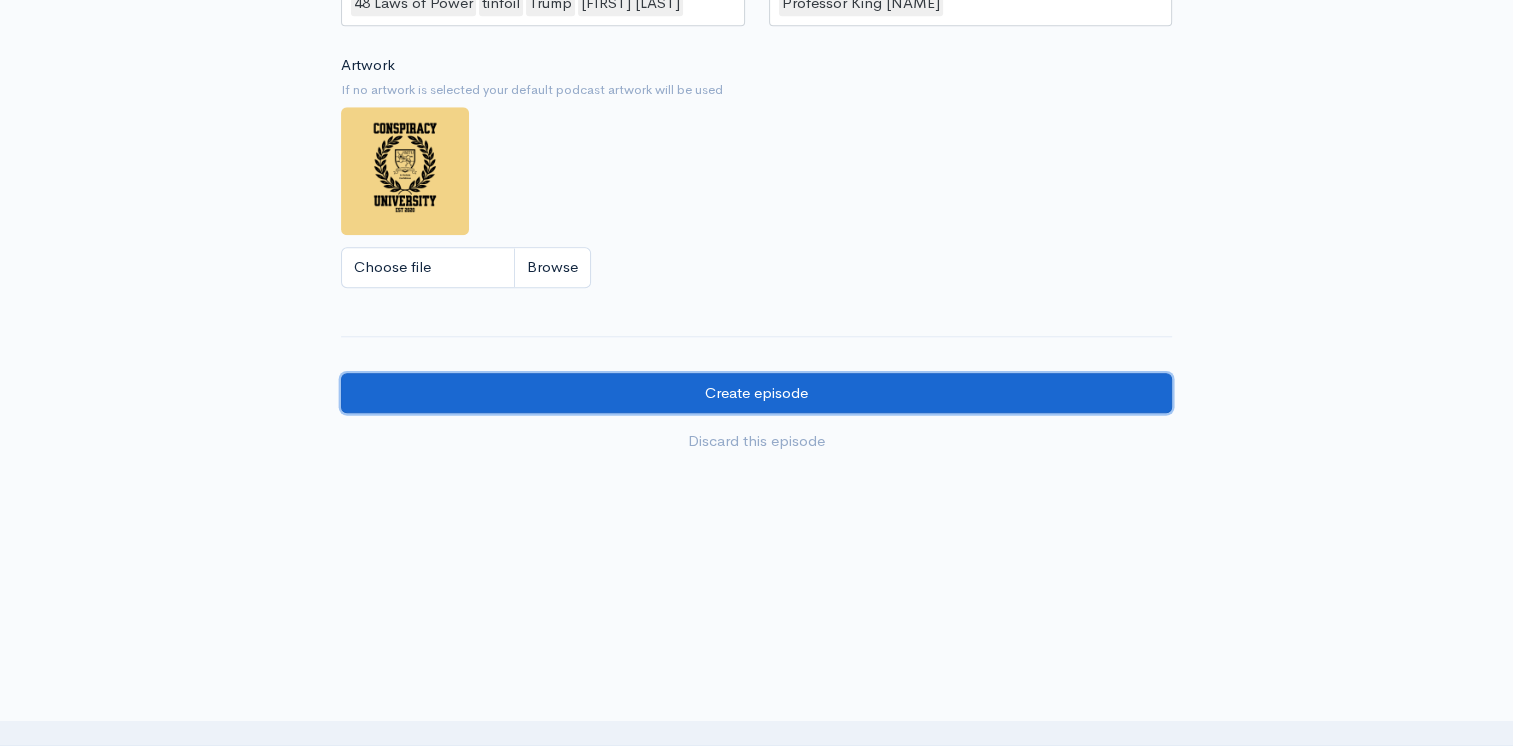 drag, startPoint x: 830, startPoint y: 394, endPoint x: 807, endPoint y: 394, distance: 23 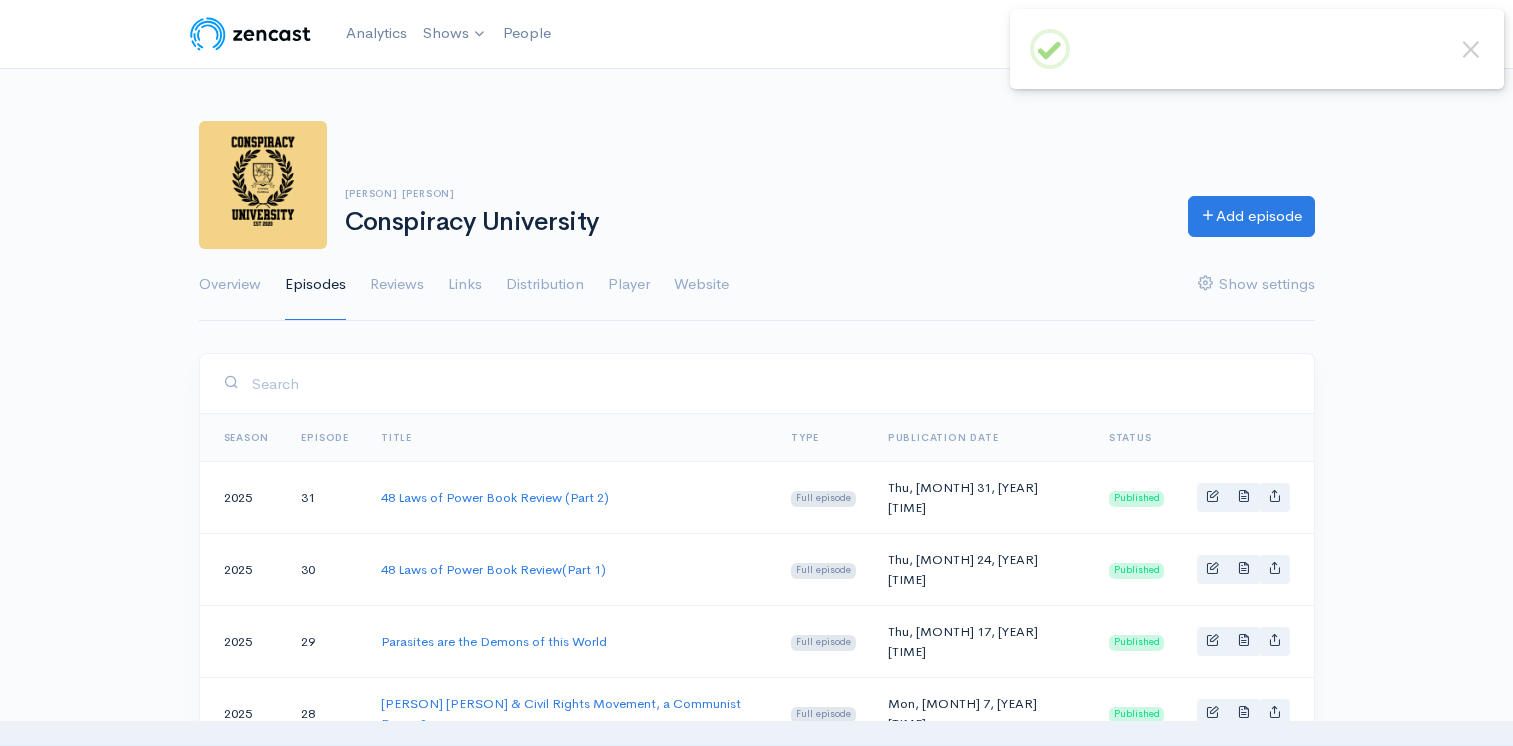 scroll, scrollTop: 0, scrollLeft: 0, axis: both 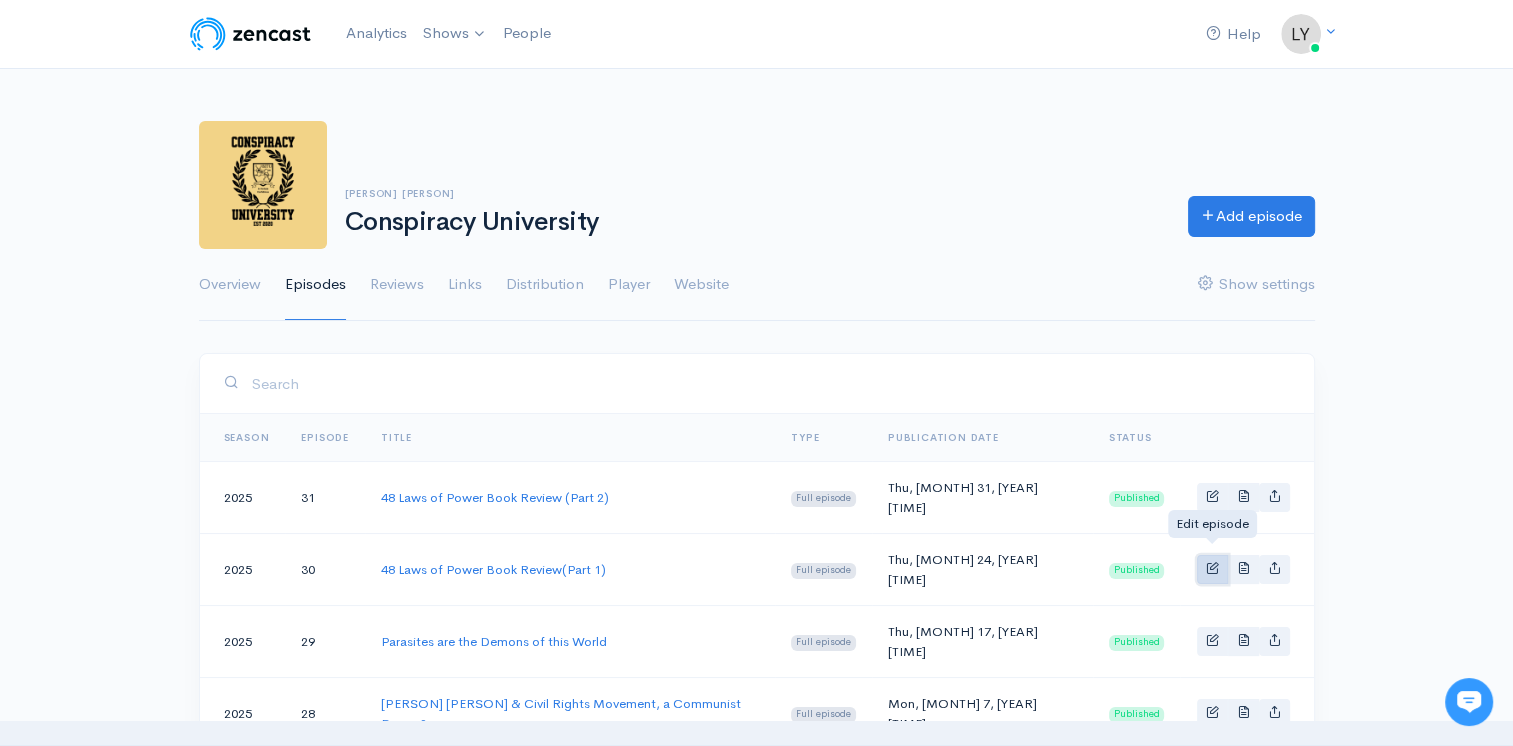 click at bounding box center [1212, 567] 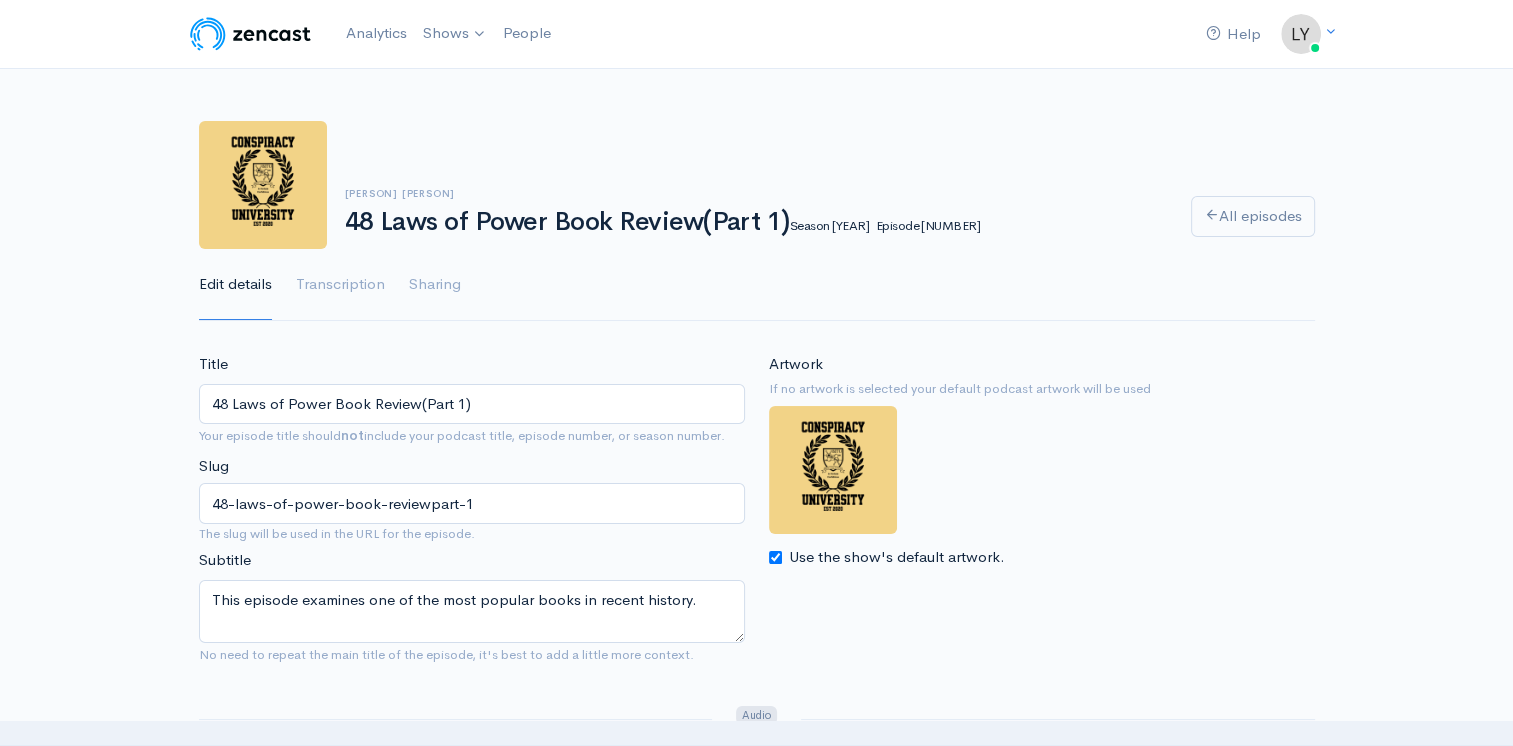 scroll, scrollTop: 0, scrollLeft: 0, axis: both 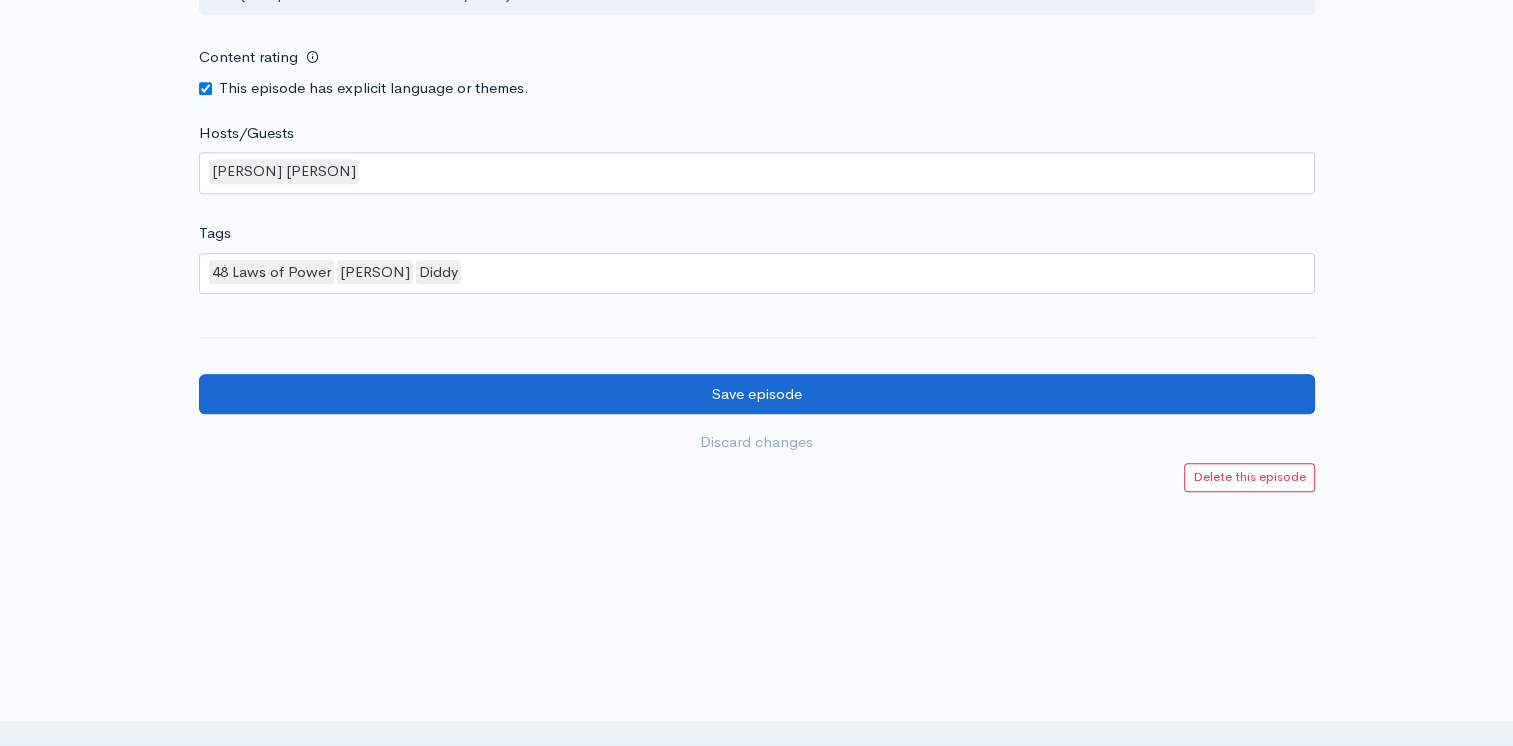 type on "48 Laws of Power Book Review (Part 1)" 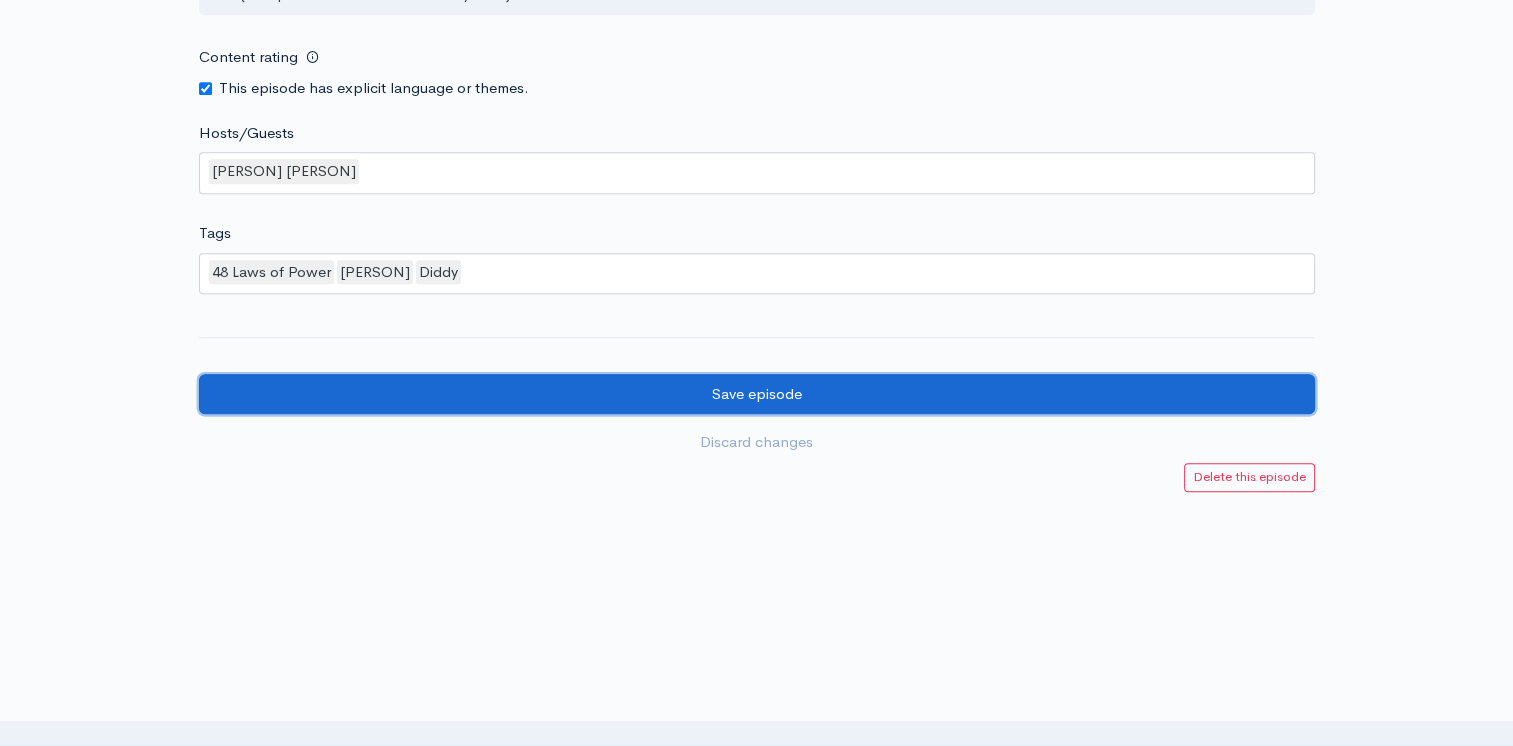click on "Save episode" at bounding box center [757, 394] 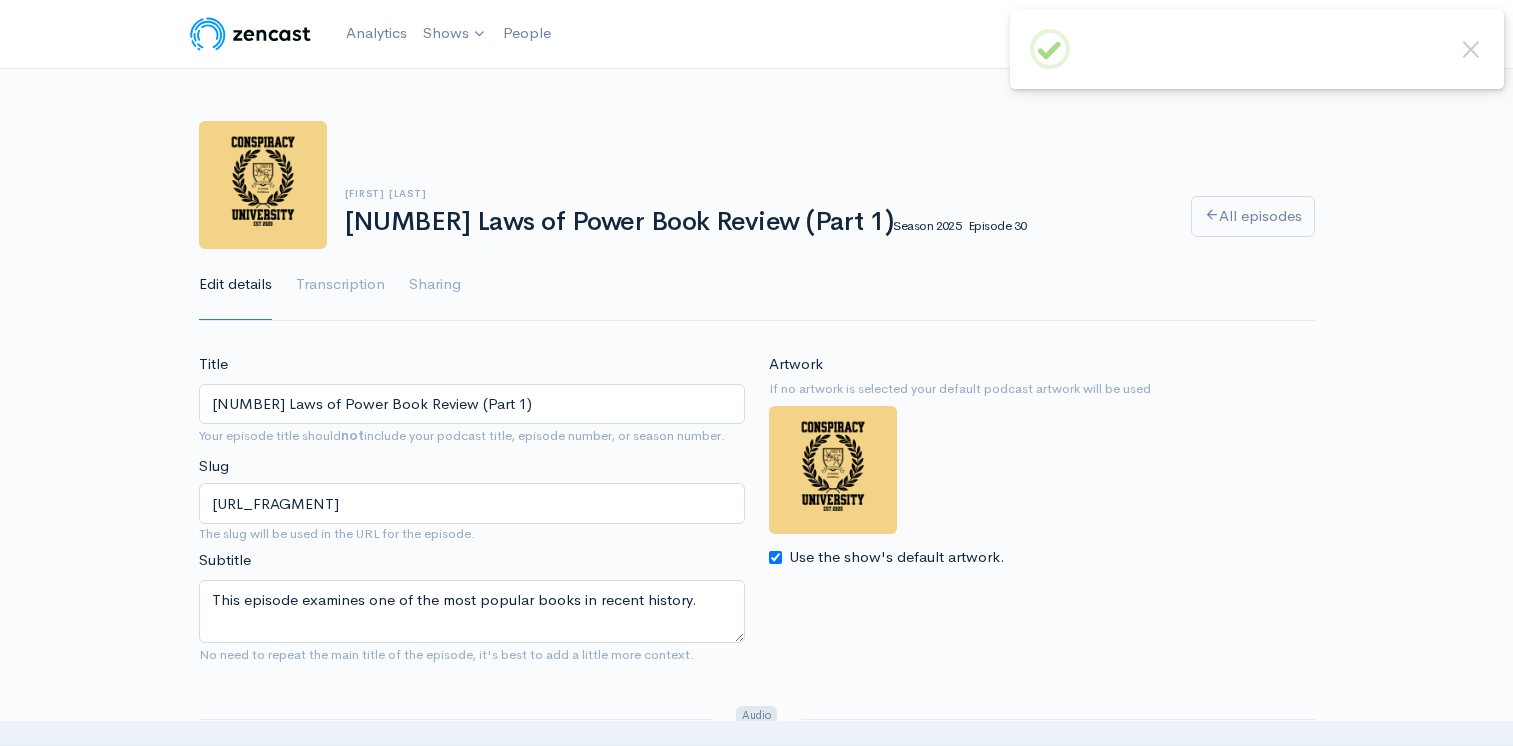 scroll, scrollTop: 0, scrollLeft: 0, axis: both 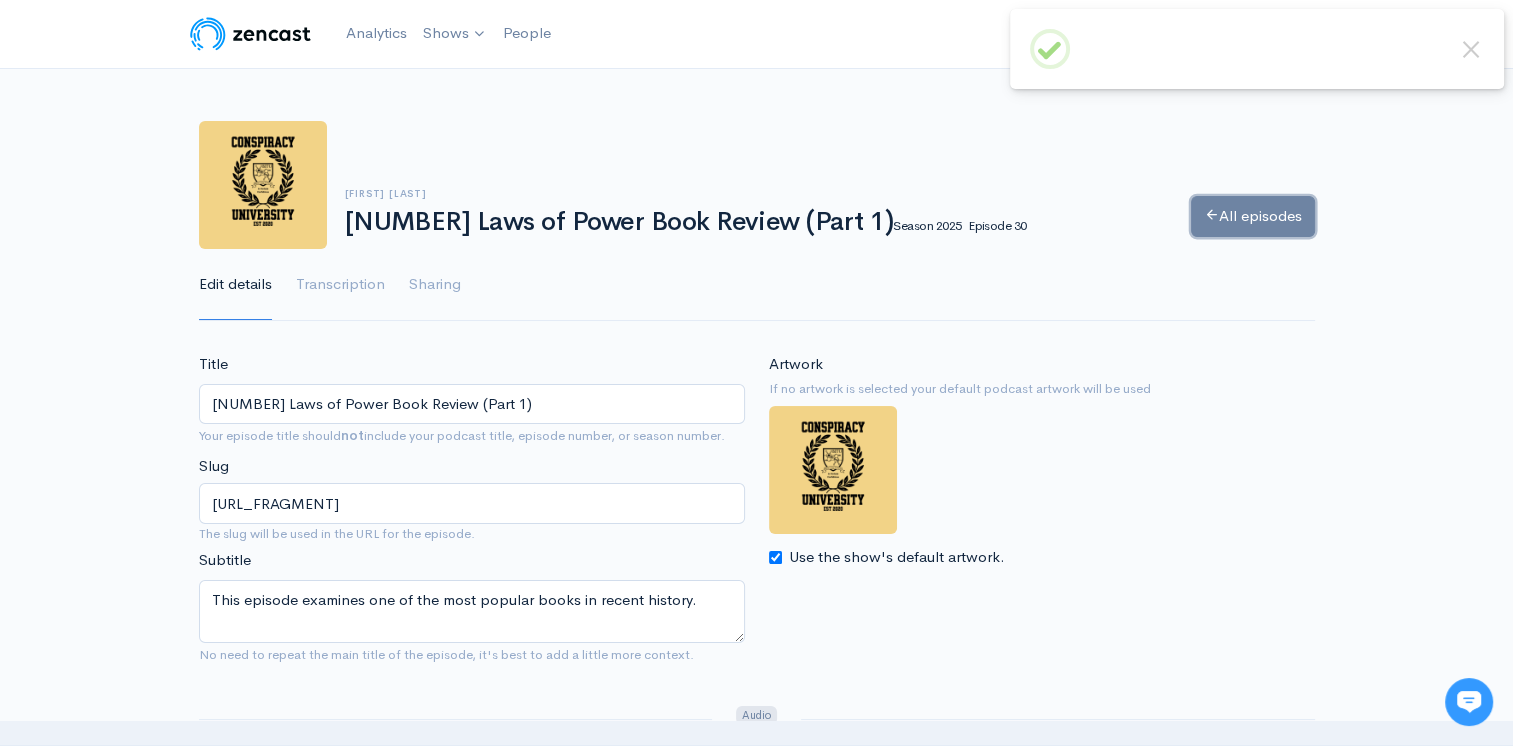 click on "All episodes" at bounding box center [1253, 216] 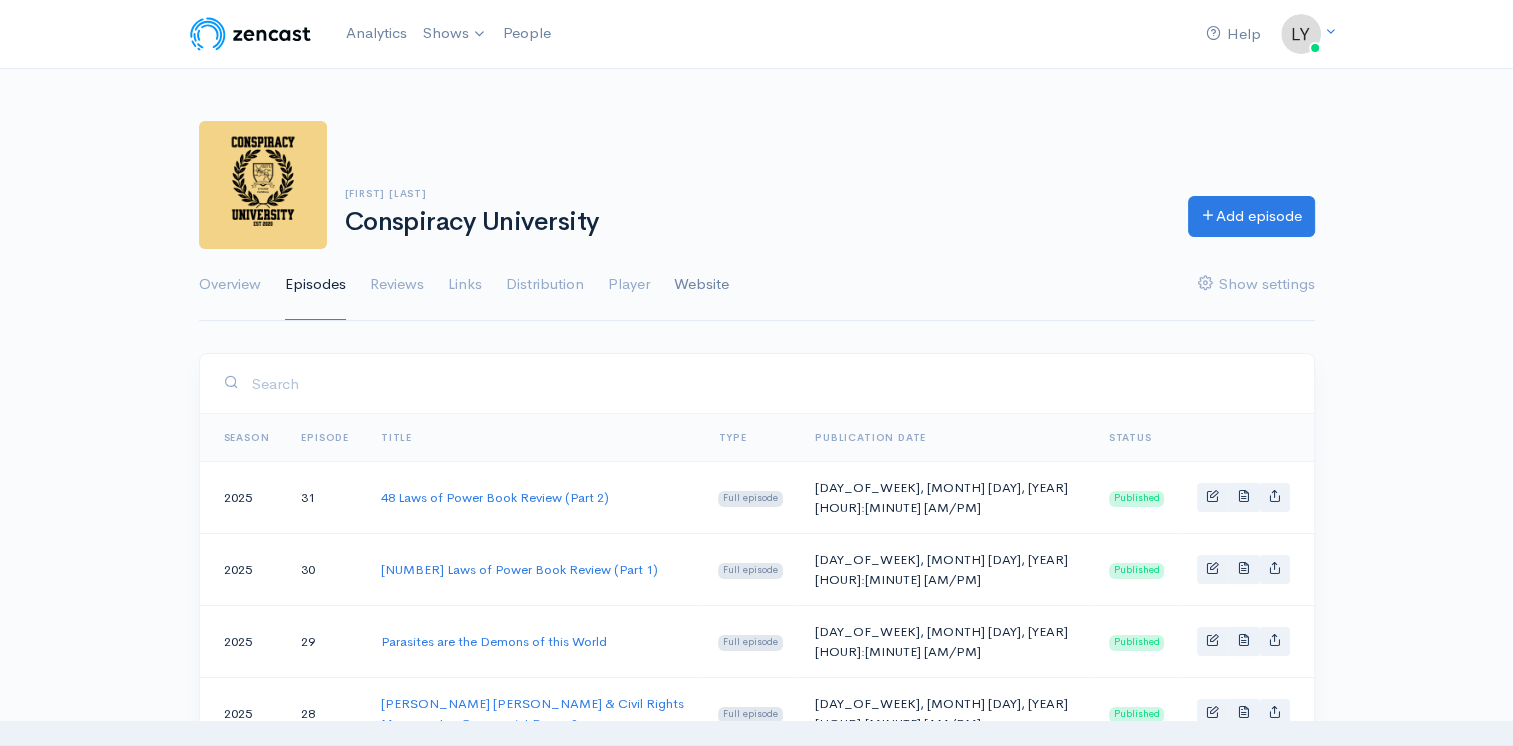 scroll, scrollTop: 0, scrollLeft: 0, axis: both 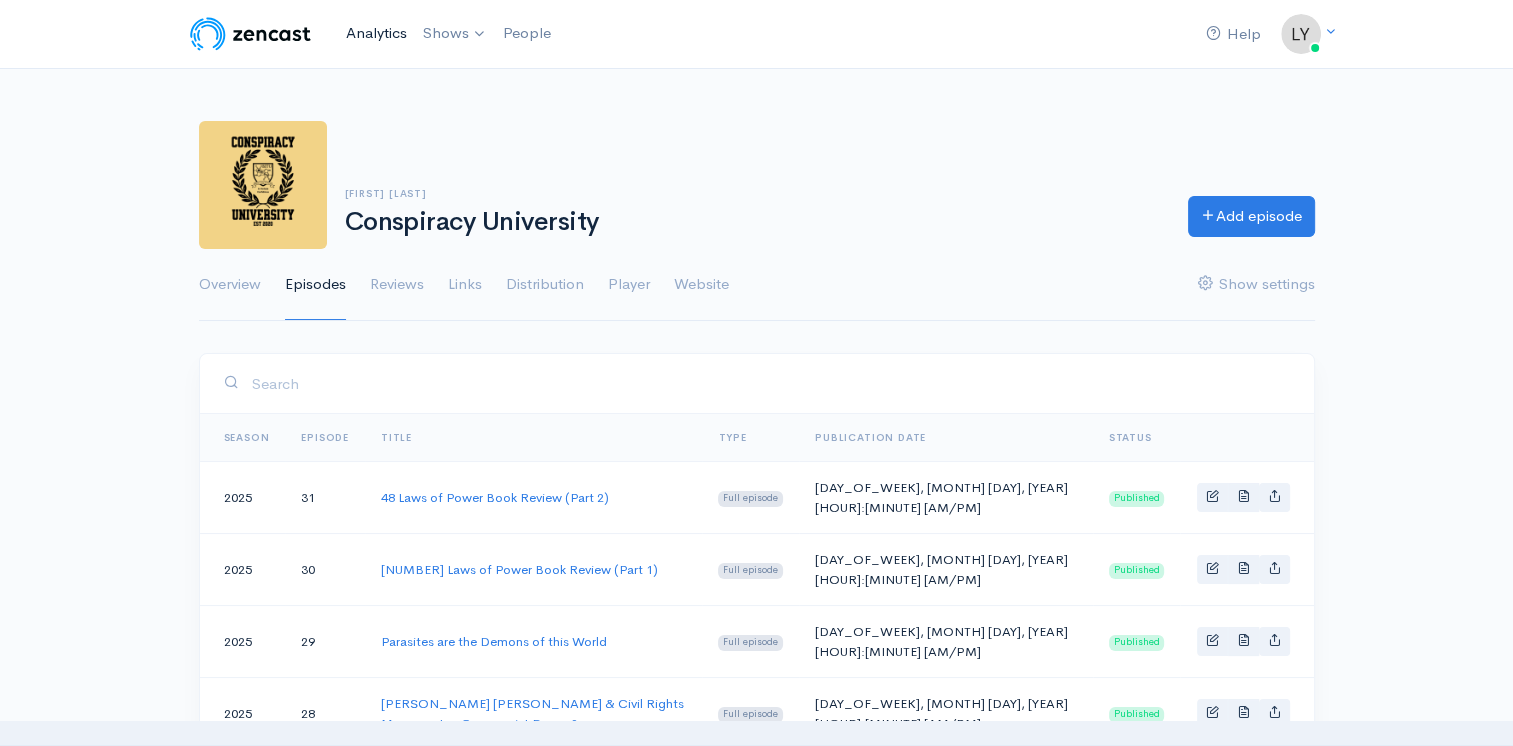 click on "Analytics" at bounding box center (376, 33) 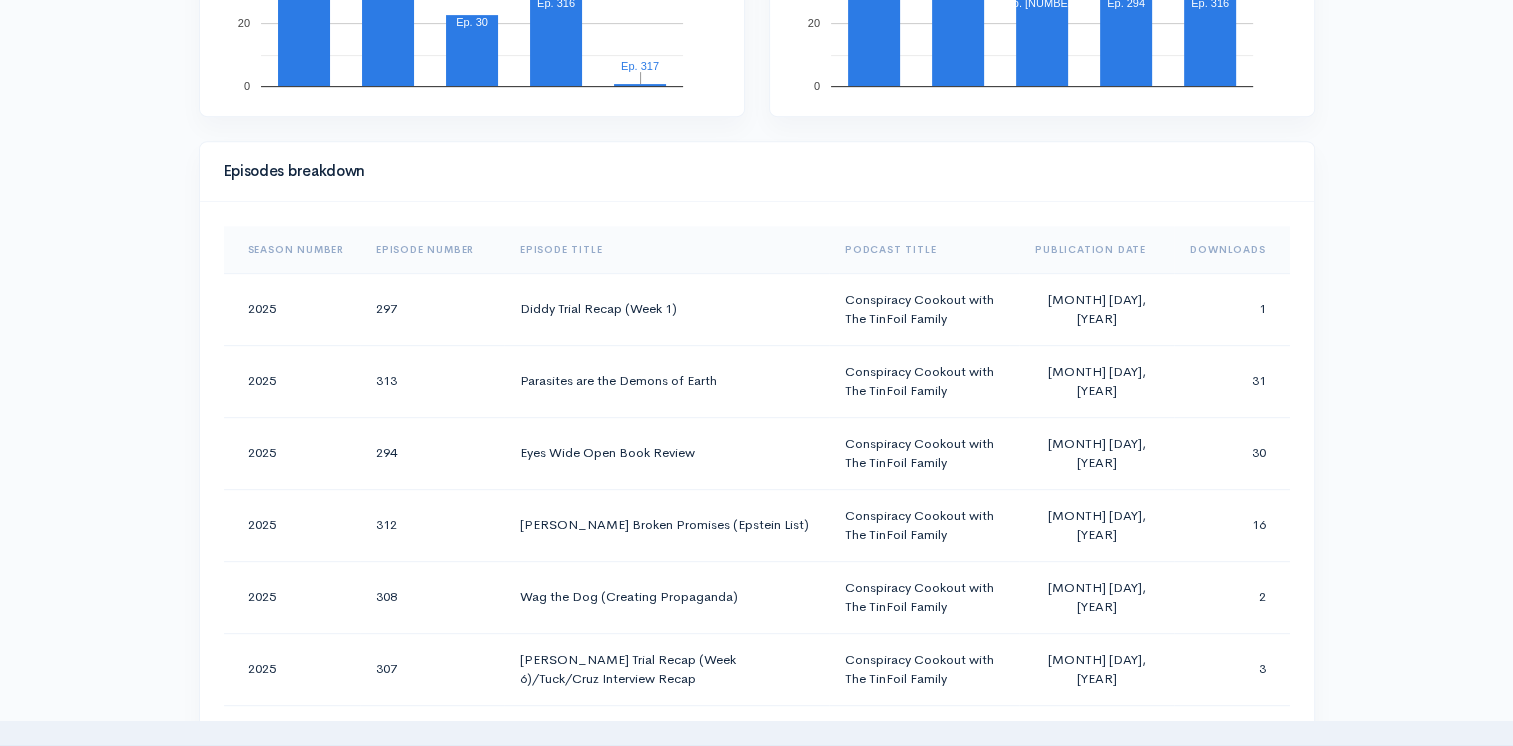scroll, scrollTop: 900, scrollLeft: 0, axis: vertical 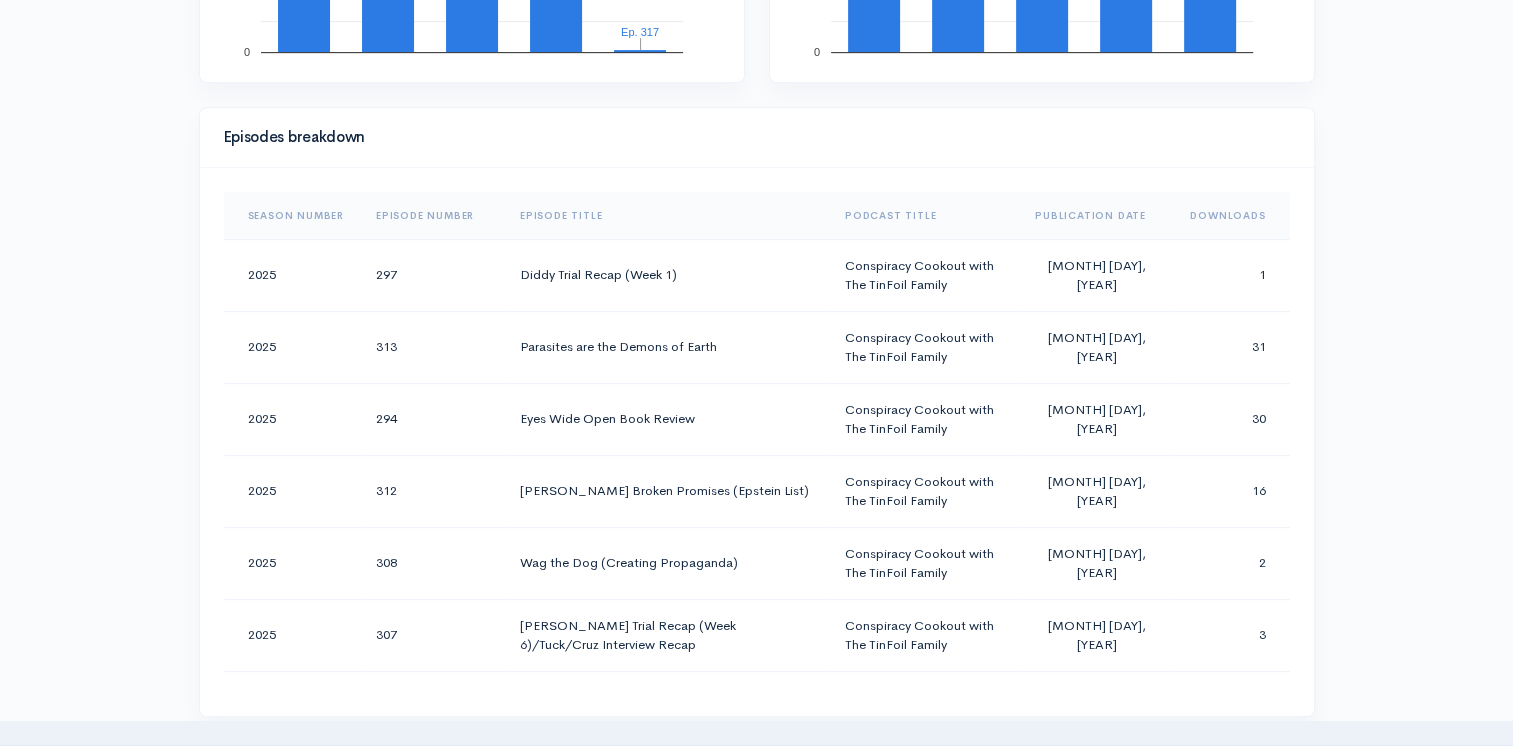 click on "Downloads" at bounding box center [1231, 216] 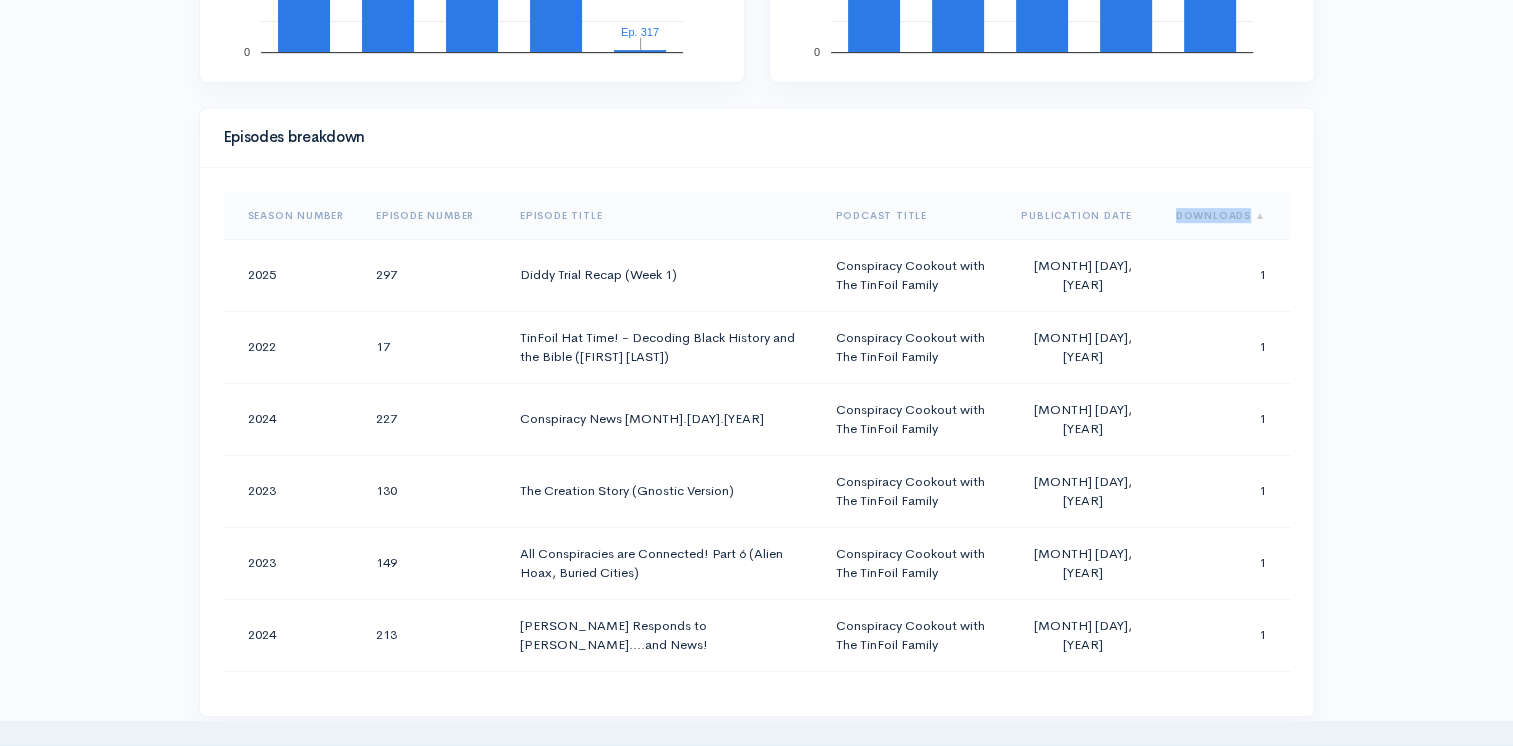 click on "Downloads" at bounding box center (1225, 216) 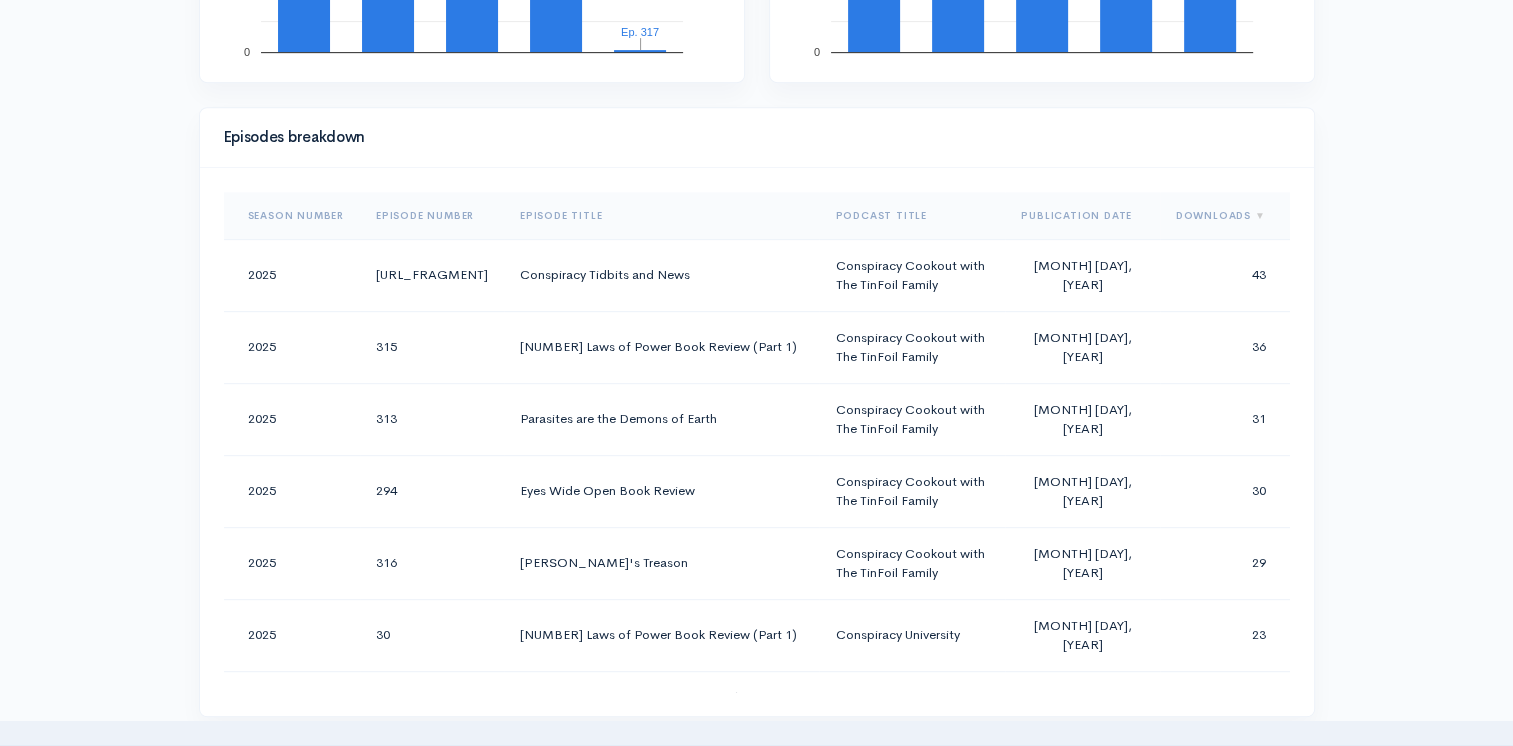 drag, startPoint x: 1207, startPoint y: 205, endPoint x: 1376, endPoint y: 286, distance: 187.40865 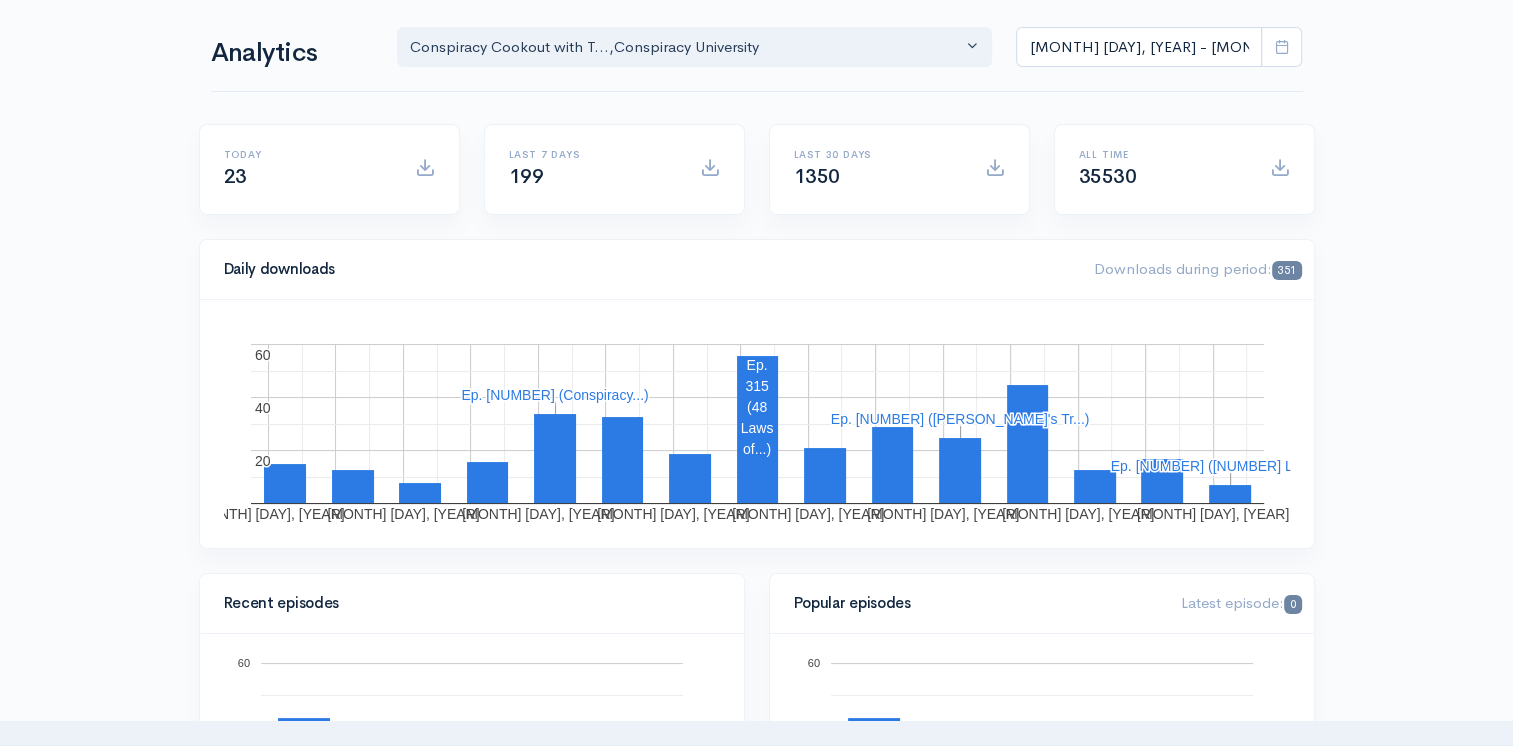 scroll, scrollTop: 0, scrollLeft: 0, axis: both 